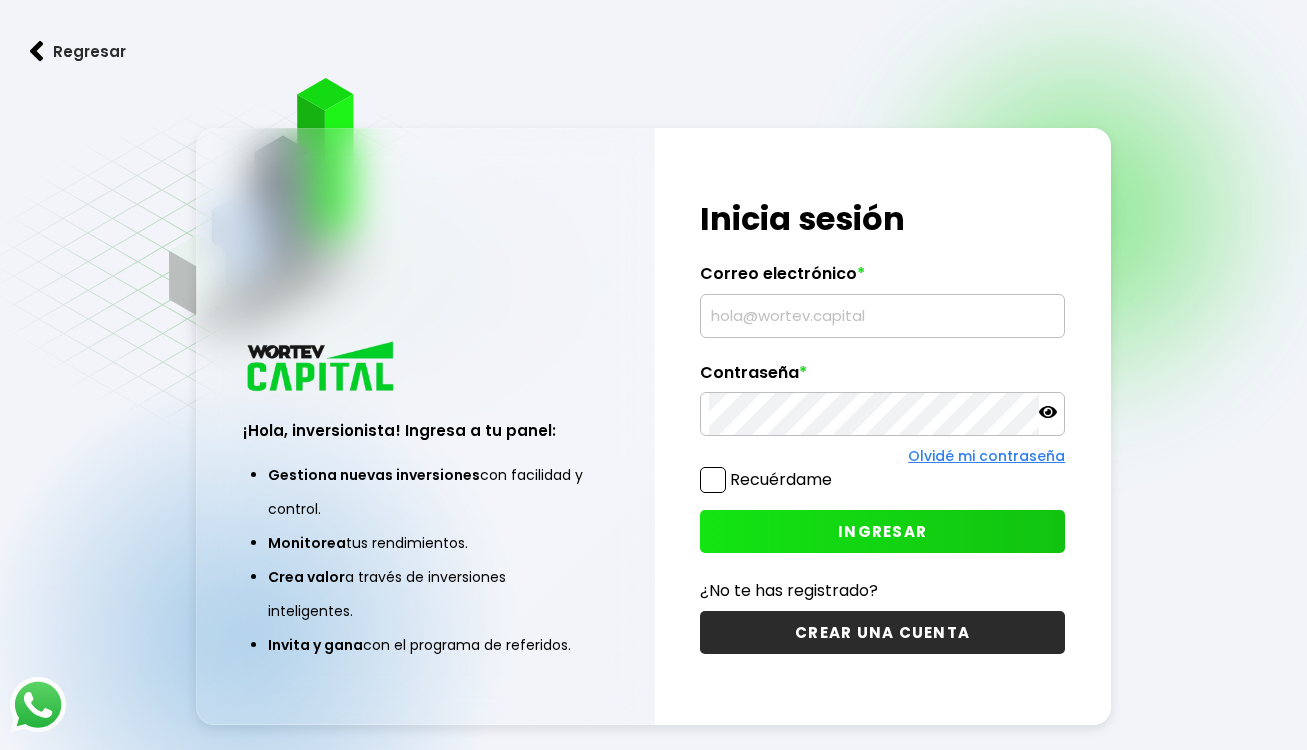 scroll, scrollTop: 0, scrollLeft: 0, axis: both 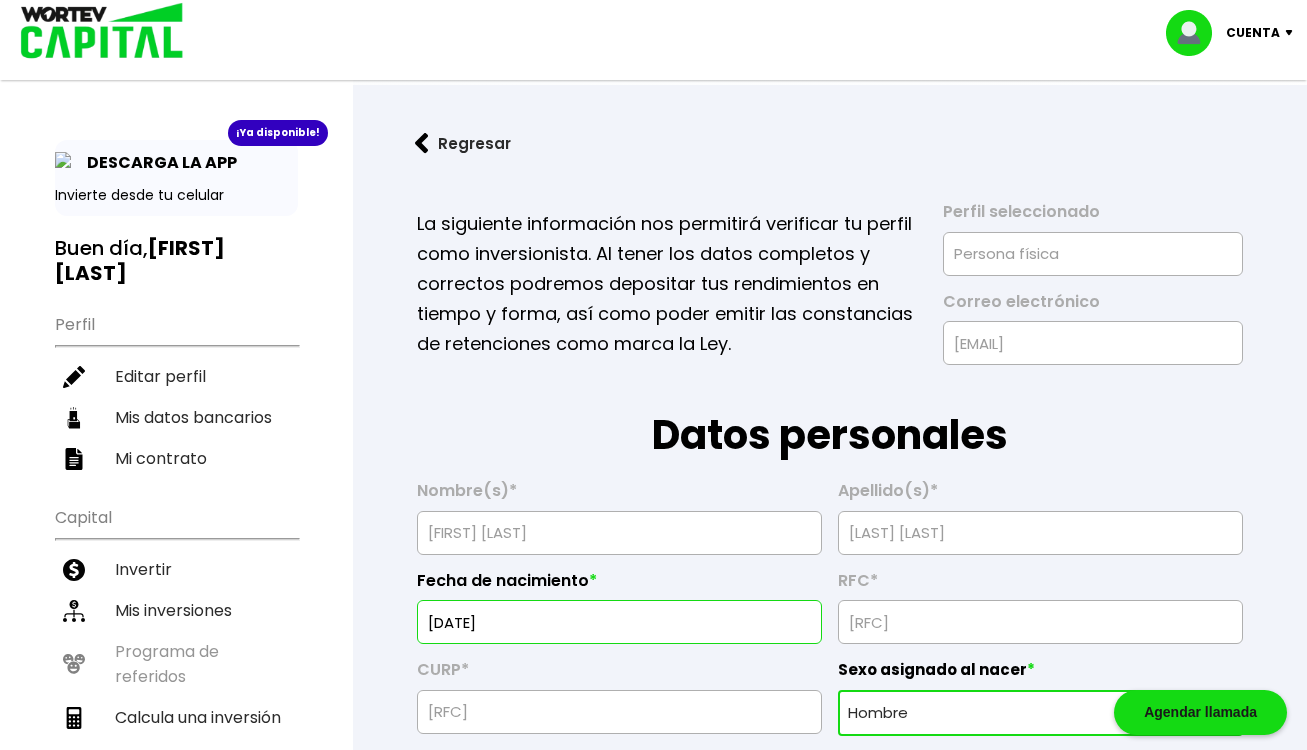 select on "Hombre" 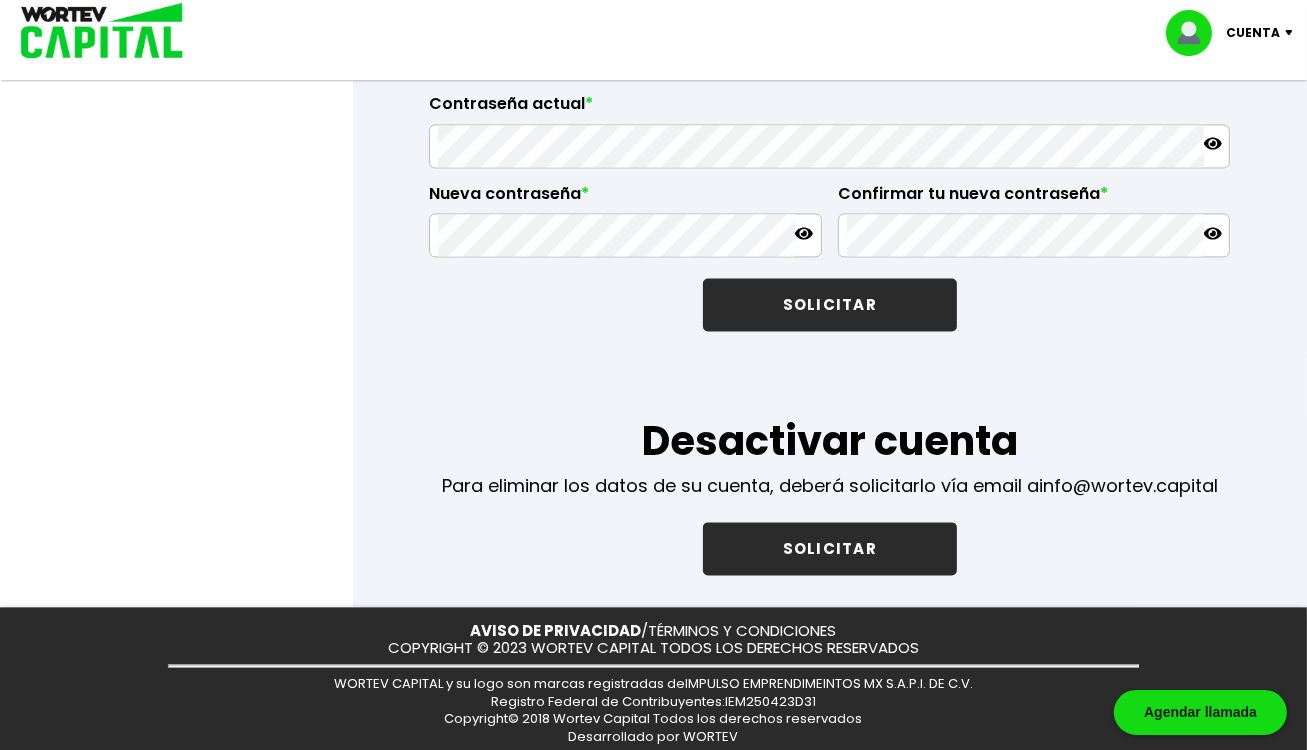 scroll, scrollTop: 0, scrollLeft: 0, axis: both 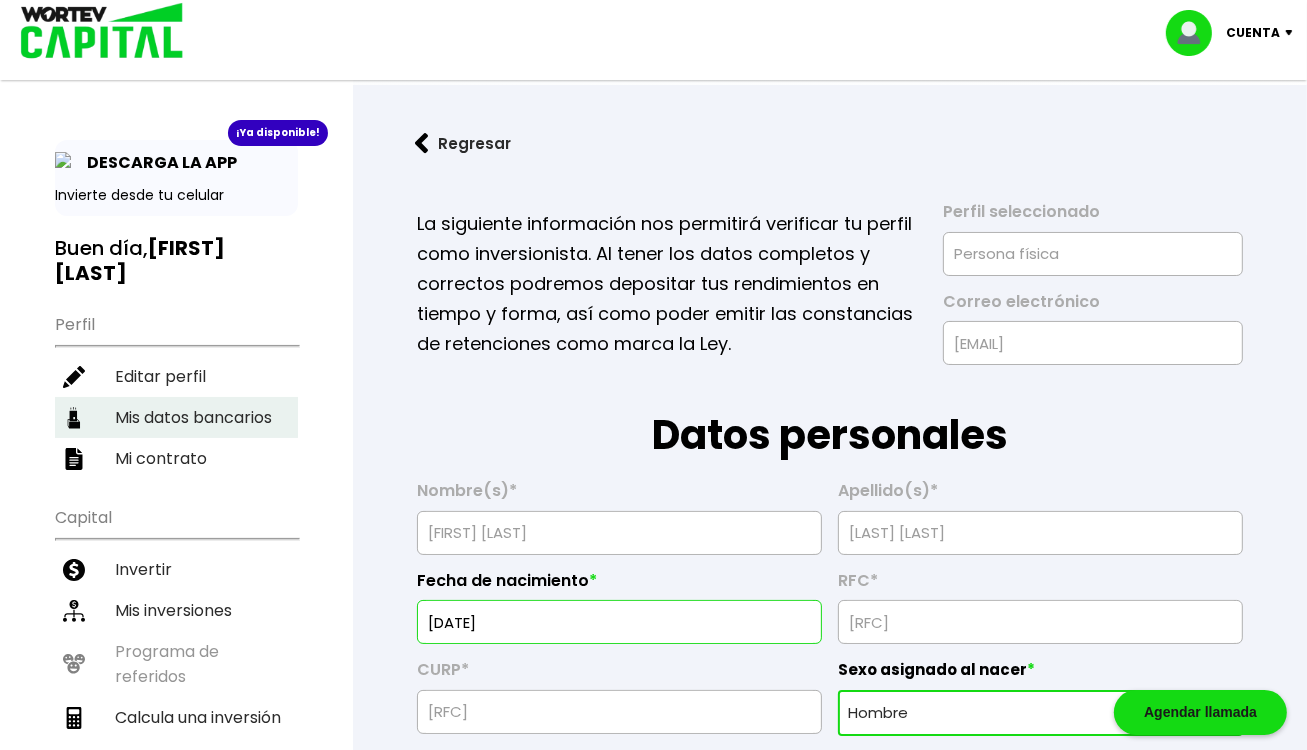 click on "Mis datos bancarios" at bounding box center (176, 417) 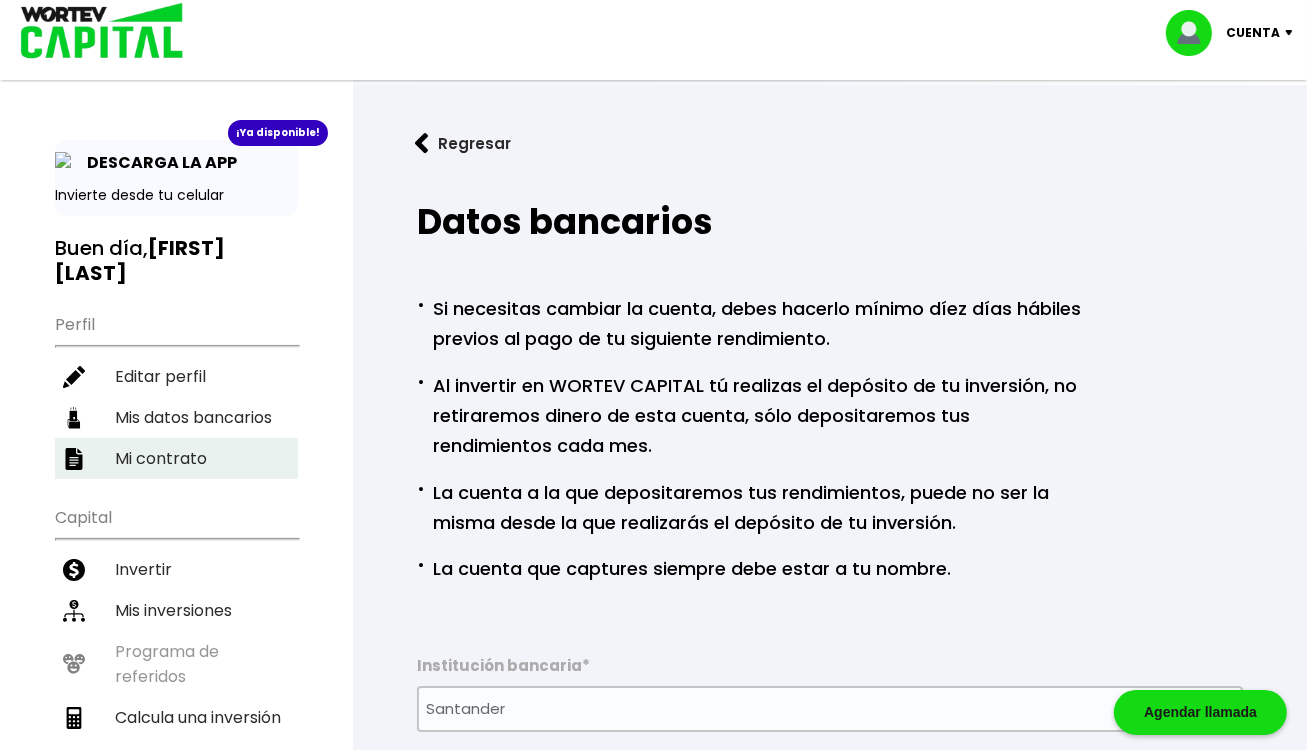 click on "Mi contrato" at bounding box center [176, 458] 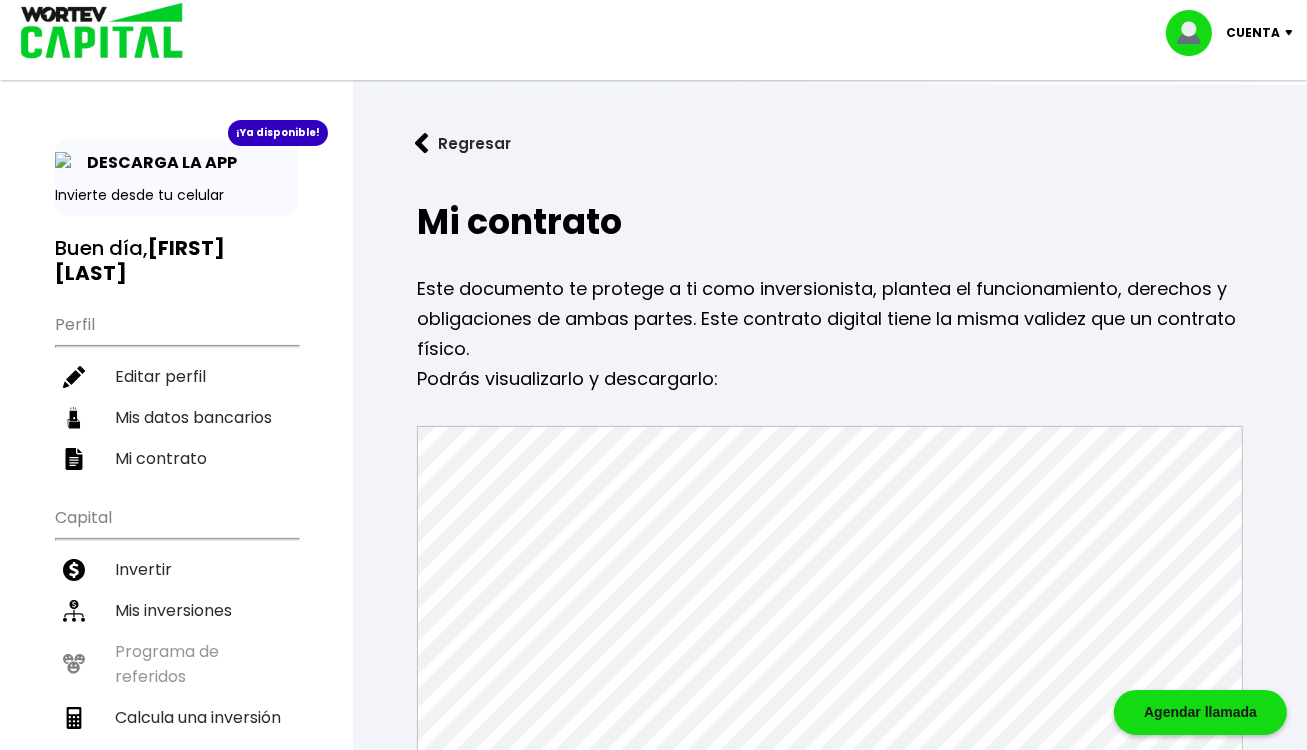 click on "Este documento te protege a ti como inversionista, plantea el funcionamiento, derechos y obligaciones de ambas partes. Este contrato digital tiene la misma validez que un contrato físico." at bounding box center (830, 319) 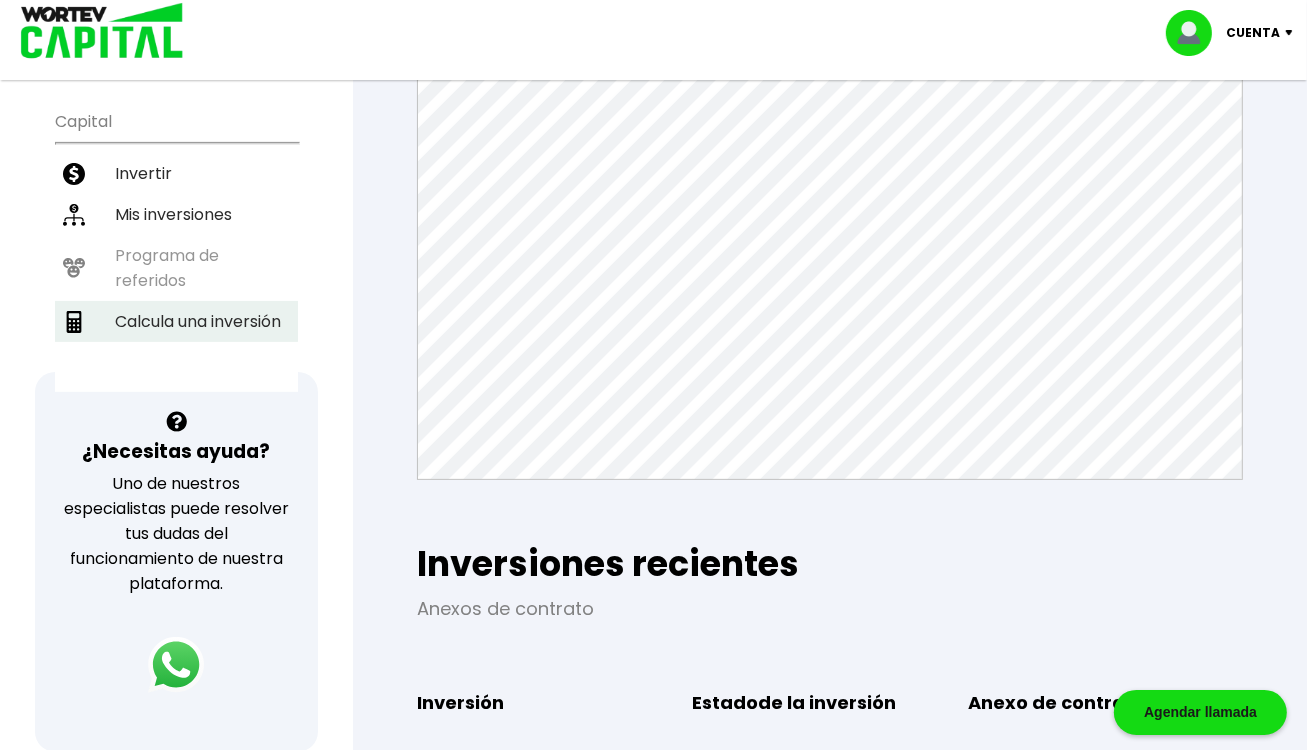 scroll, scrollTop: 360, scrollLeft: 0, axis: vertical 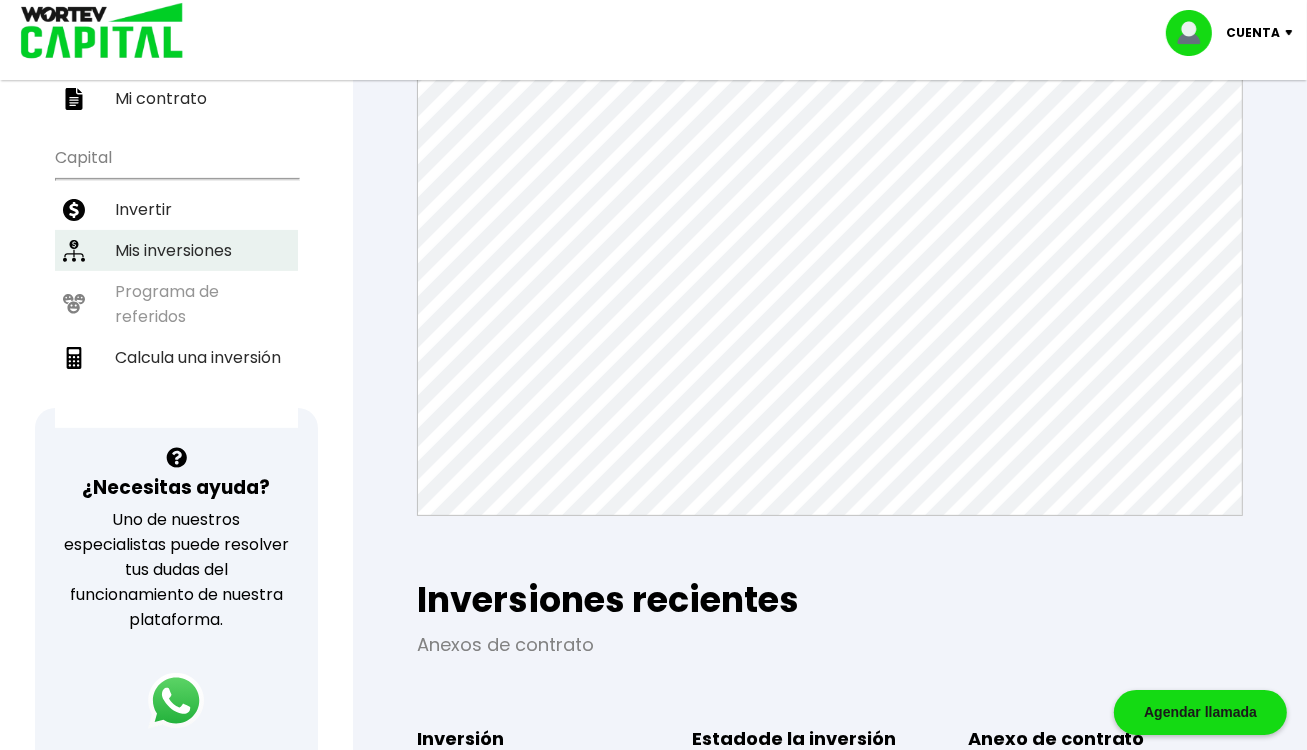 click on "Mis inversiones" at bounding box center (176, 250) 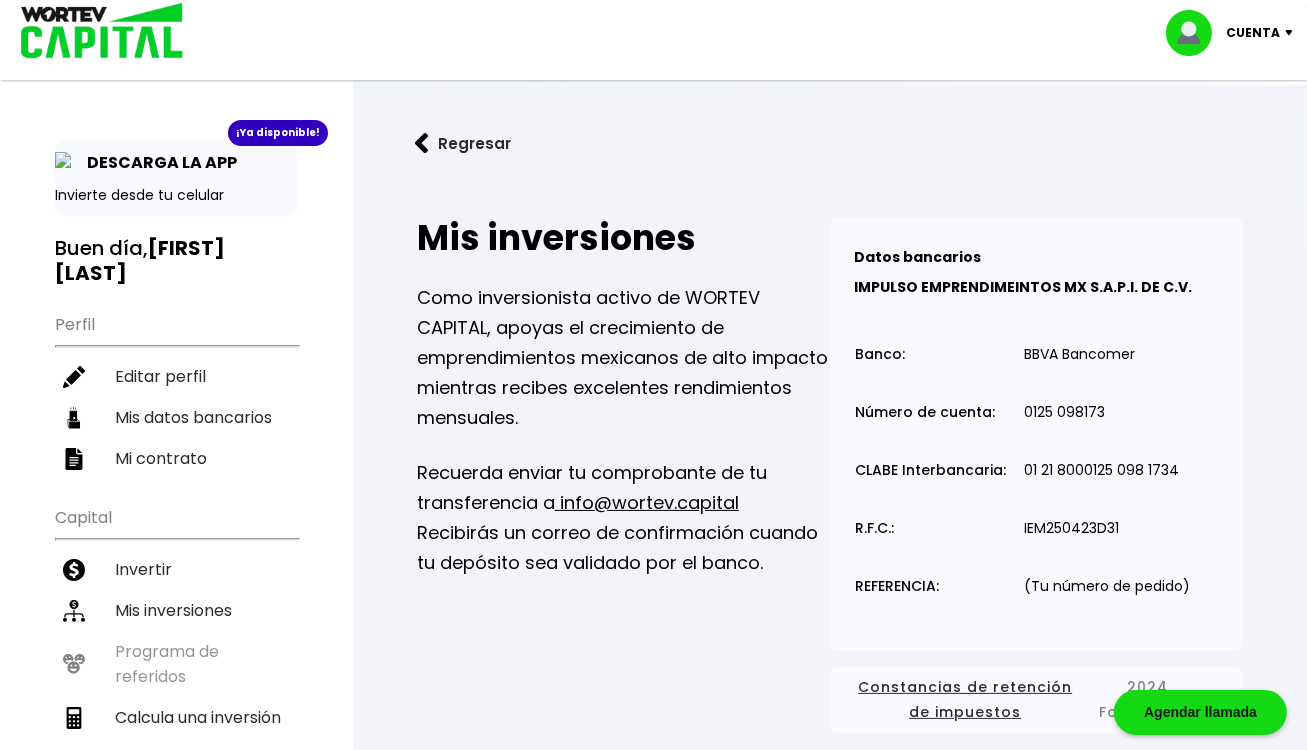click on "Recuerda enviar tu comprobante de tu transferencia a    info@wortev.capital Recibirás un correo de confirmación cuando tu depósito sea validado por el banco." at bounding box center (623, 518) 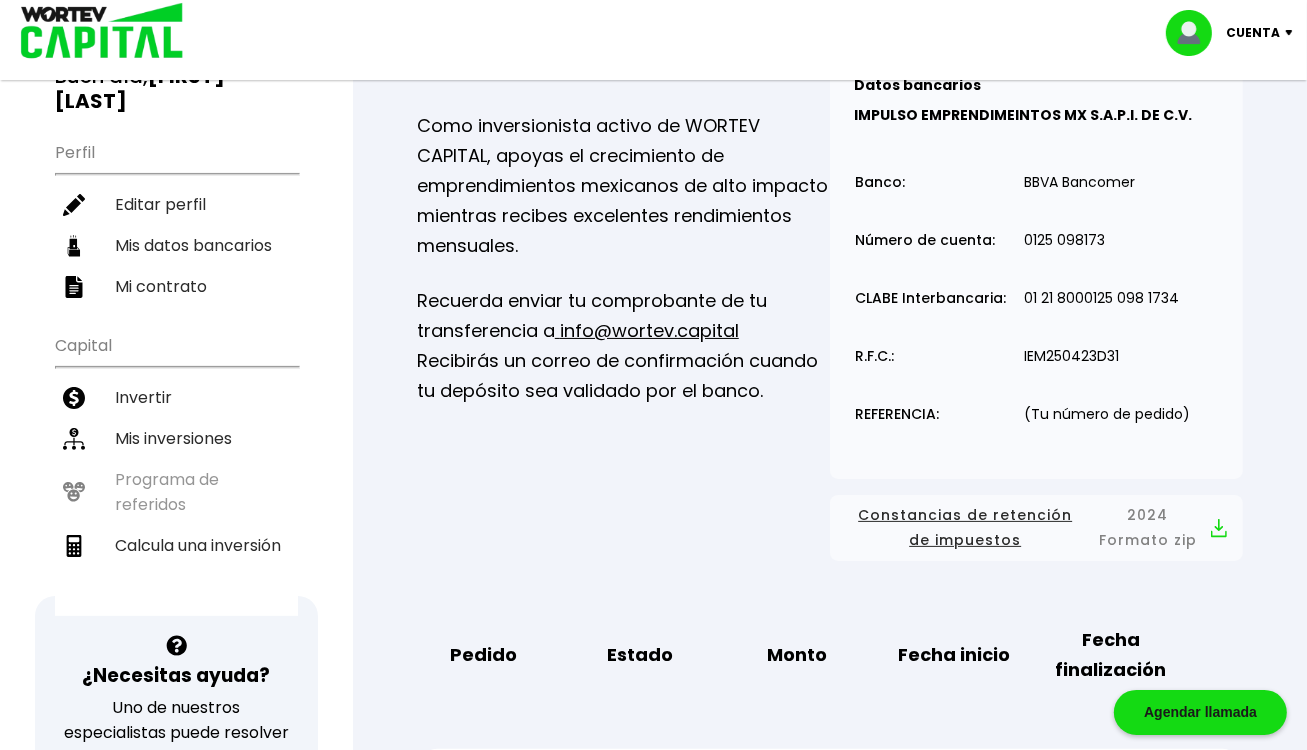 scroll, scrollTop: 176, scrollLeft: 0, axis: vertical 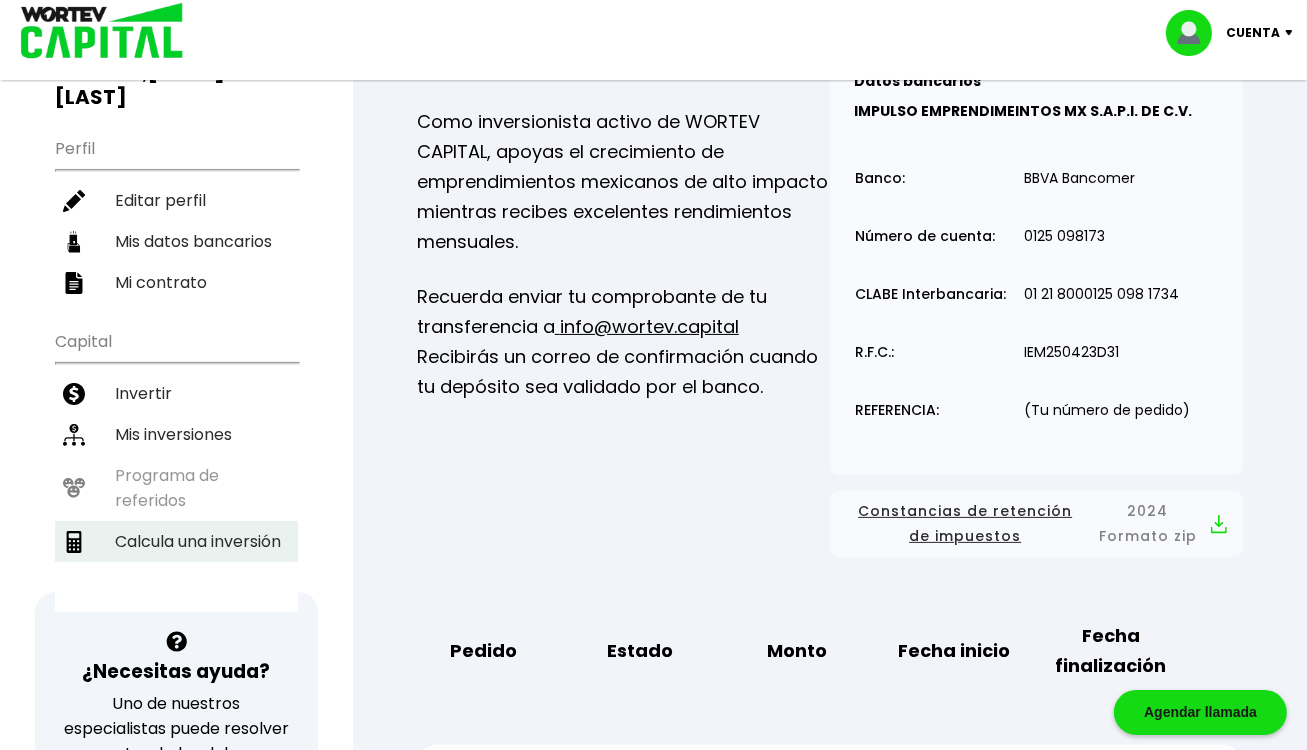 click on "Calcula una inversión" at bounding box center [176, 541] 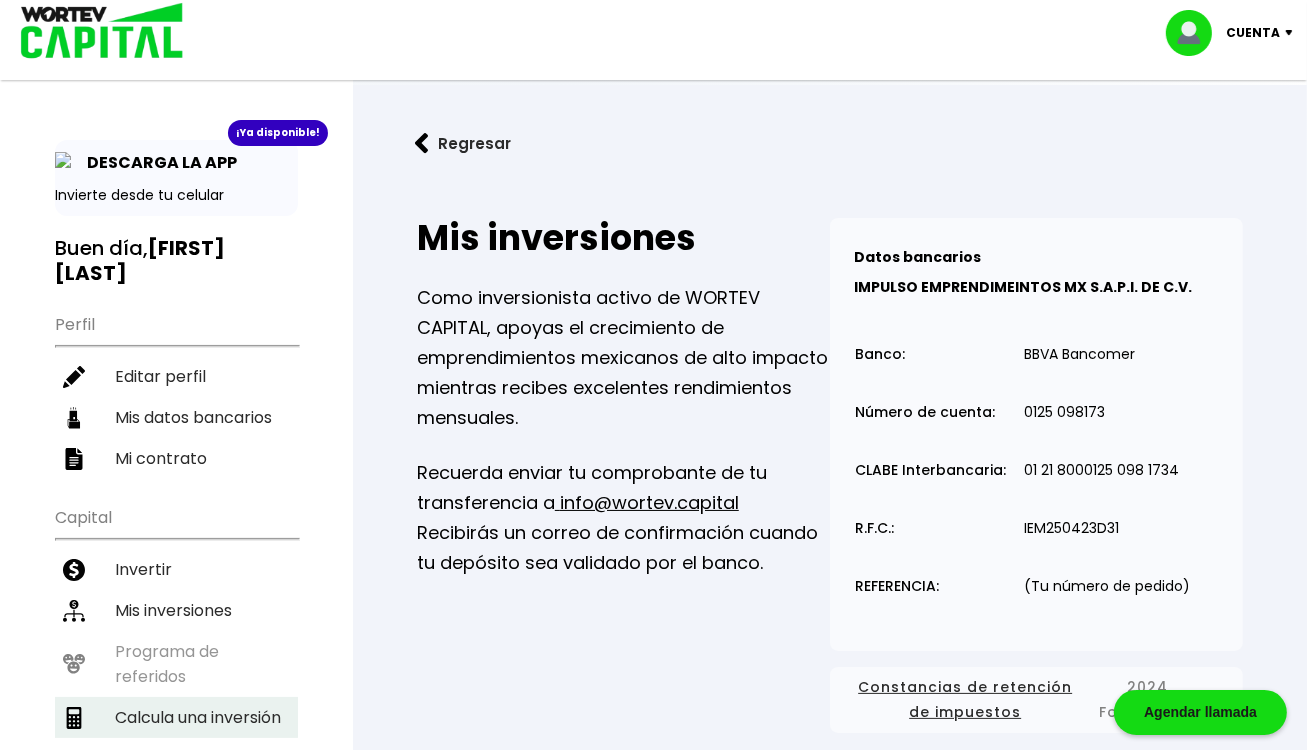 select on "1" 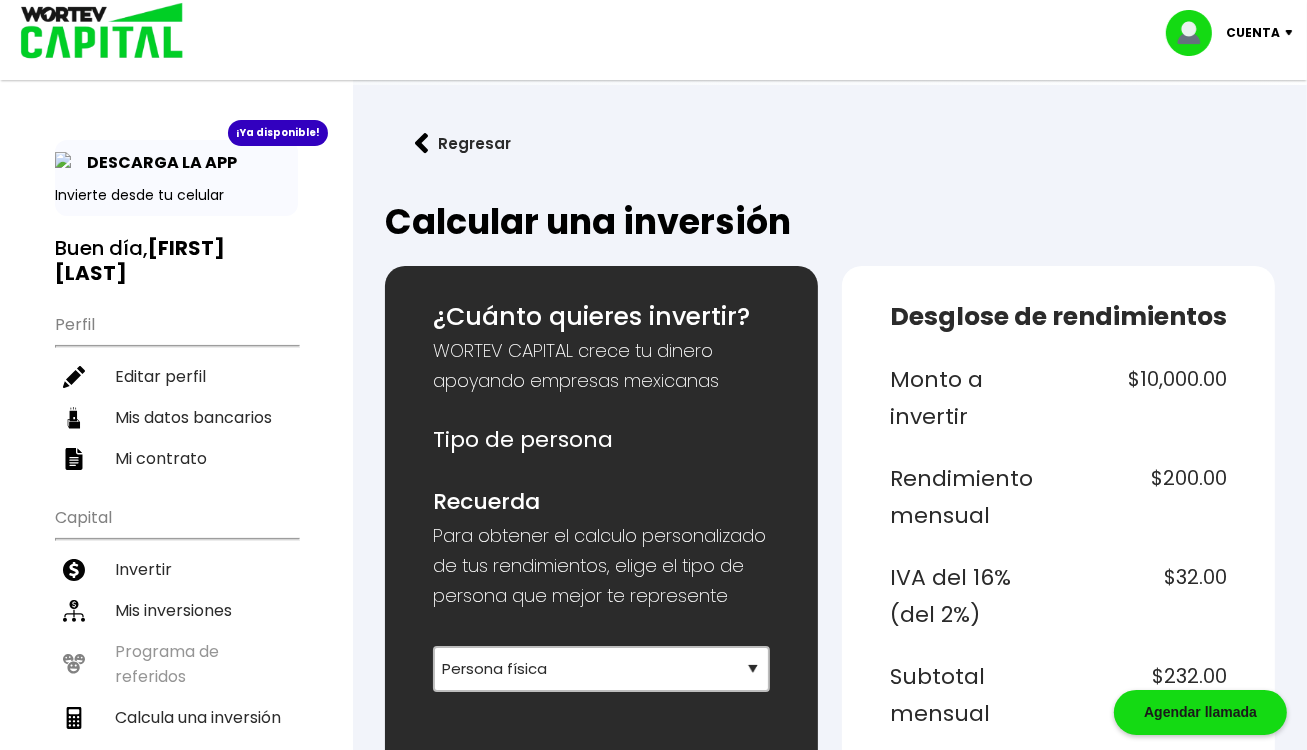 click on "¿Cuánto quieres invertir? WORTEV CAPITAL crece tu dinero apoyando empresas mexicanas Tipo de persona Recuerda Para obtener el calculo personalizado de tus rendimientos, elige el tipo de persona que mejor te represente Selecciona tu tipo de persona Persona Física que emite factura Persona física Persona moral  Monto de inversión $ 10000  Mínimo MXN $10,000  Plazo a invertir   1   año    Mínimo un año  Con una inversión de   $10,000.00  Obtendrás un rendimiento neto de   $1,920.00   Quiero invertir  ¿Cómo calculamos estos datos?  Nuestro modelo hace crecer el capital de nuestros inversionistas a través de un ecosistema especializado en emprendimiento, integrado por un fondo de capital emprendedor, una aceleradora inteligente de negocios y una plataforma educativa, que impulsa el nacimiento, desarrollo y expansión de empresas de alto impacto. WORTEV CAPITAL es simple, accesible y rentable. Si estás decidido a empezar, esta es una de las mejores opciones para invertir. Desglose de rendimientos 16%" at bounding box center [830, 1194] 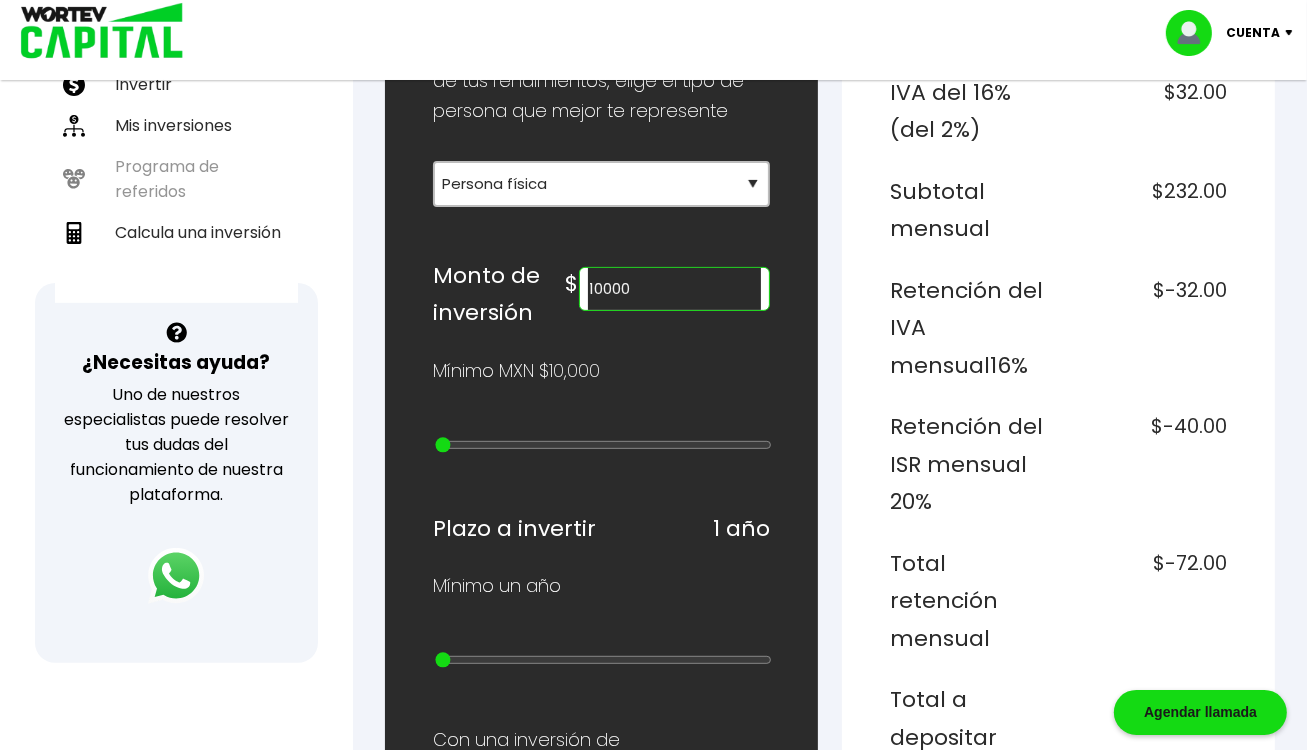 scroll, scrollTop: 304, scrollLeft: 0, axis: vertical 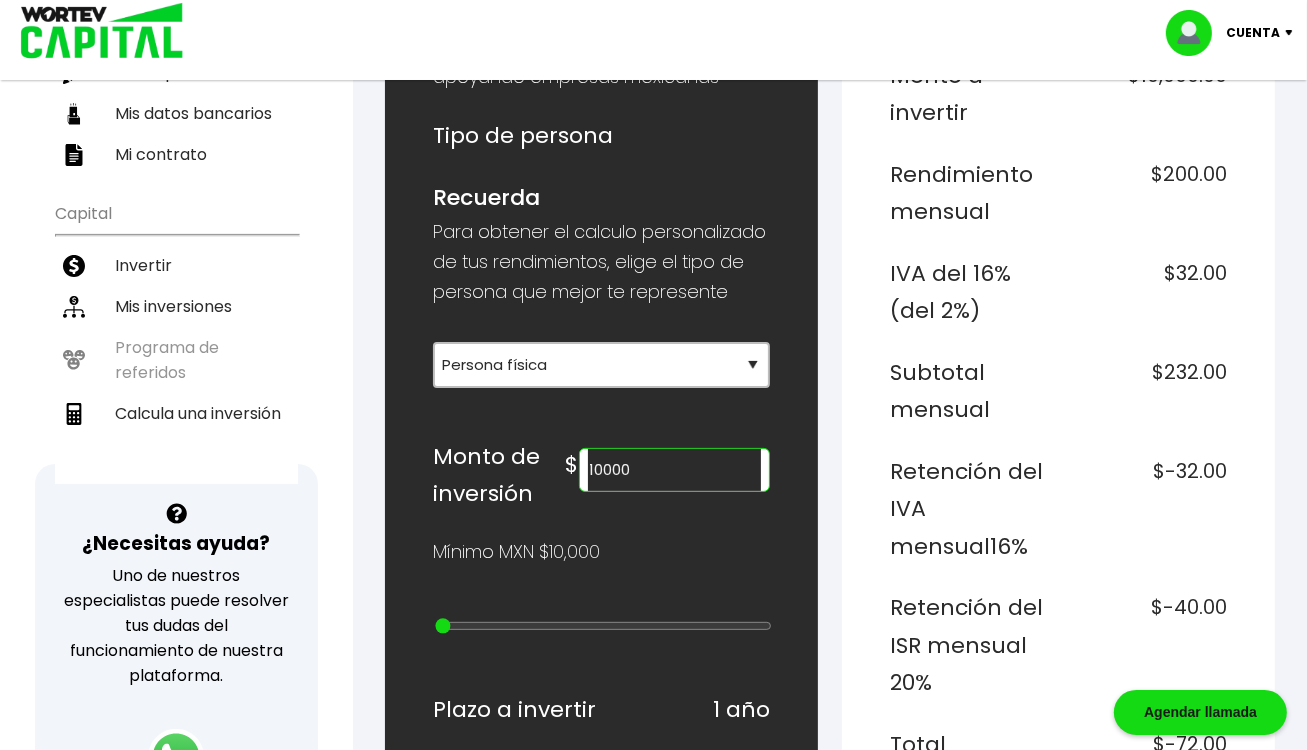 click on "10000" at bounding box center [674, 470] 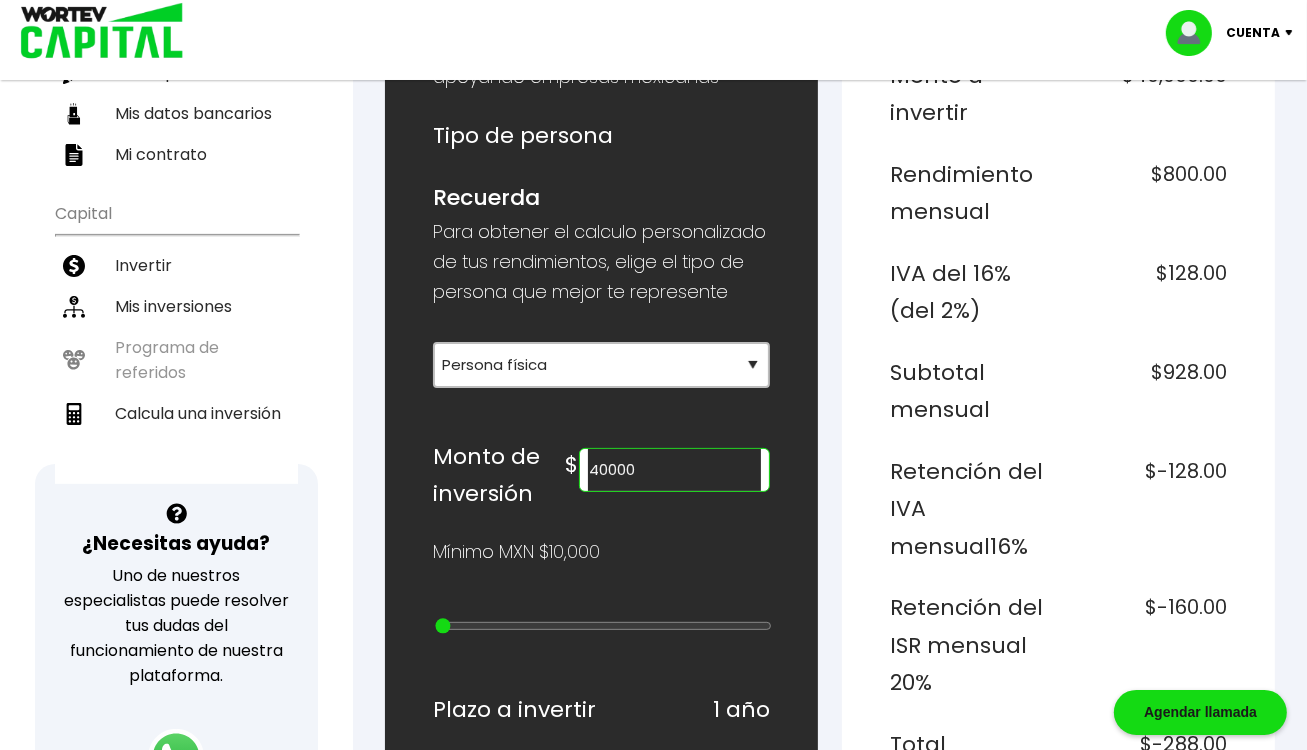 click on "Desglose de rendimientos  Monto a invertir $40,000.00  Rendimiento mensual $800.00  IVA del 16% (del 2%) $128.00  Subtotal mensual $928.00  Retención del IVA mensual  16% $-128.00  Retención del ISR mensual 20% $-160.00  Total retención mensual $-288.00  Total a depositar mensual $640.00  Total a depositar en  un   año   $7,680.00 Rendimiento neto $7,680.00 Inversión $40,000.00" at bounding box center [1058, 890] 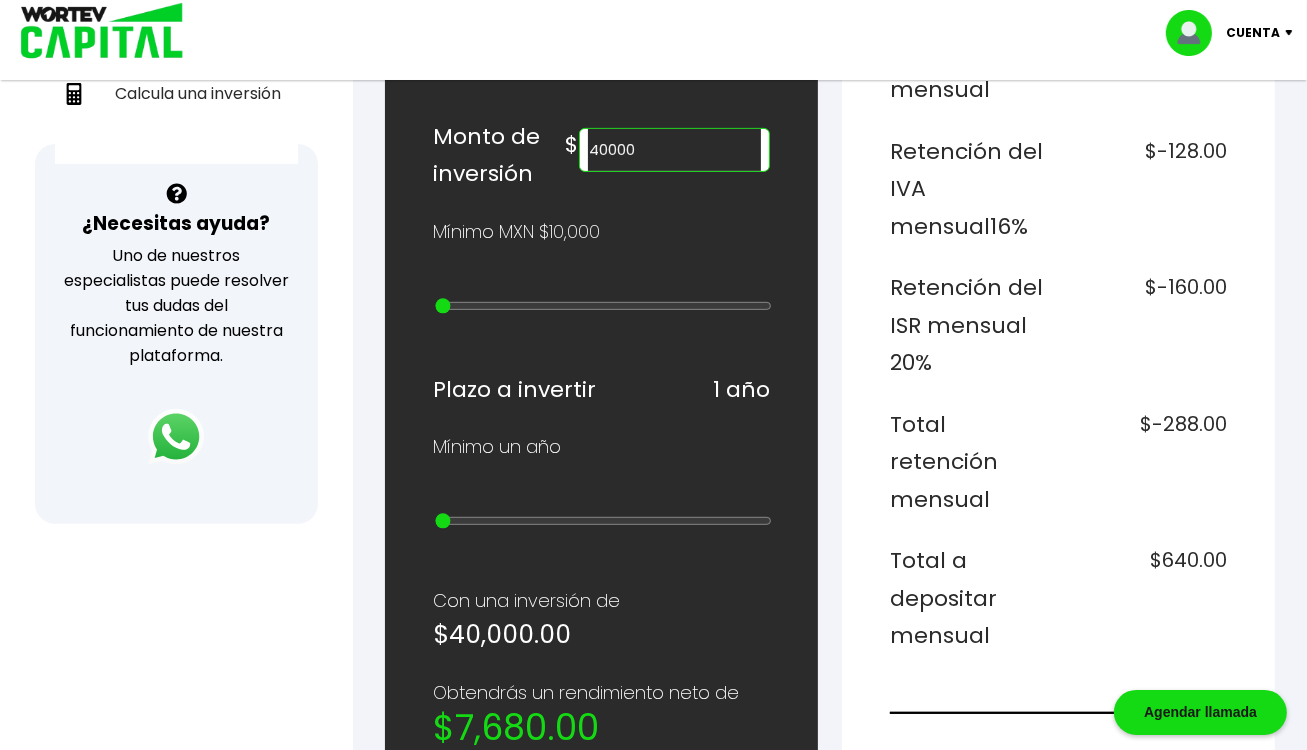 scroll, scrollTop: 584, scrollLeft: 0, axis: vertical 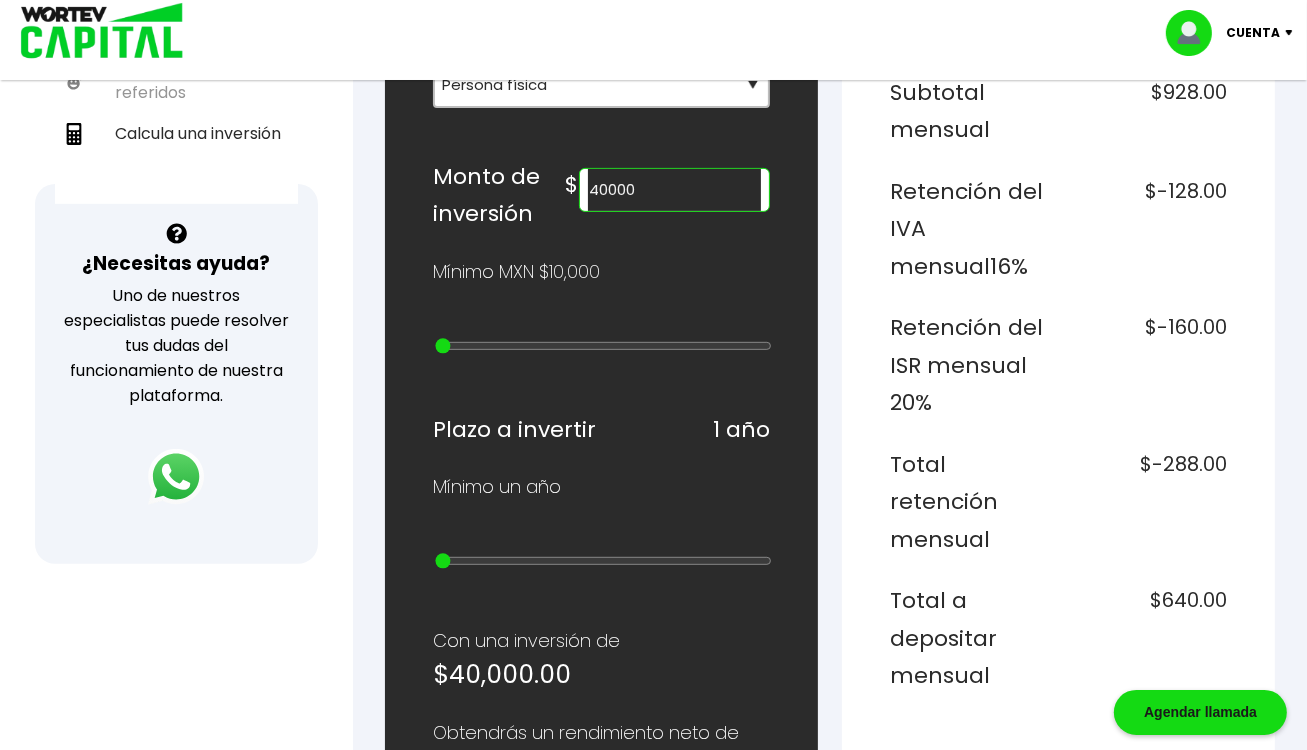 click on "40000" at bounding box center (674, 190) 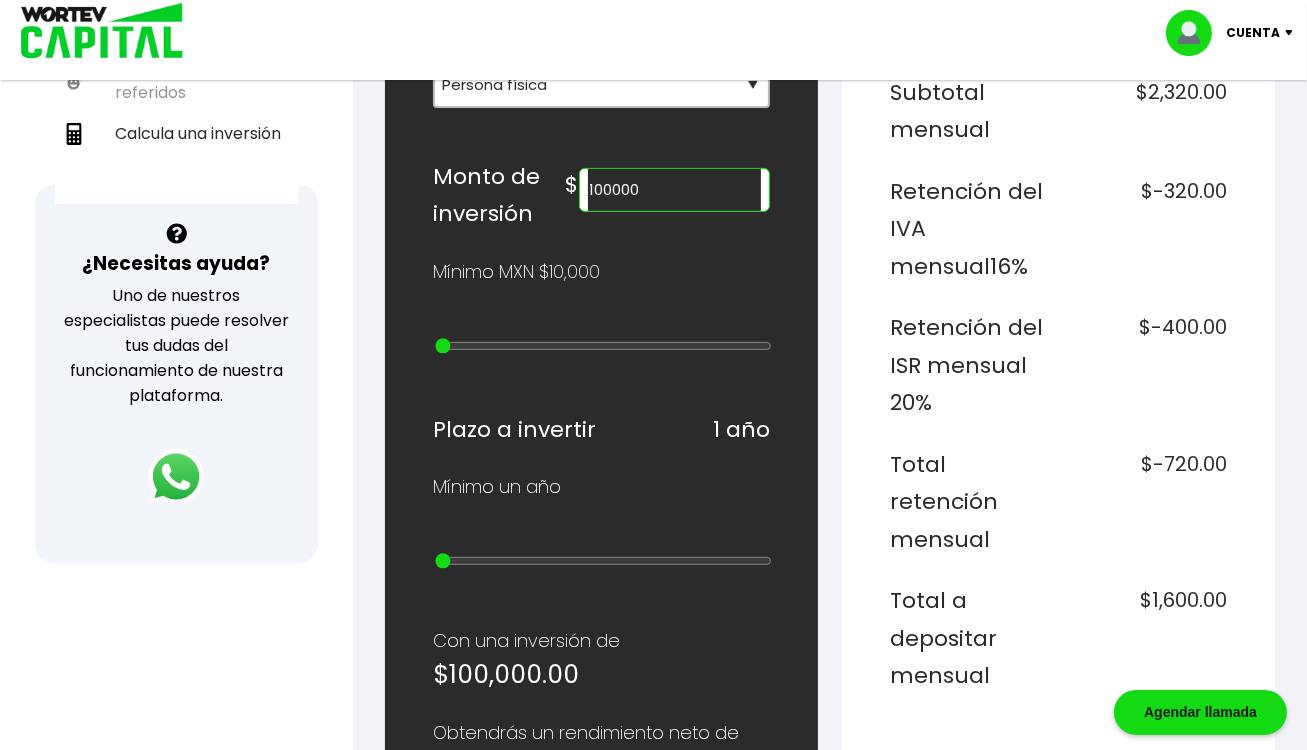 click on "Desglose de rendimientos  Monto a invertir $100,000.00  Rendimiento mensual $2,000.00  IVA del 16% (del 2%) $320.00  Subtotal mensual $2,320.00  Retención del IVA mensual  16% $-320.00  Retención del ISR mensual 20% $-400.00  Total retención mensual $-720.00  Total a depositar mensual $1,600.00  Total a depositar en  un   año   $19,200.00 Rendimiento neto $19,200.00 Inversión $100,000.00" at bounding box center (1058, 610) 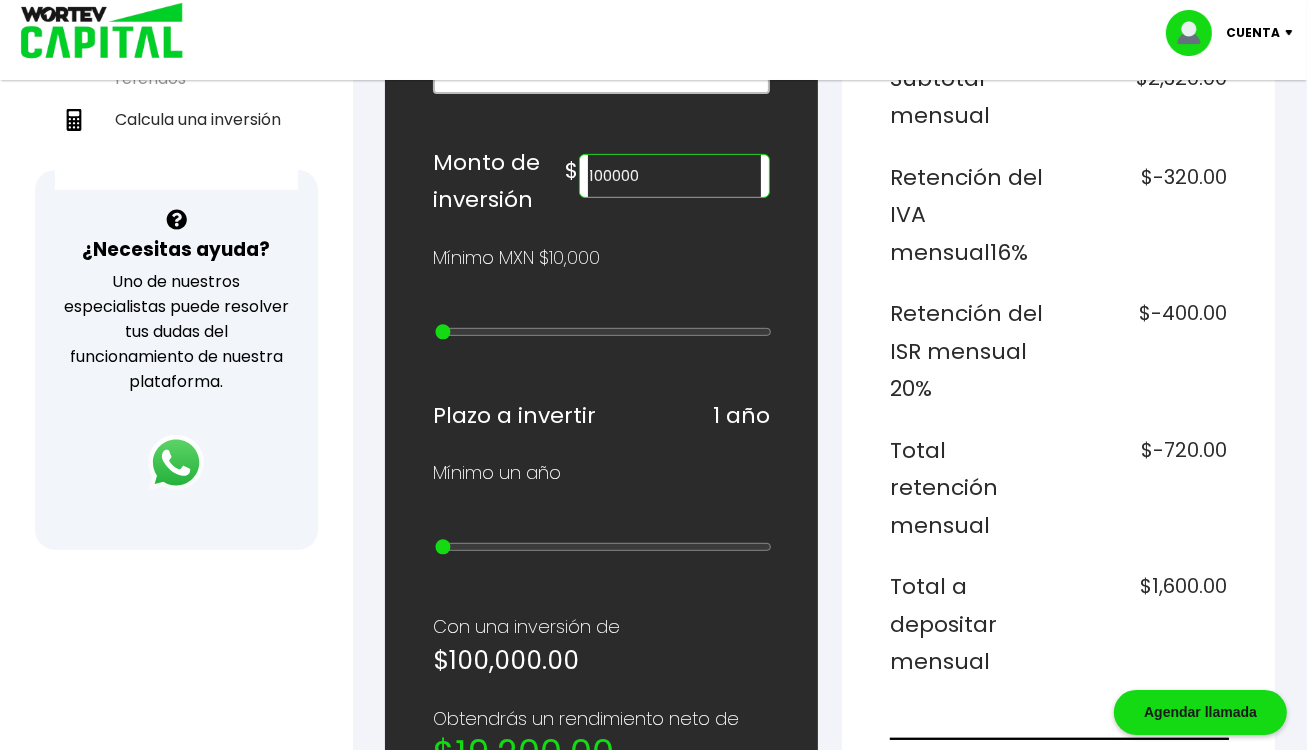scroll, scrollTop: 544, scrollLeft: 0, axis: vertical 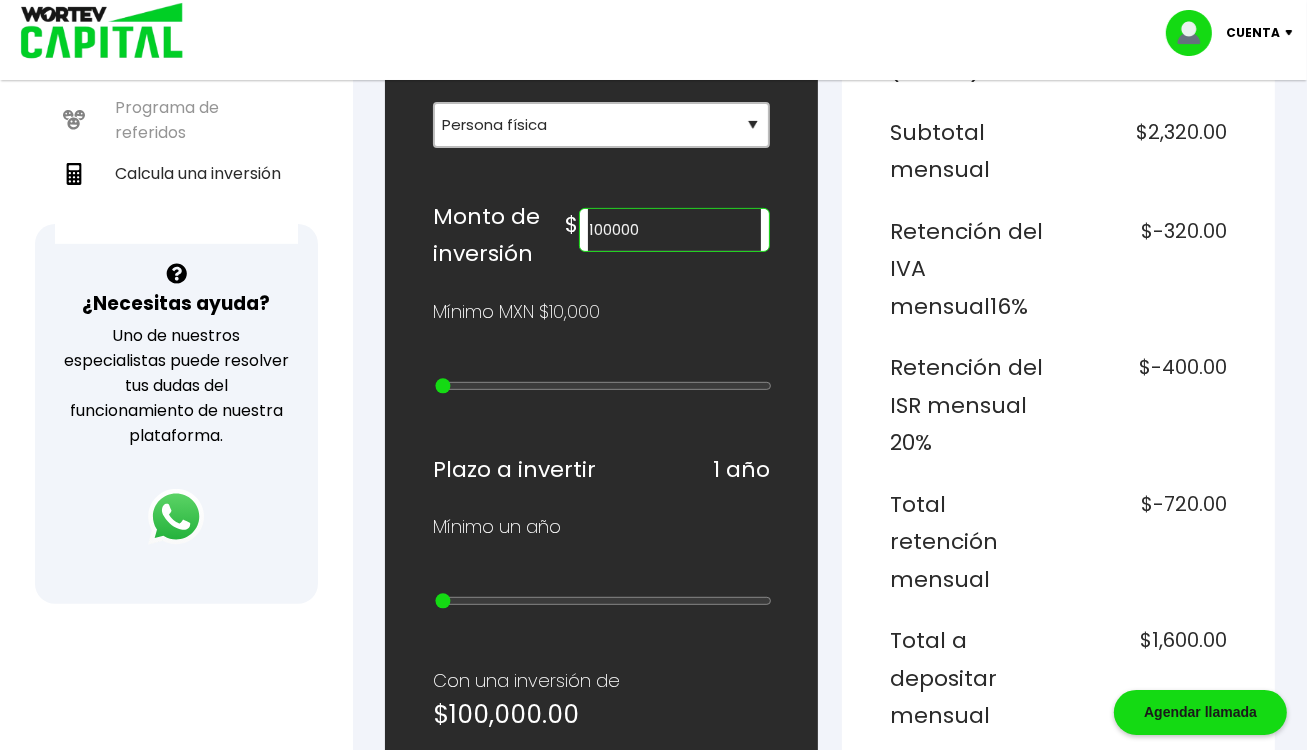 click on "100000" at bounding box center [674, 230] 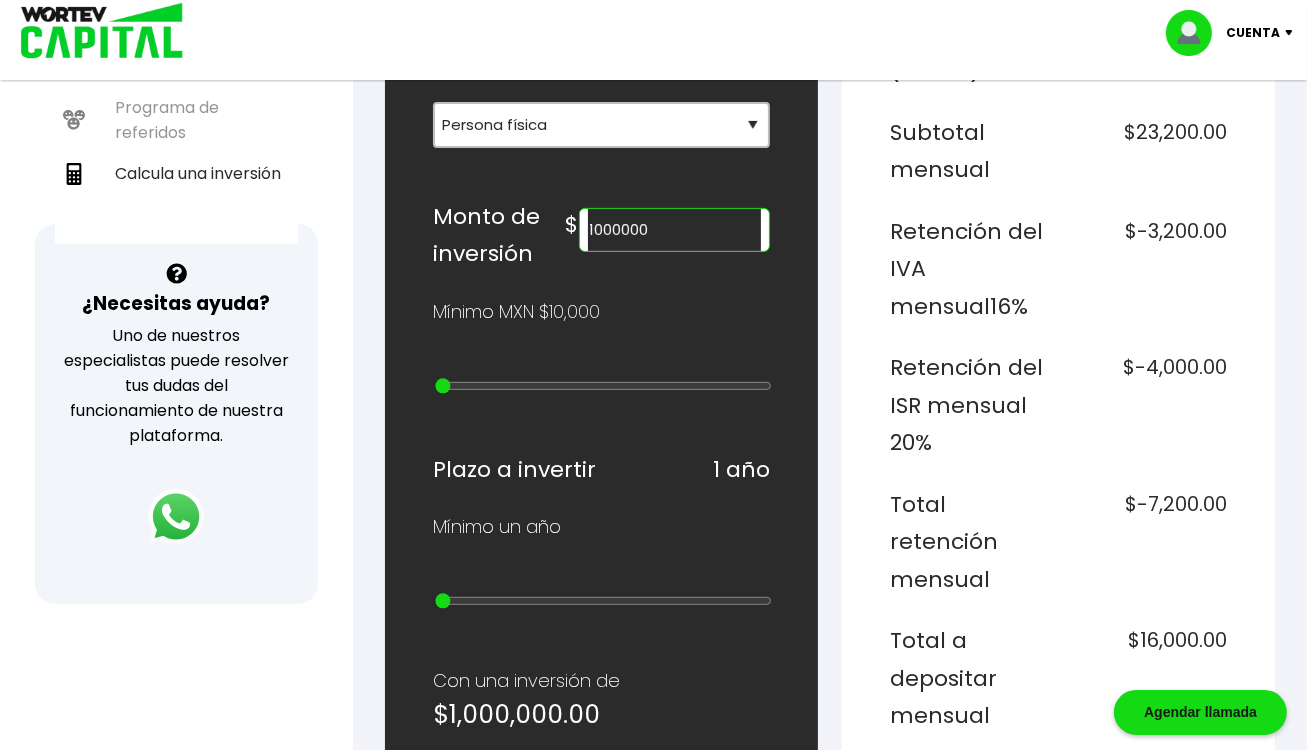 click on "Desglose de rendimientos  Monto a invertir $1,000,000.00  Rendimiento mensual $20,000.00  IVA del 16% (del 2%) $3,200.00  Subtotal mensual $23,200.00  Retención del IVA mensual  16% $-3,200.00  Retención del ISR mensual 20% $-4,000.00  Total retención mensual $-7,200.00  Total a depositar mensual $16,000.00  Total a depositar en  un   año   $192,000.00 Rendimiento neto $192,000.00 Inversión $1,000,000.00" at bounding box center [1058, 650] 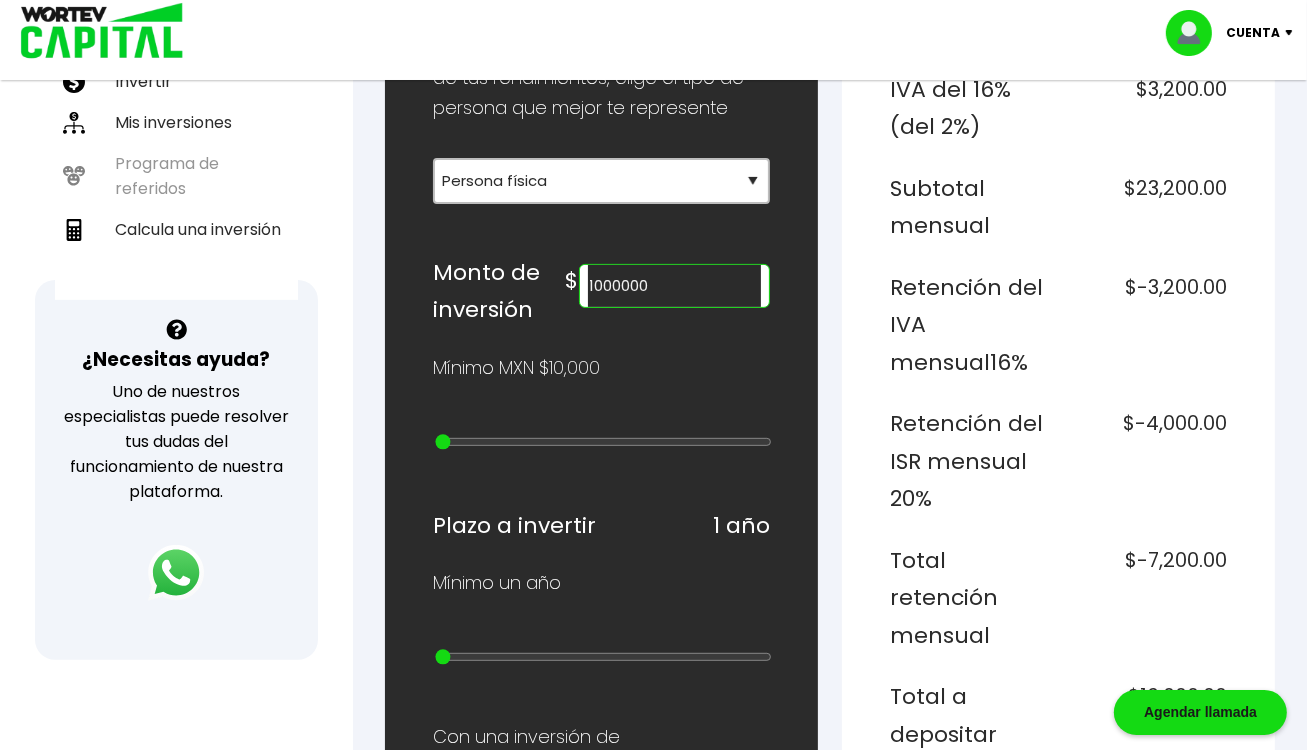scroll, scrollTop: 528, scrollLeft: 0, axis: vertical 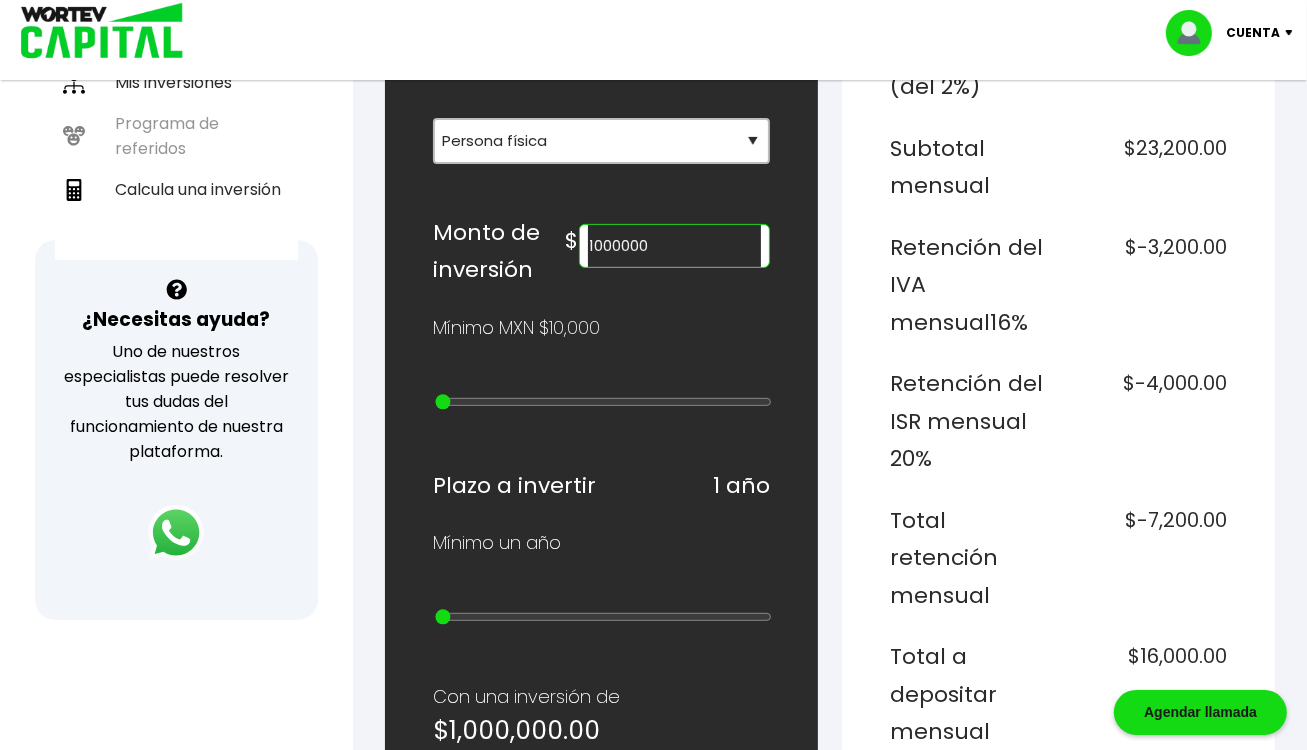type on "20000" 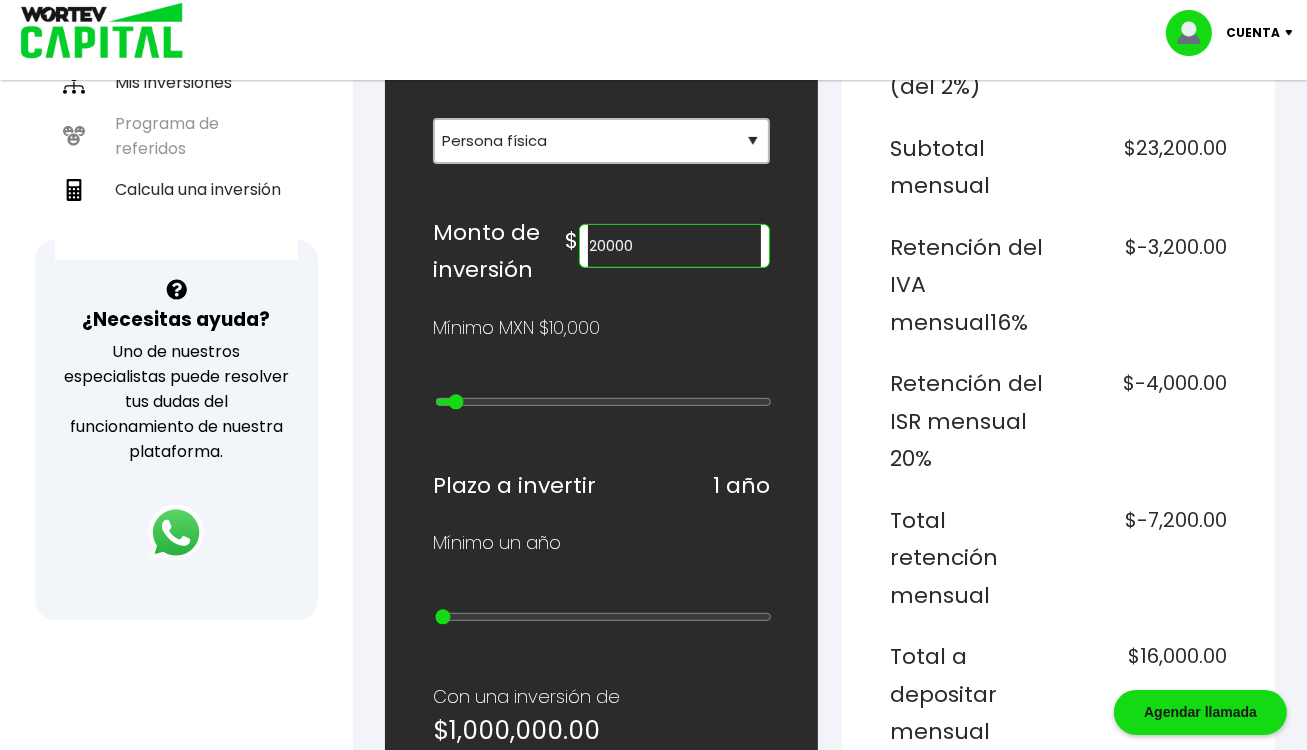 type on "40000" 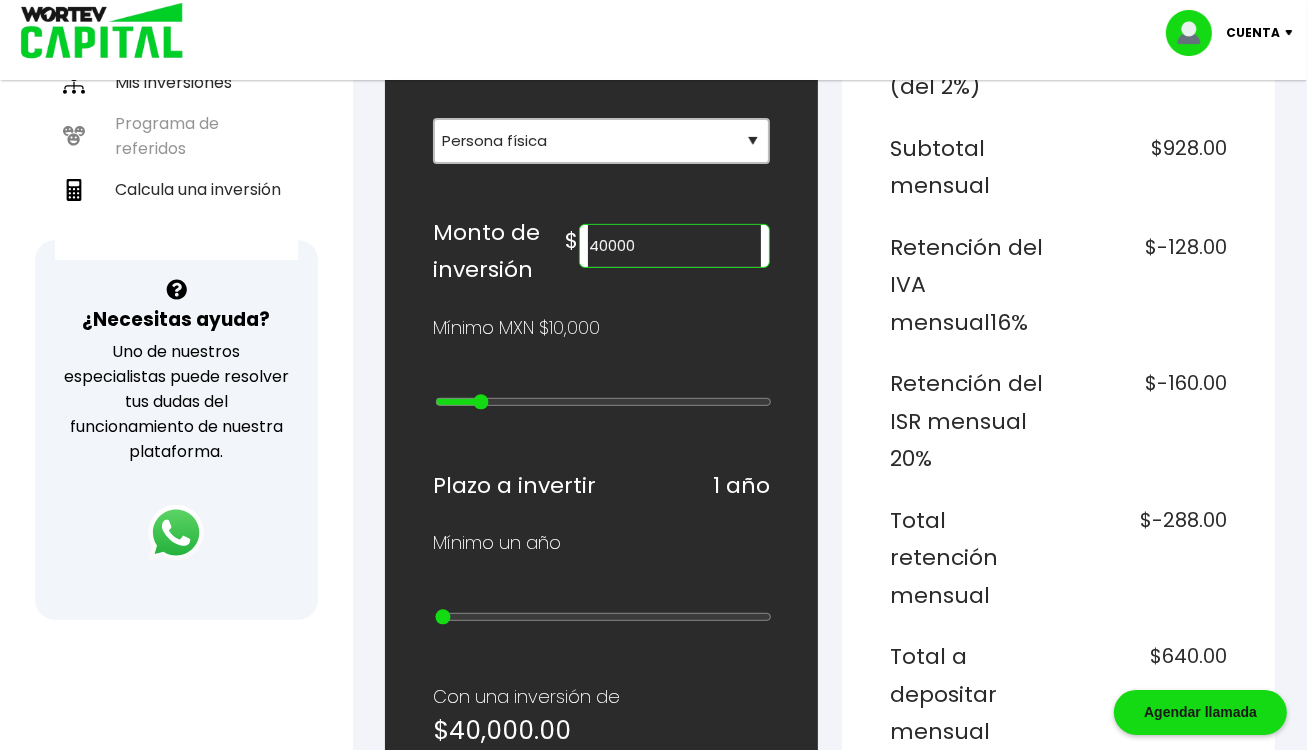 type on "60000" 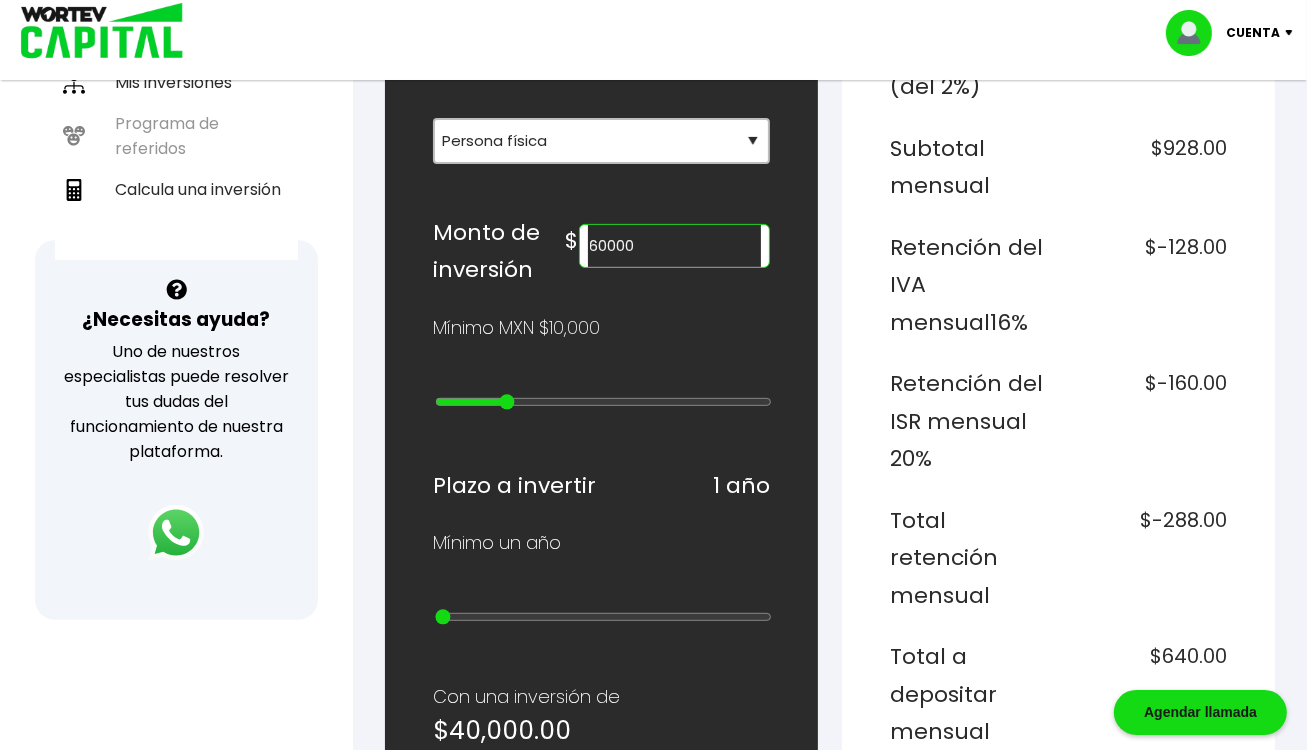 type on "70000" 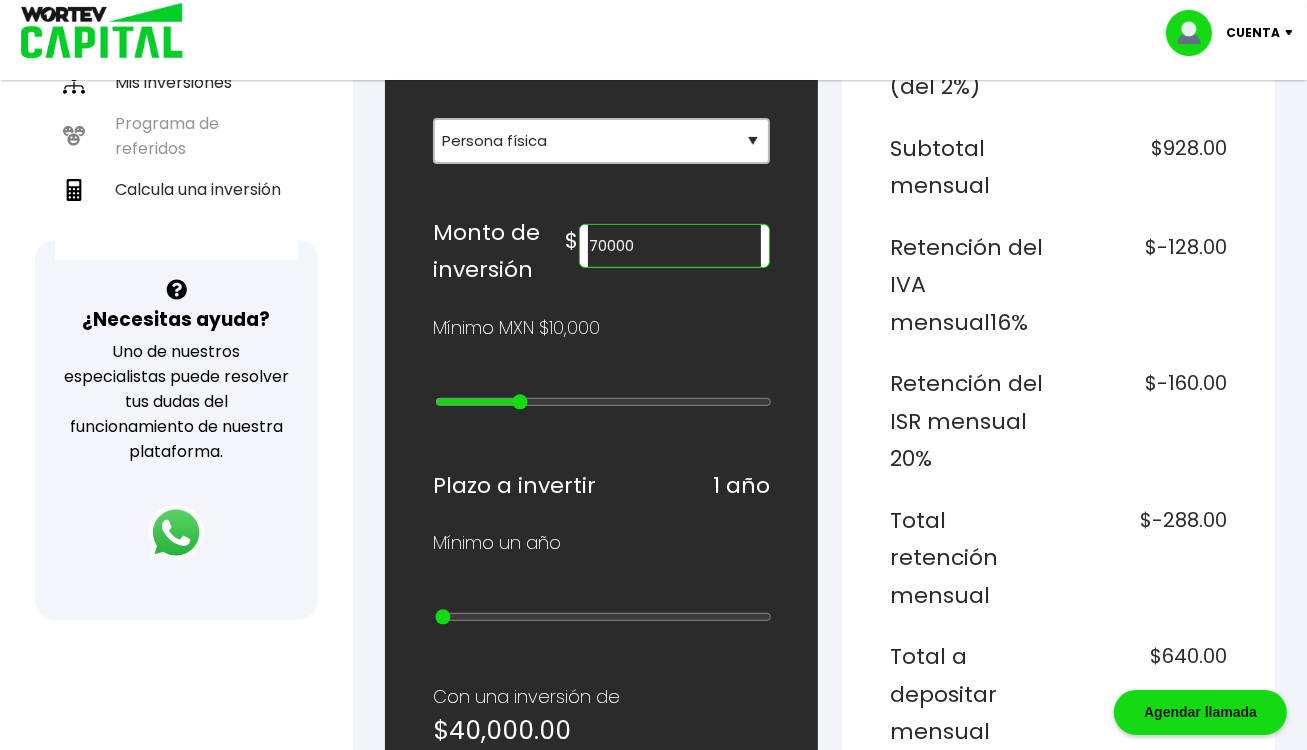 type on "80000" 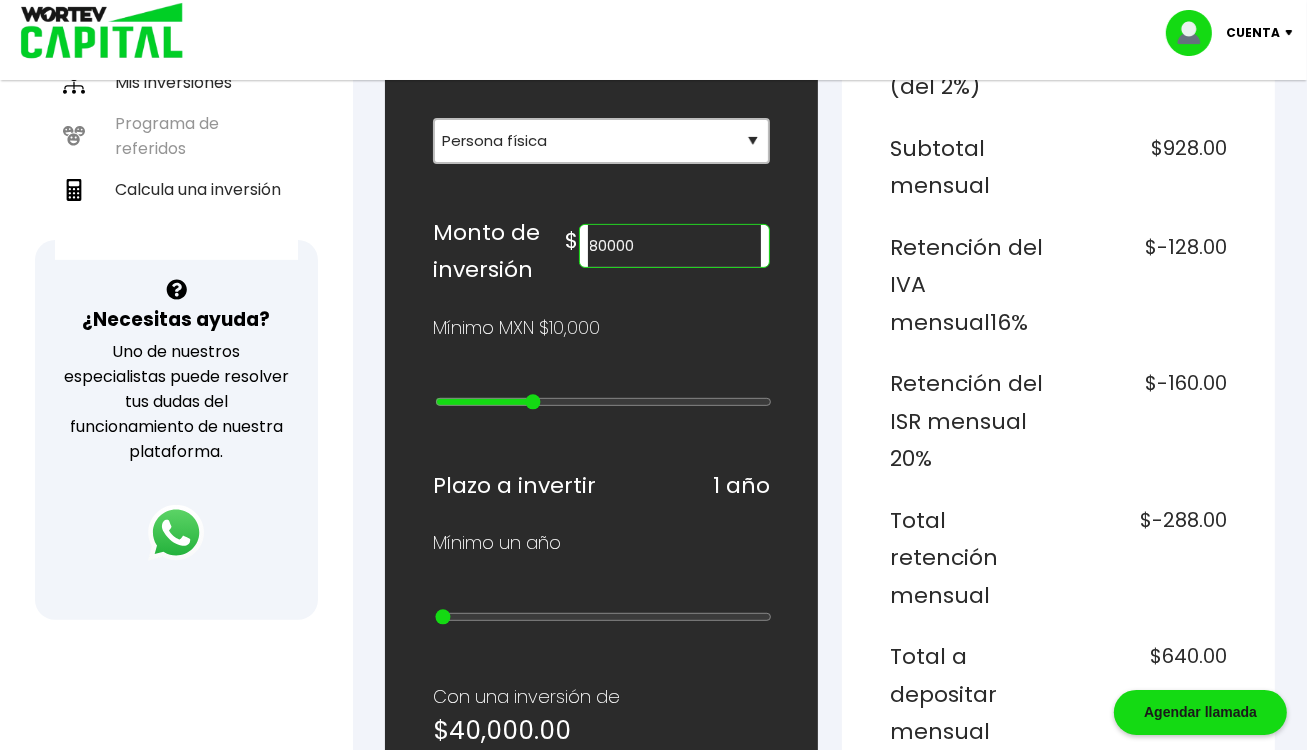 type on "100000" 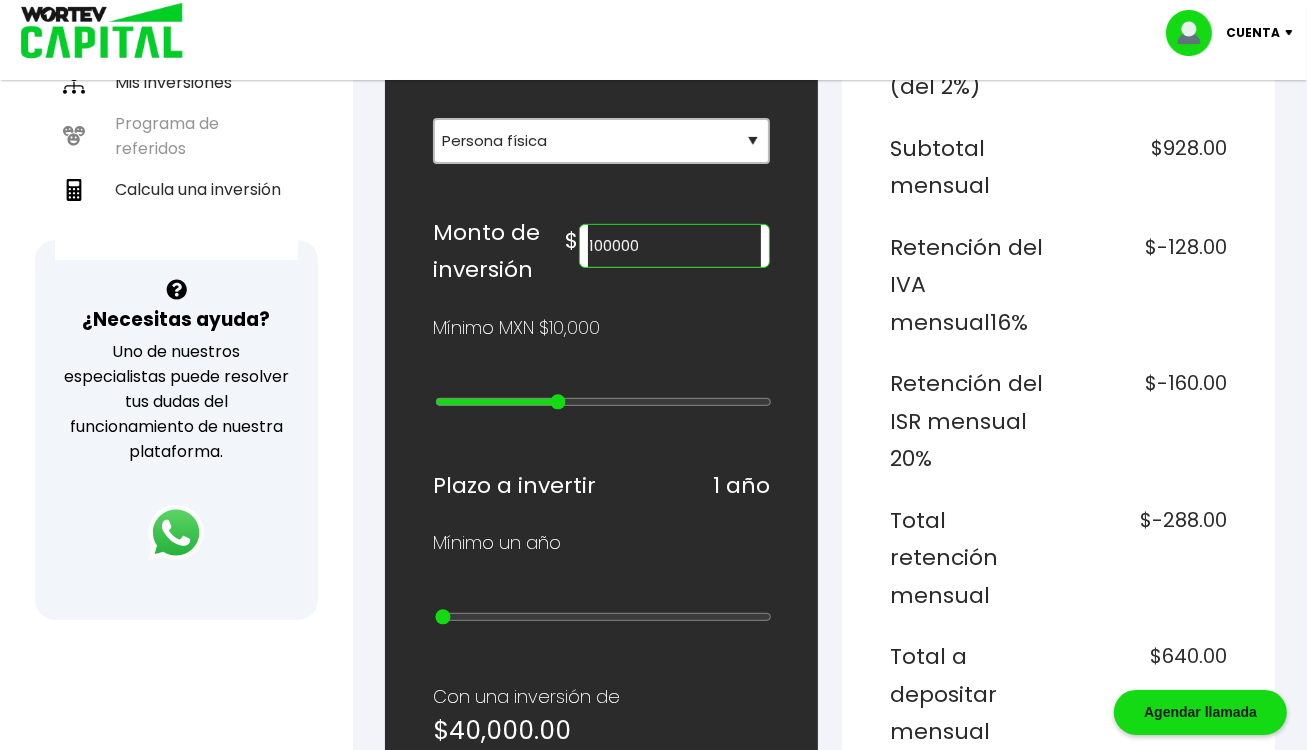 type on "300000" 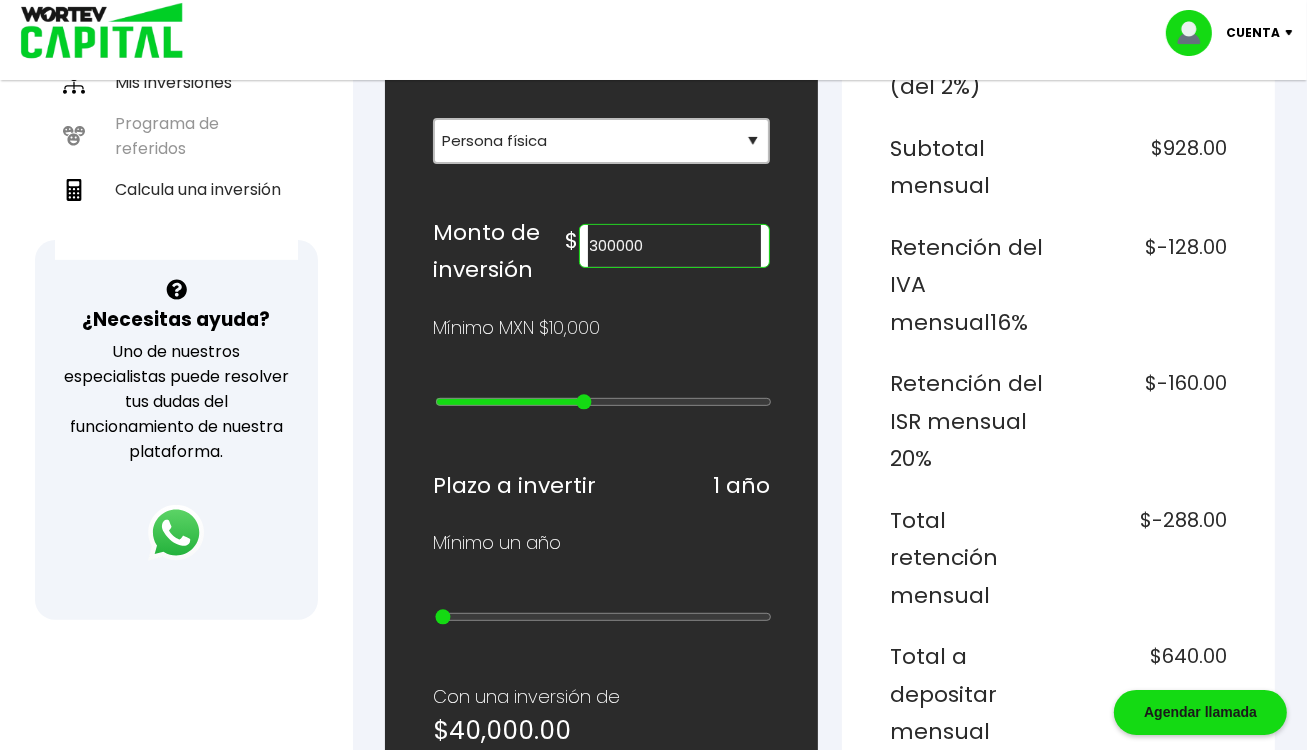 type on "400000" 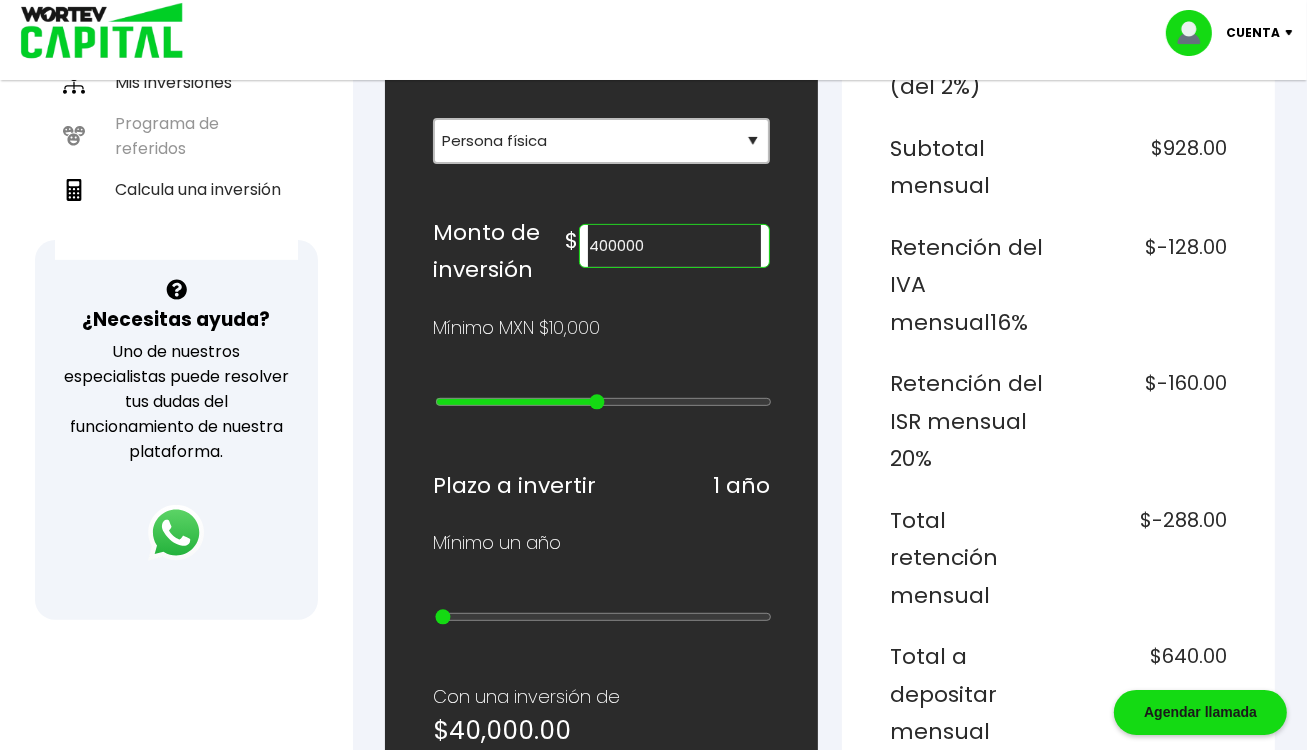 type on "500000" 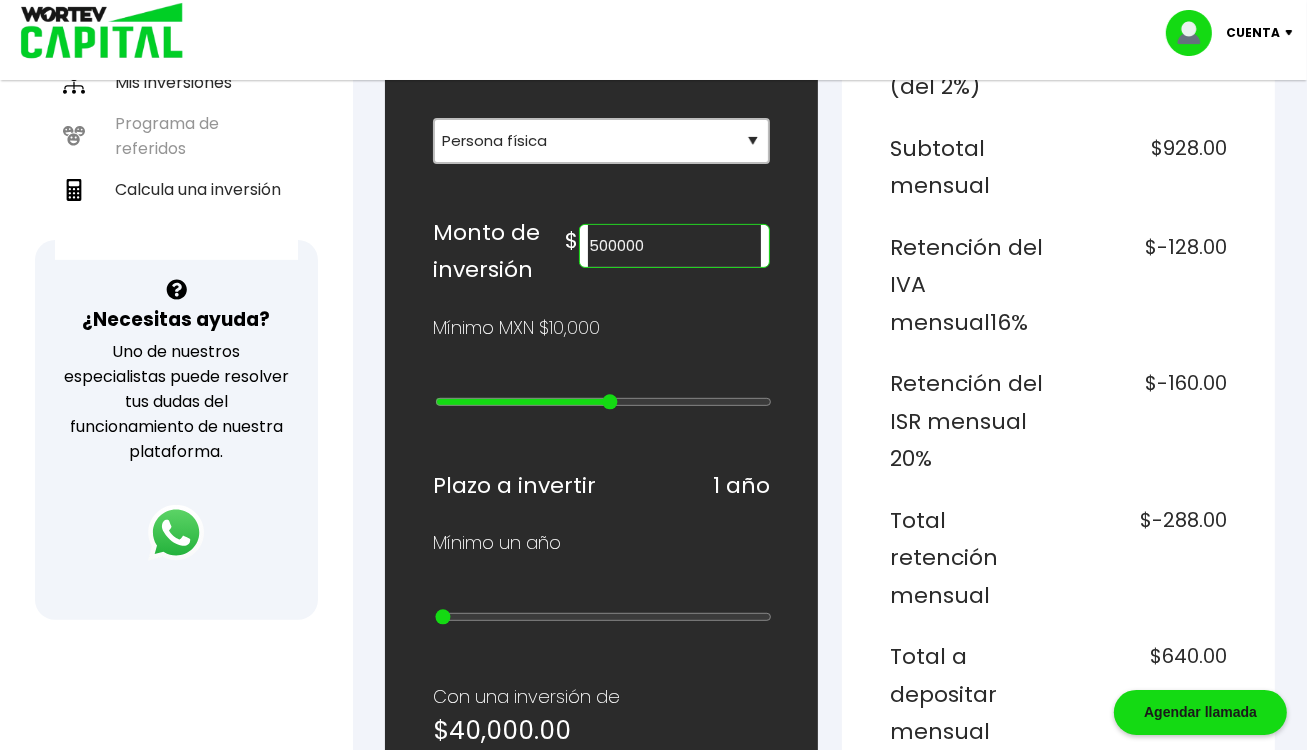 type on "600000" 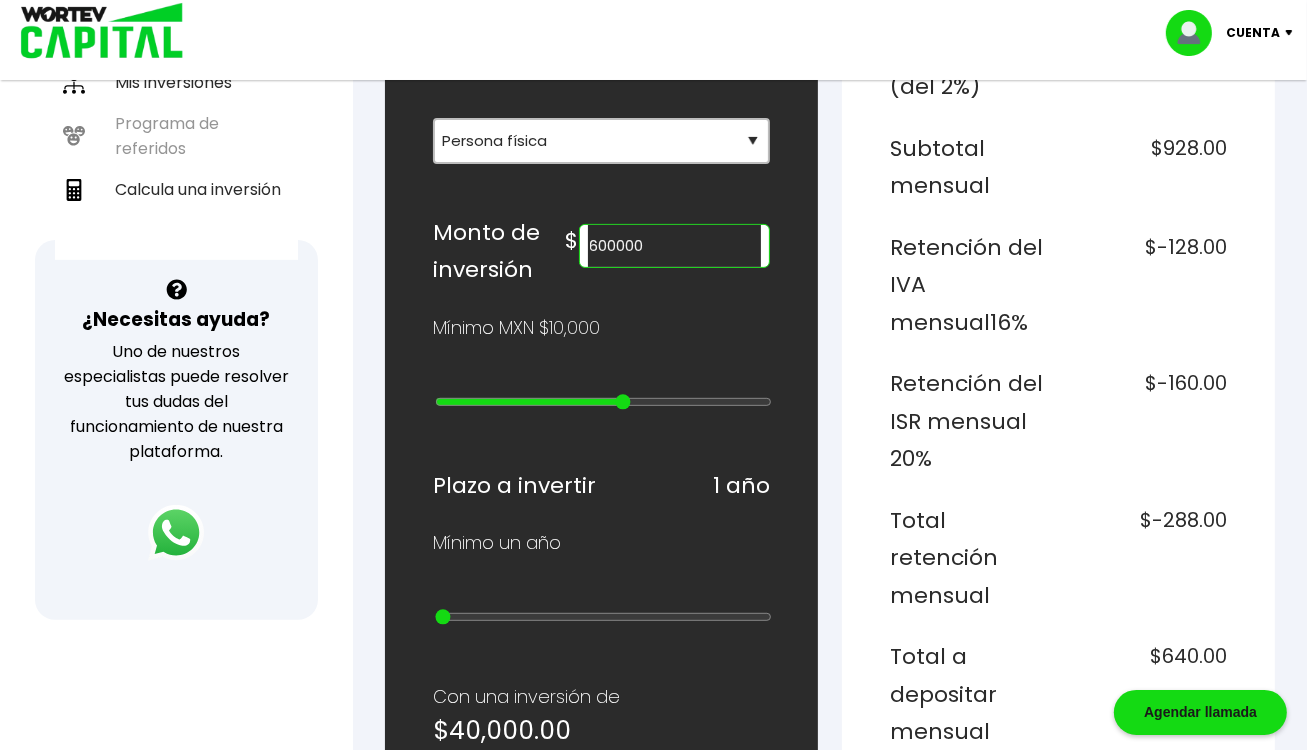 type on "700000" 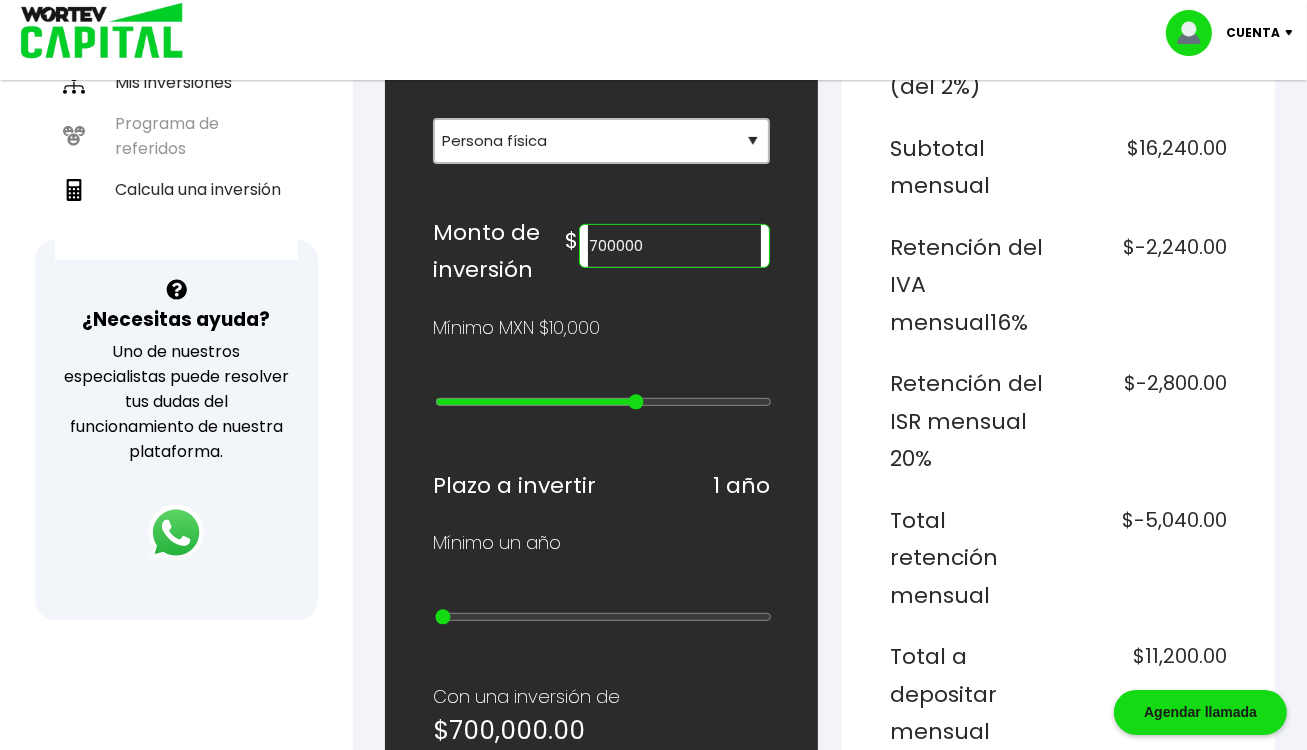 type on "800000" 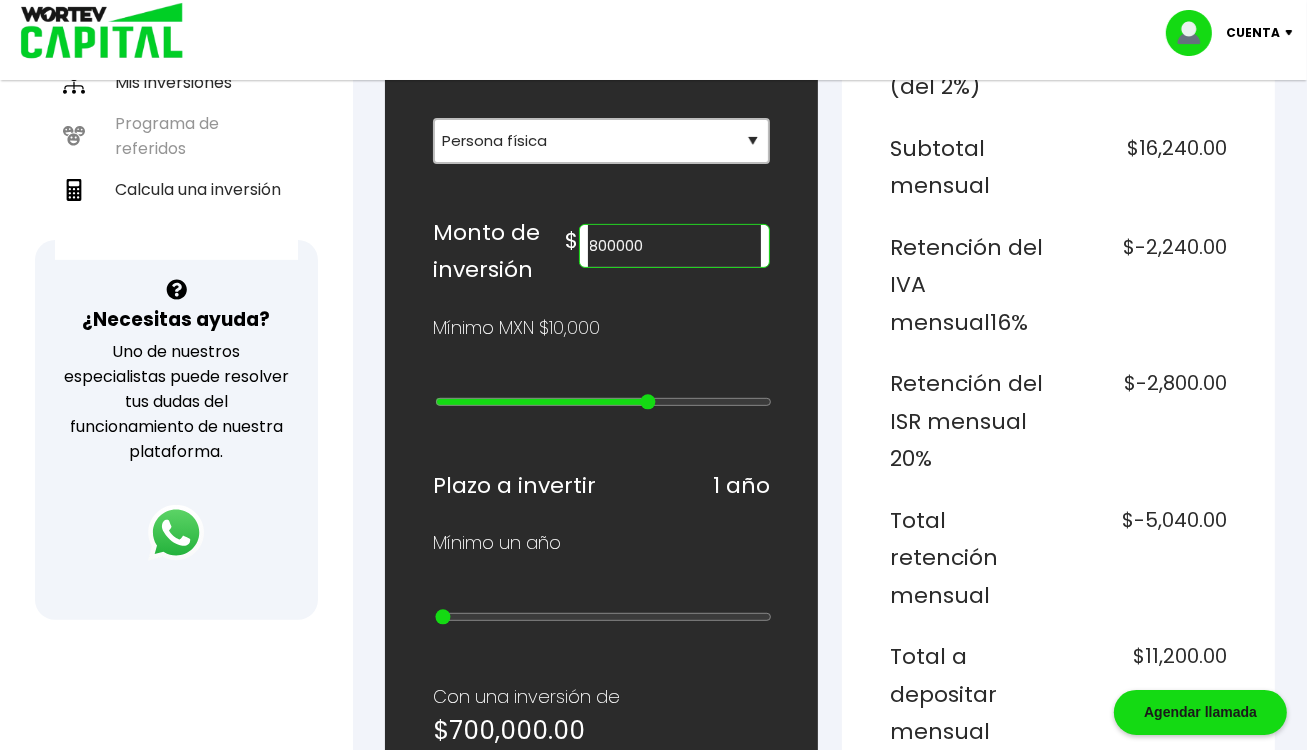 type on "900000" 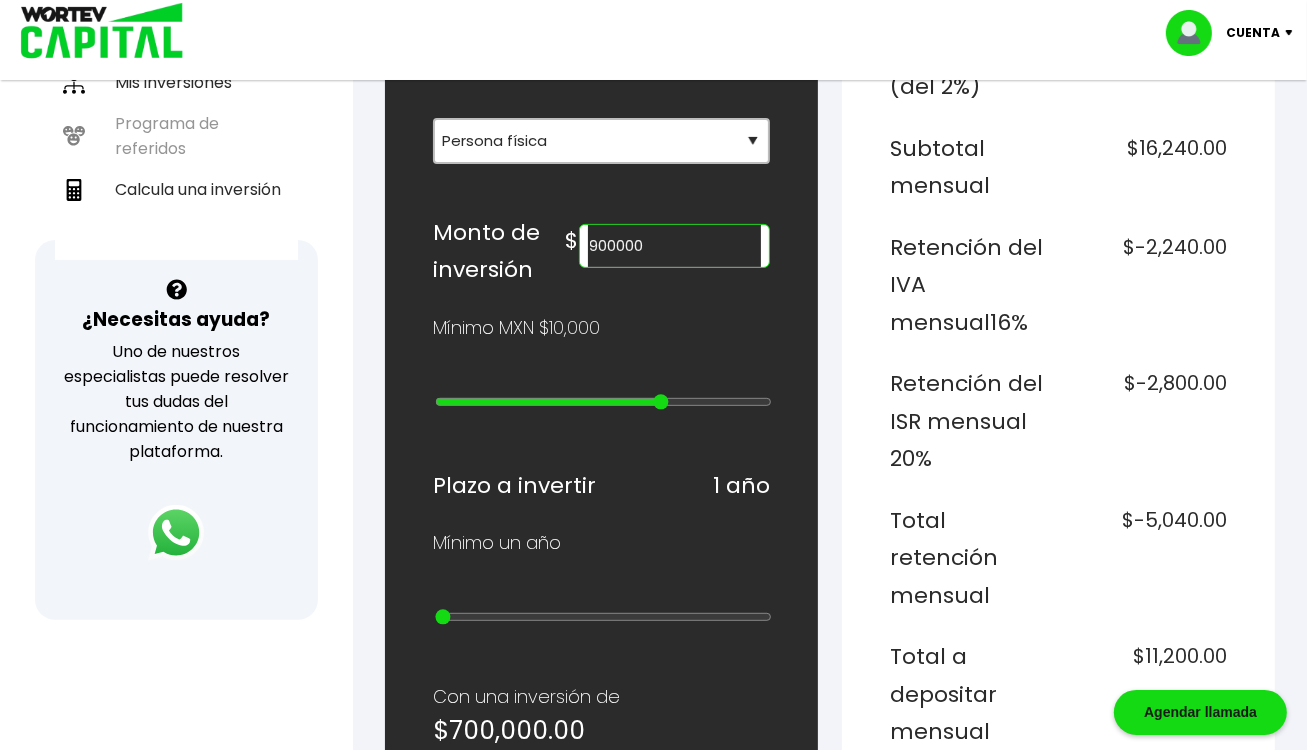 type on "1000000" 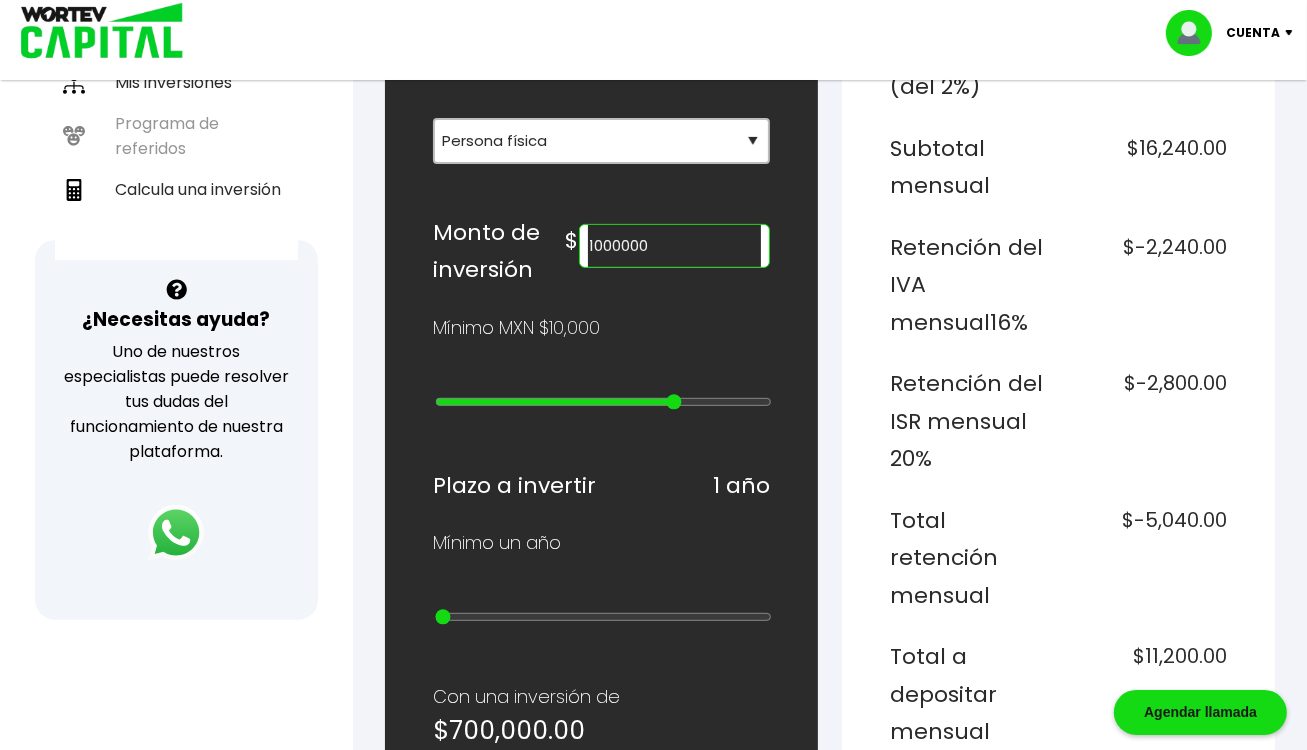 type on "2000000" 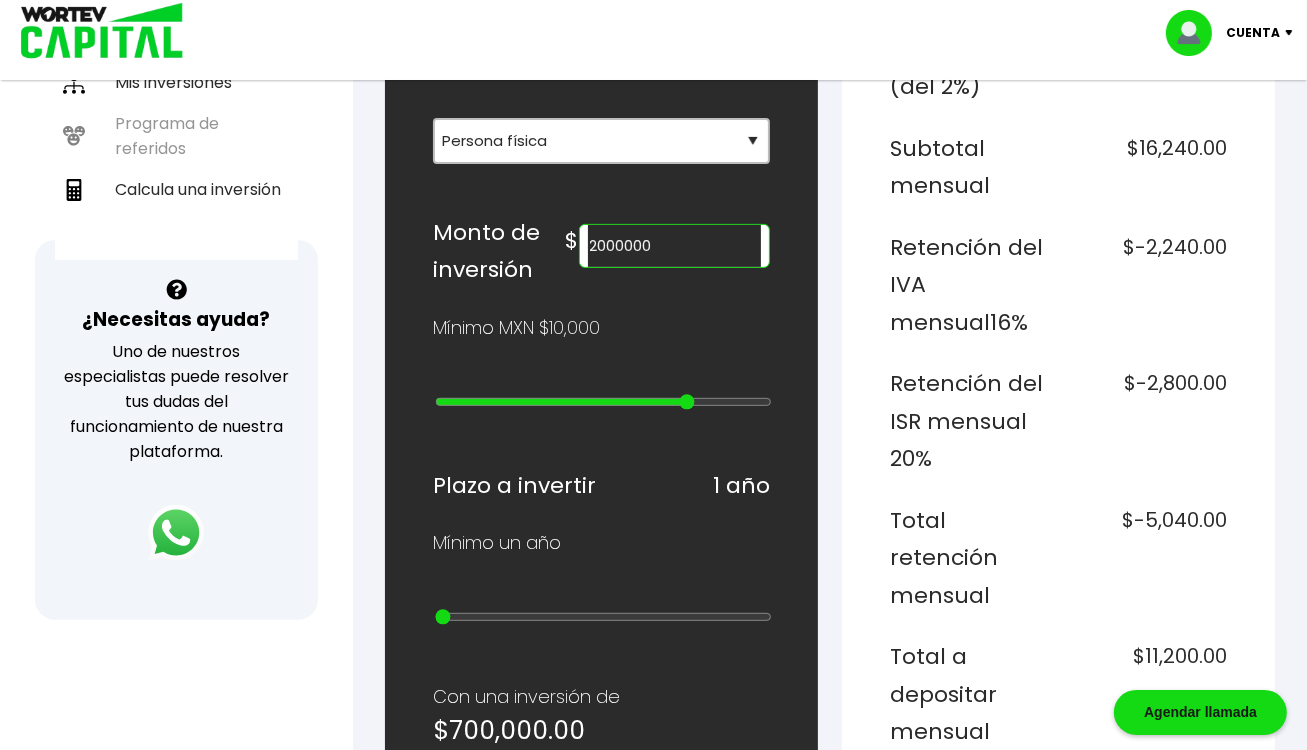 type on "3000000" 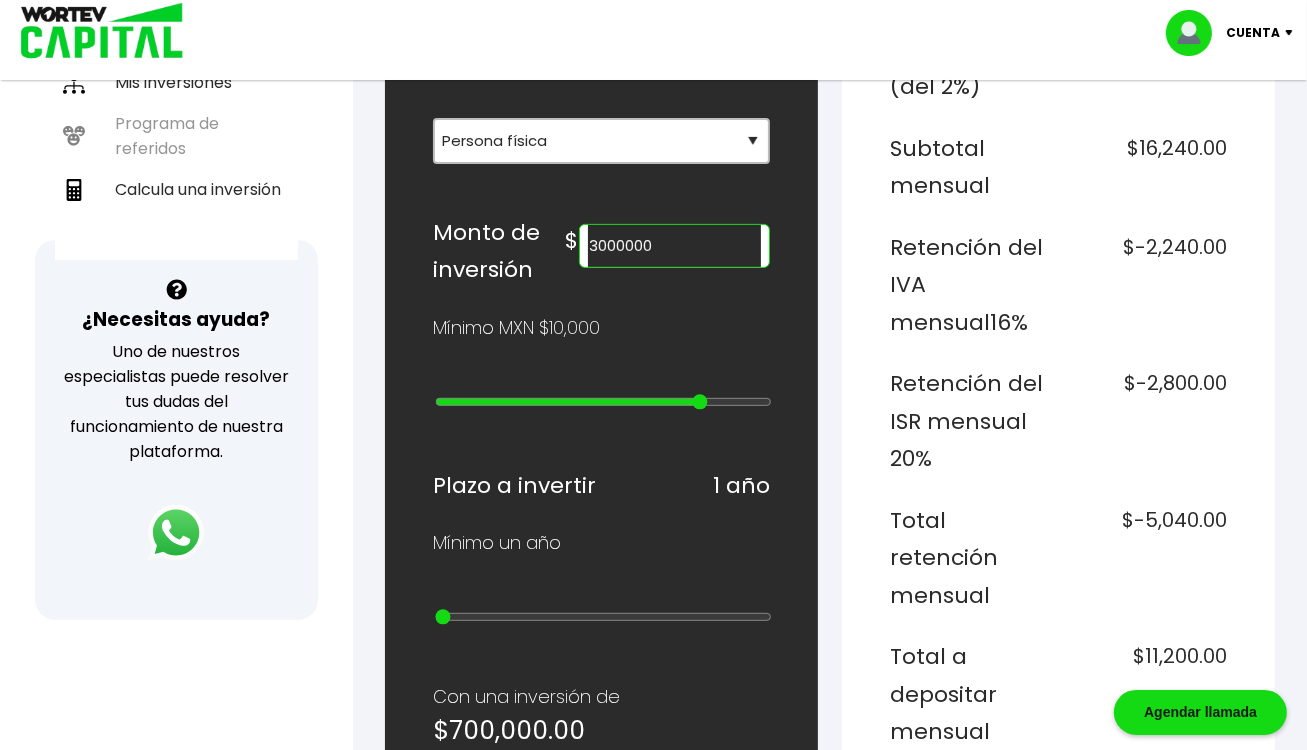 type on "5000000" 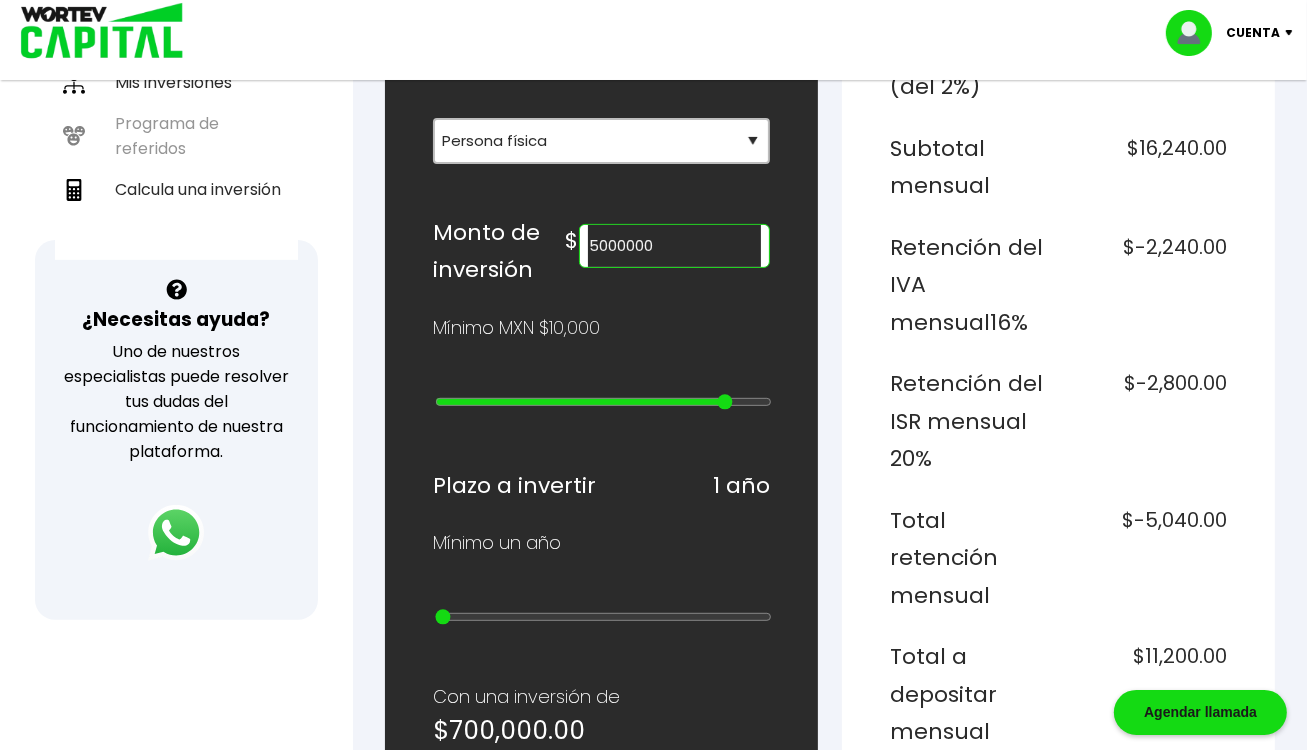 type on "10000000" 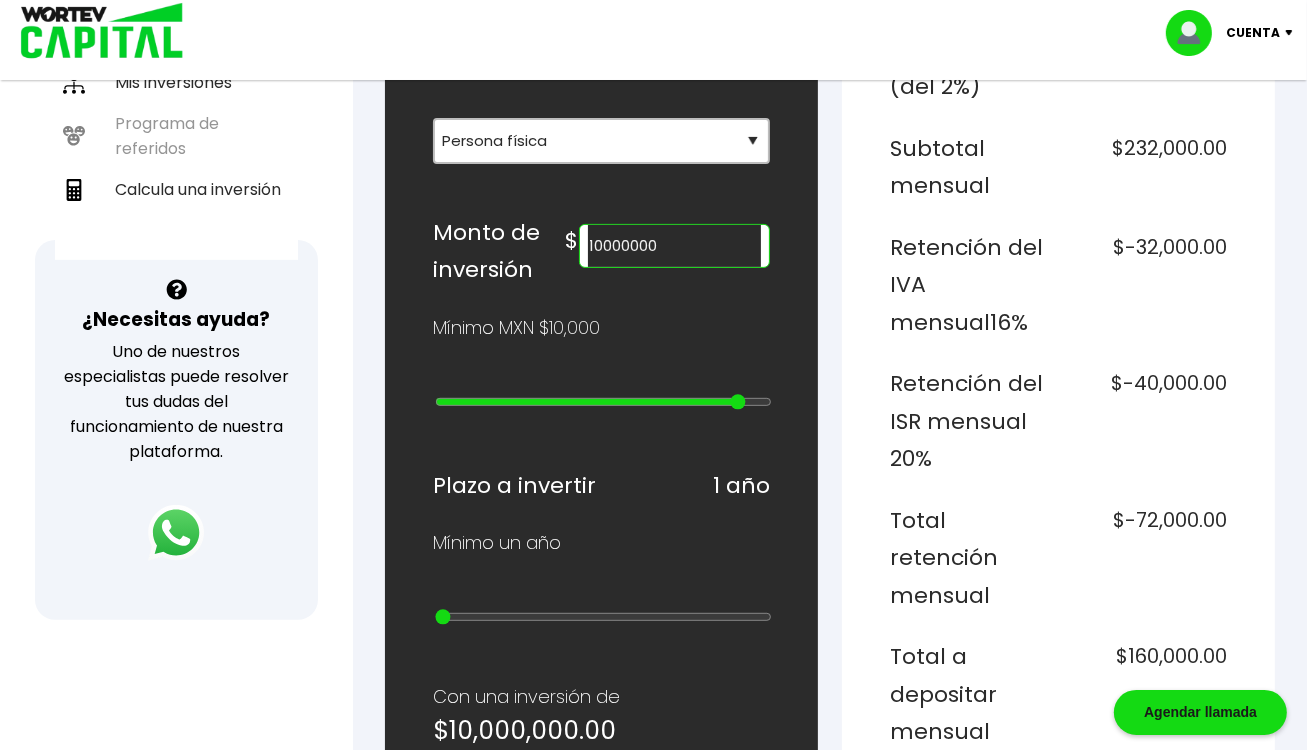 type on "15000000" 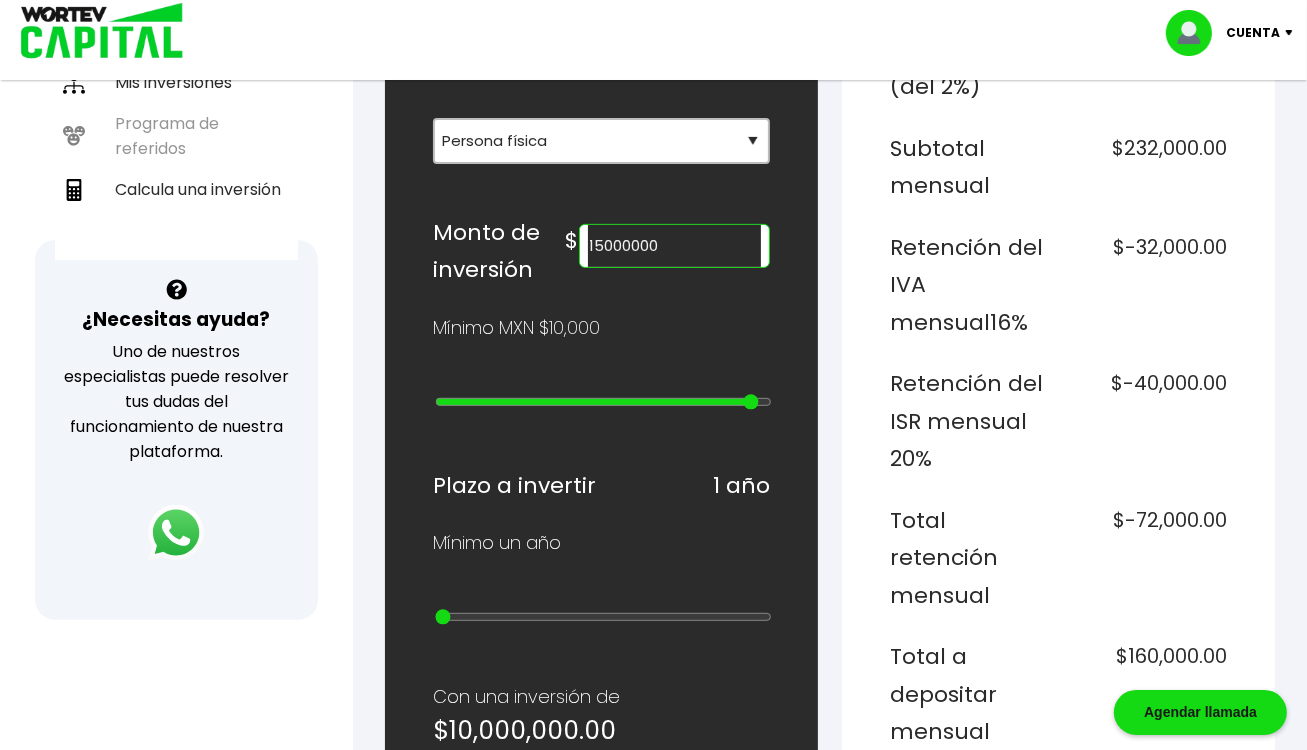 type on "20000000" 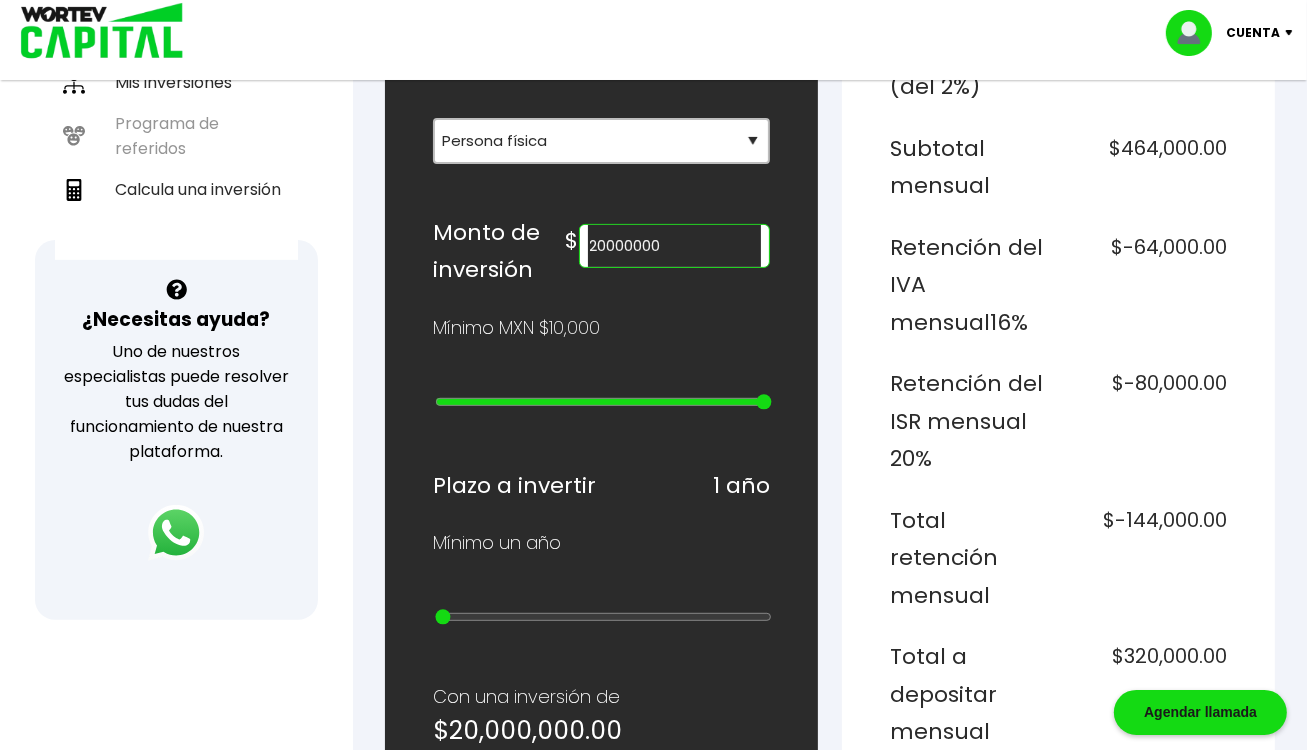 drag, startPoint x: 442, startPoint y: 400, endPoint x: 775, endPoint y: 411, distance: 333.18164 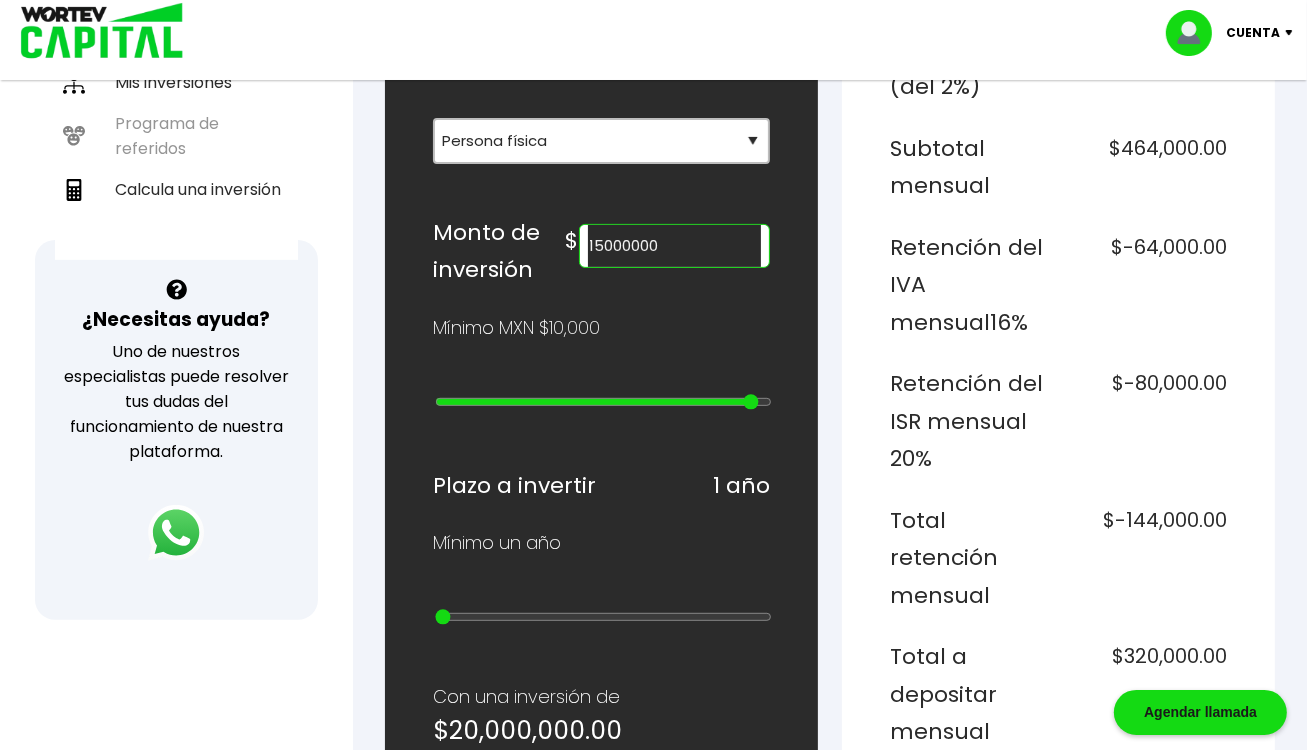 type on "10000000" 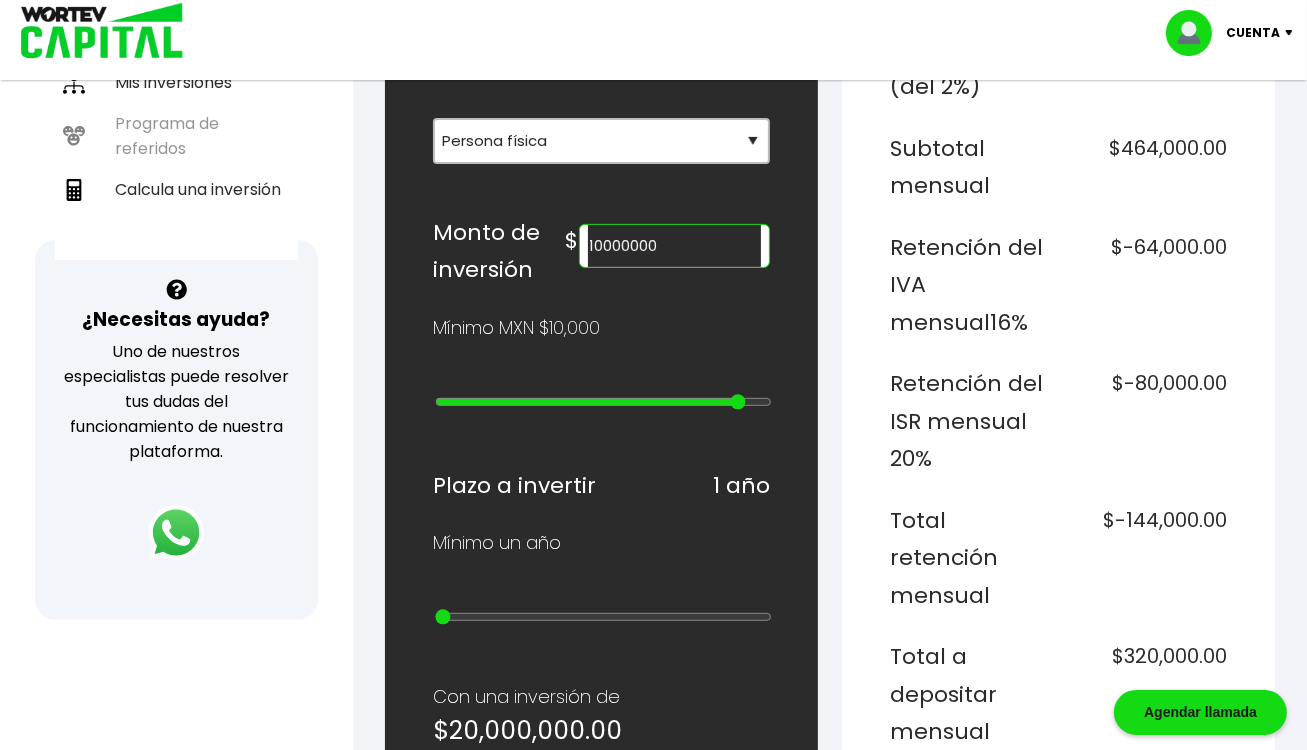 type on "5000000" 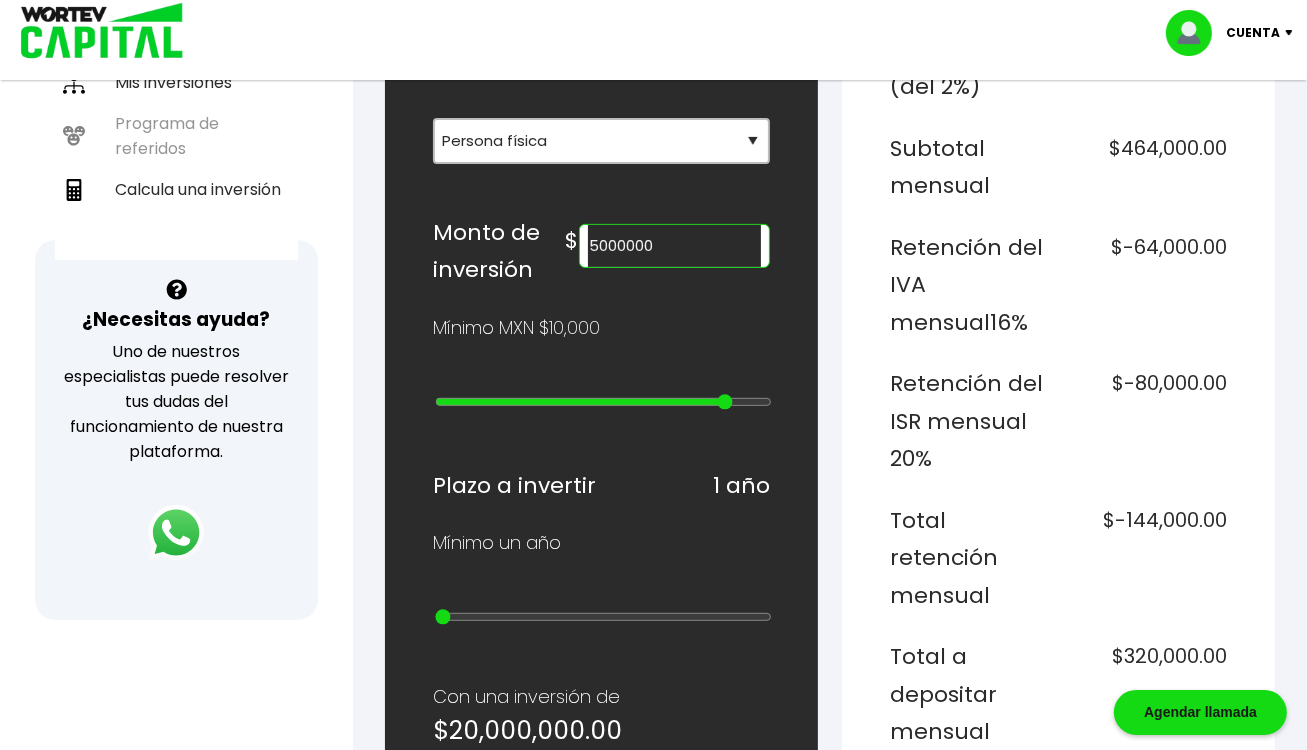 type on "4000000" 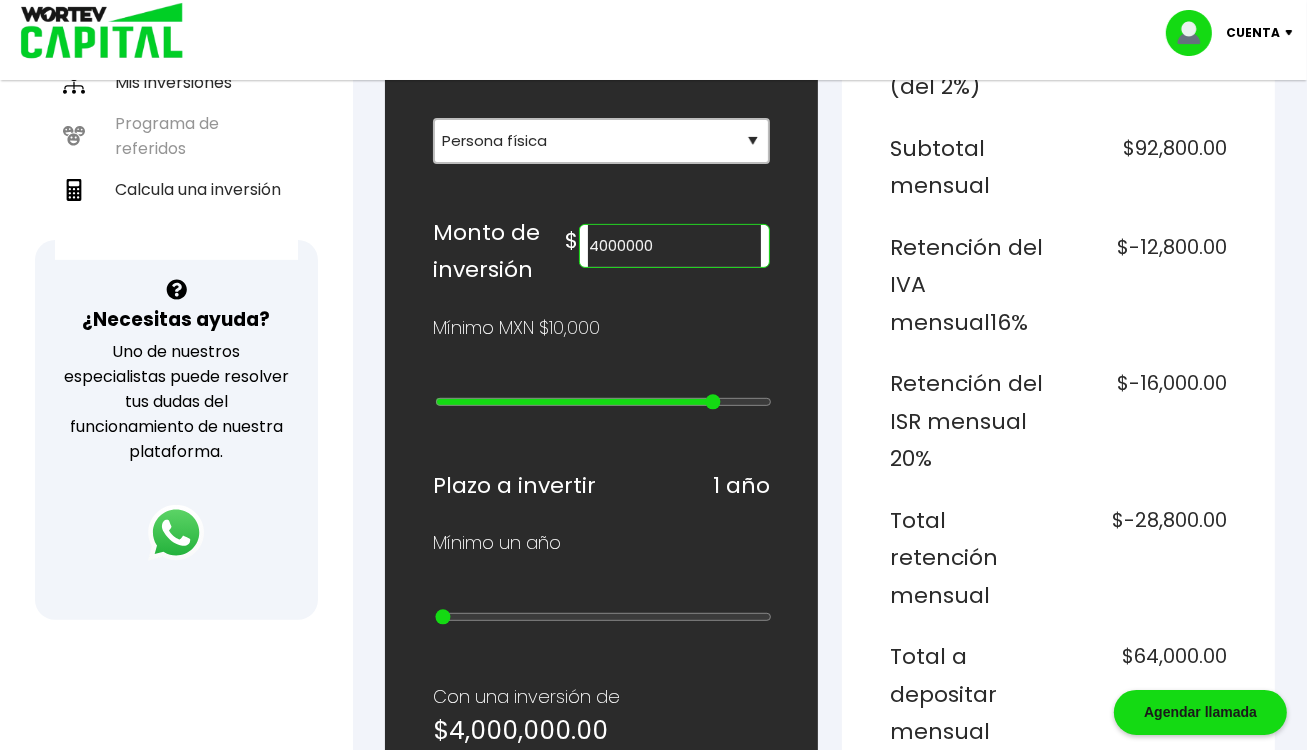 type on "3000000" 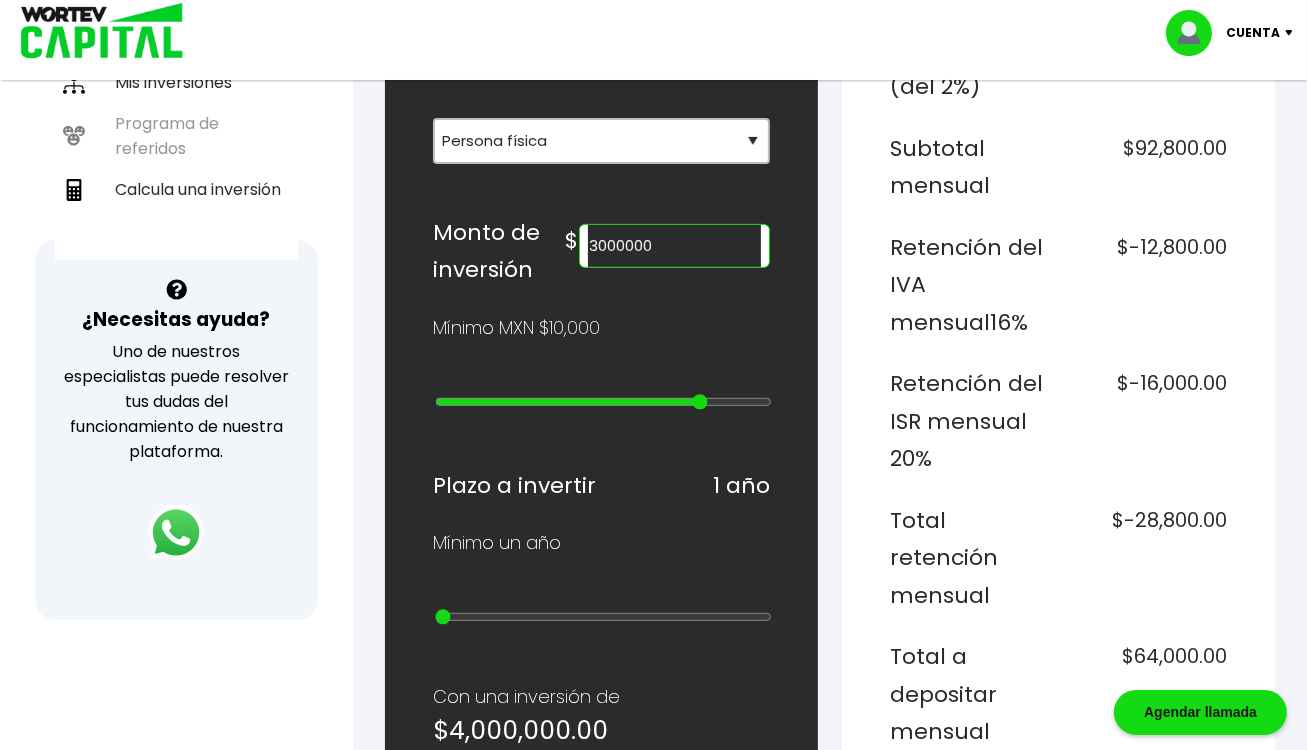 type on "2000000" 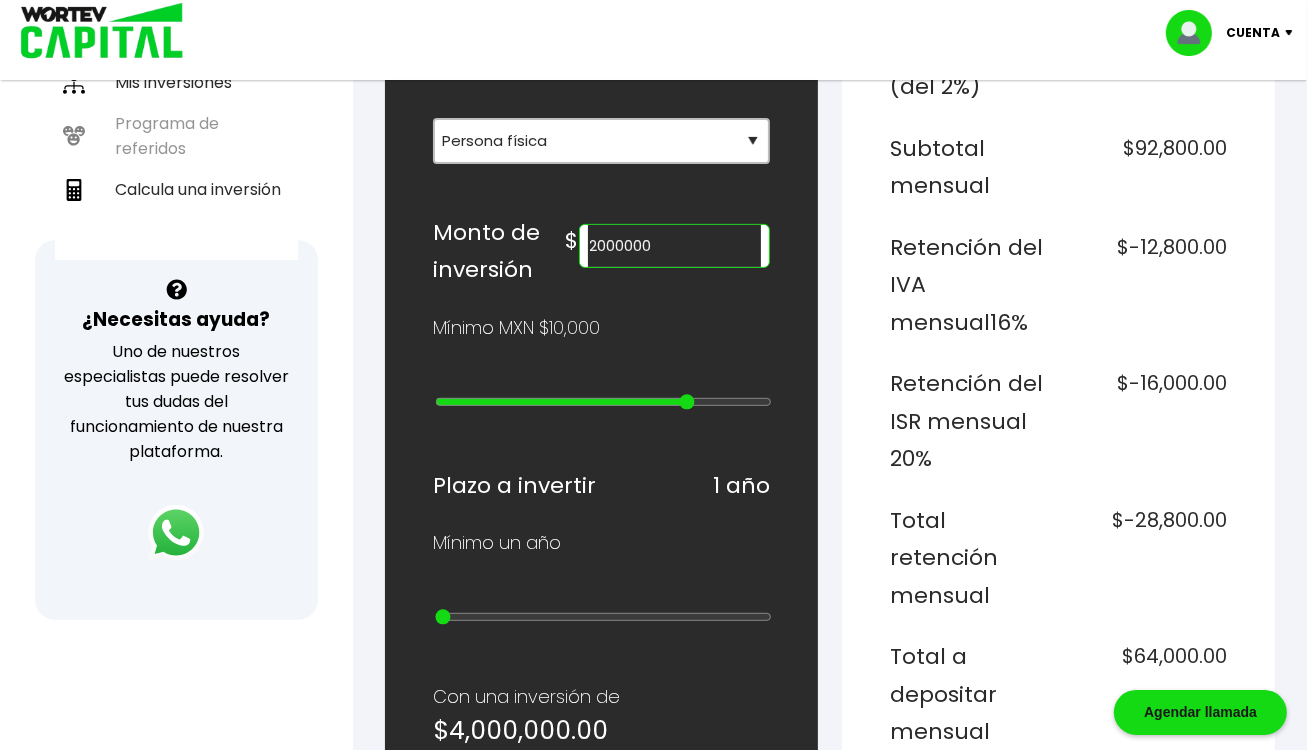 type on "1000000" 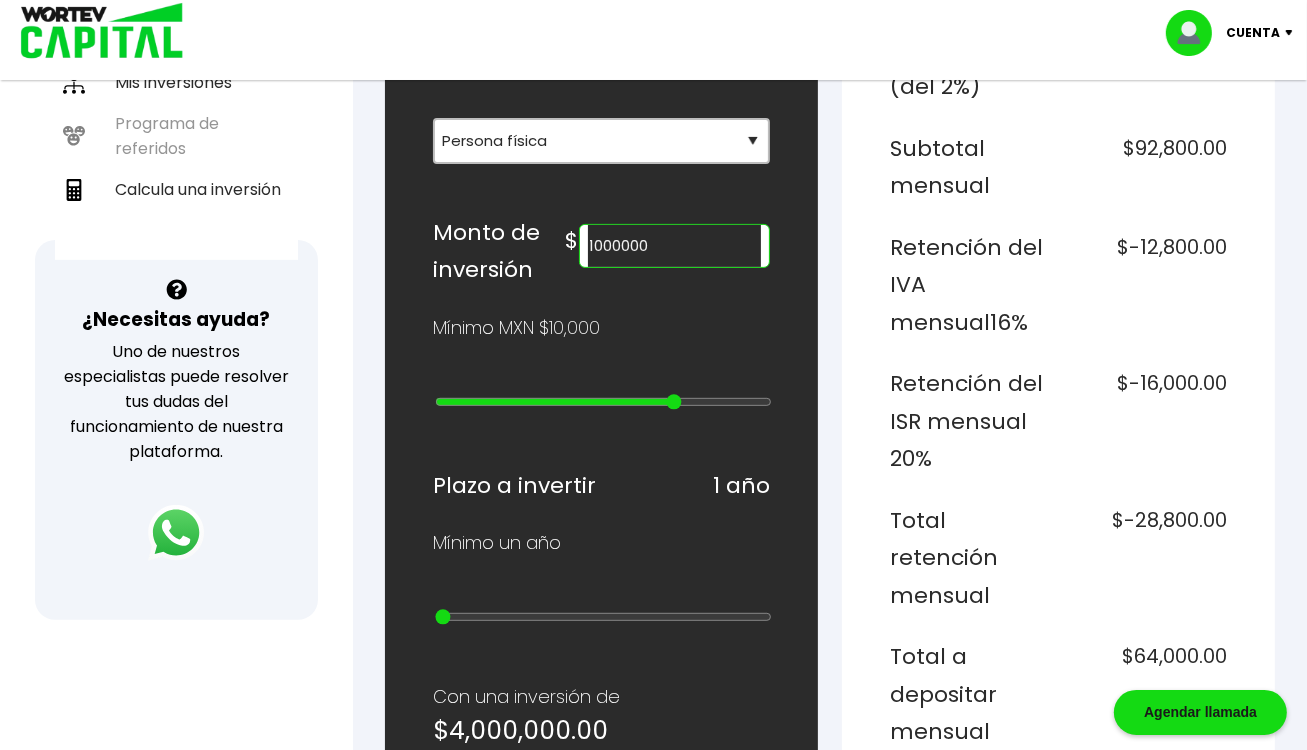 type on "900000" 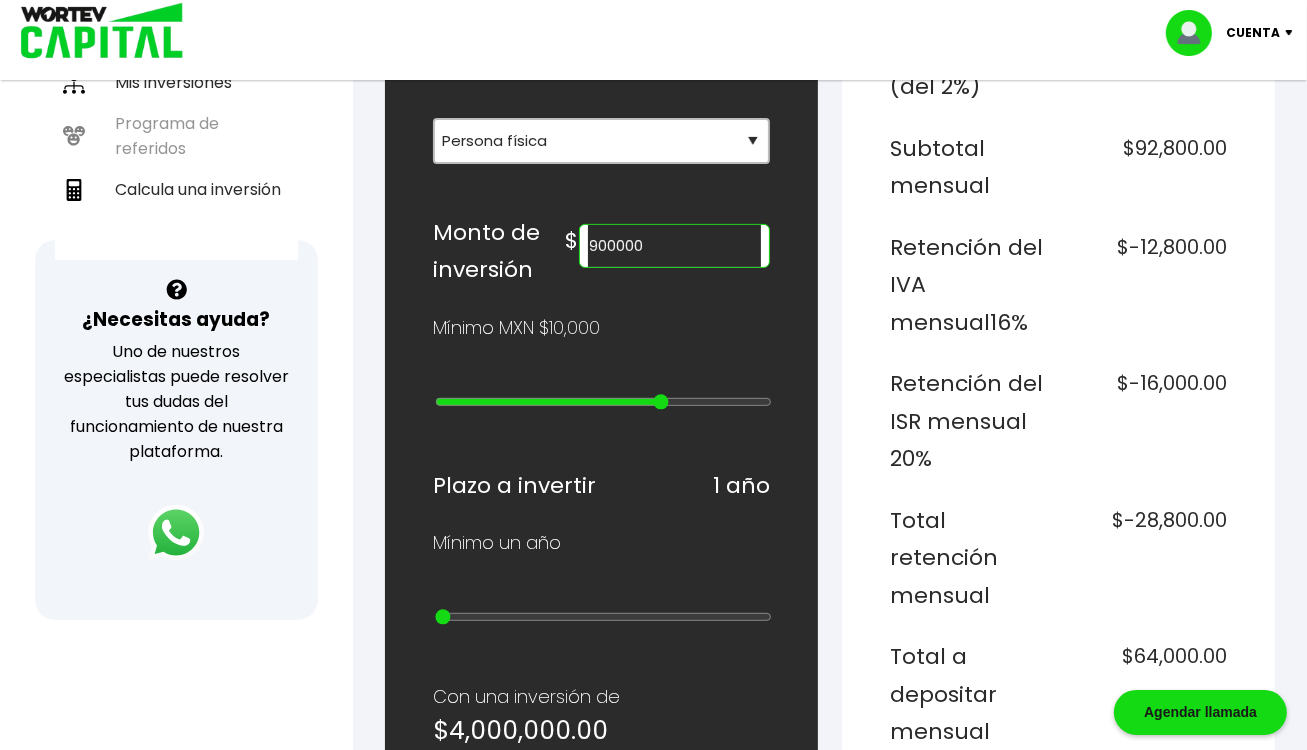 type on "800000" 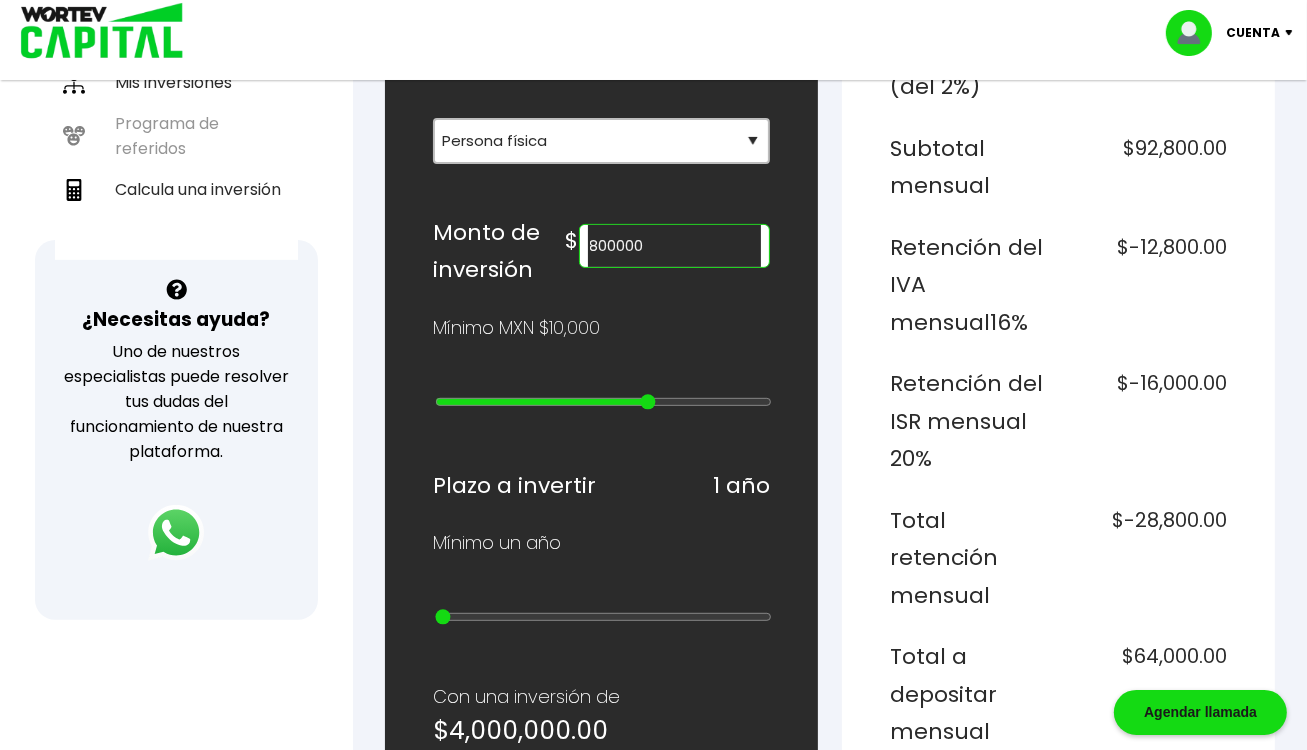 type on "700000" 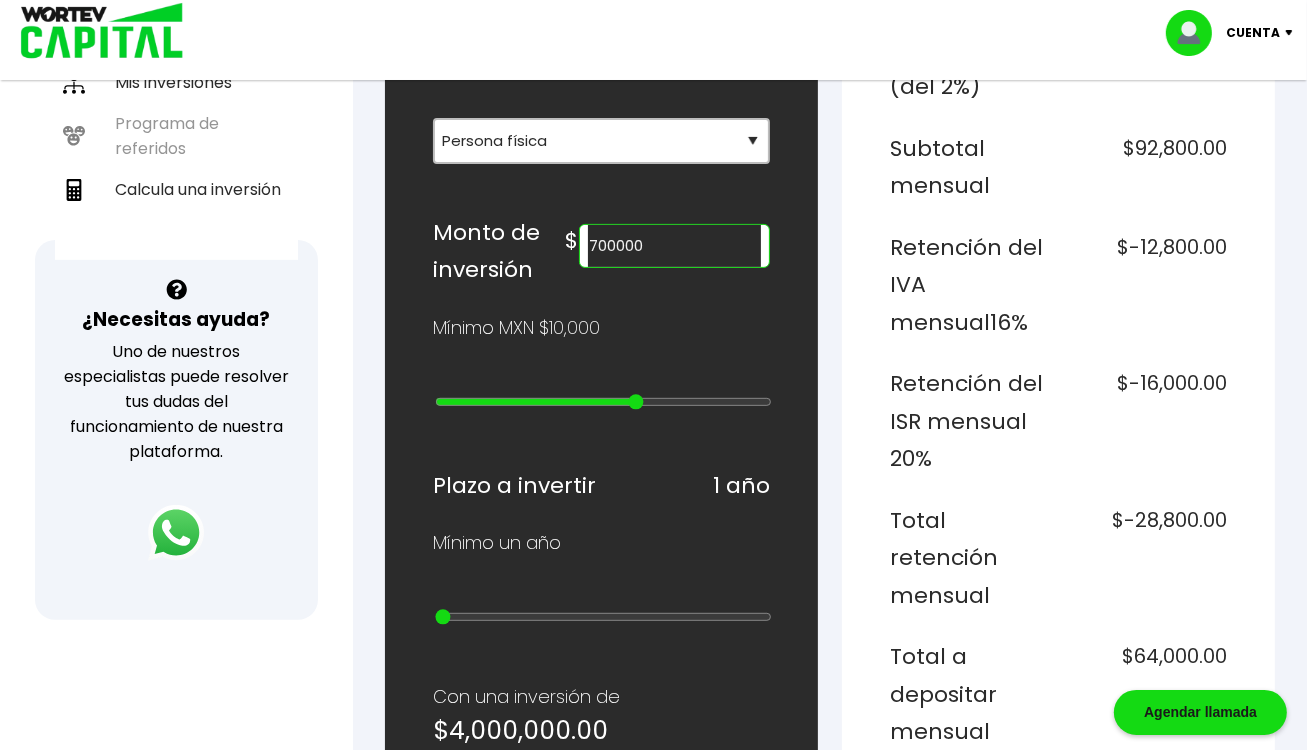 type on "600000" 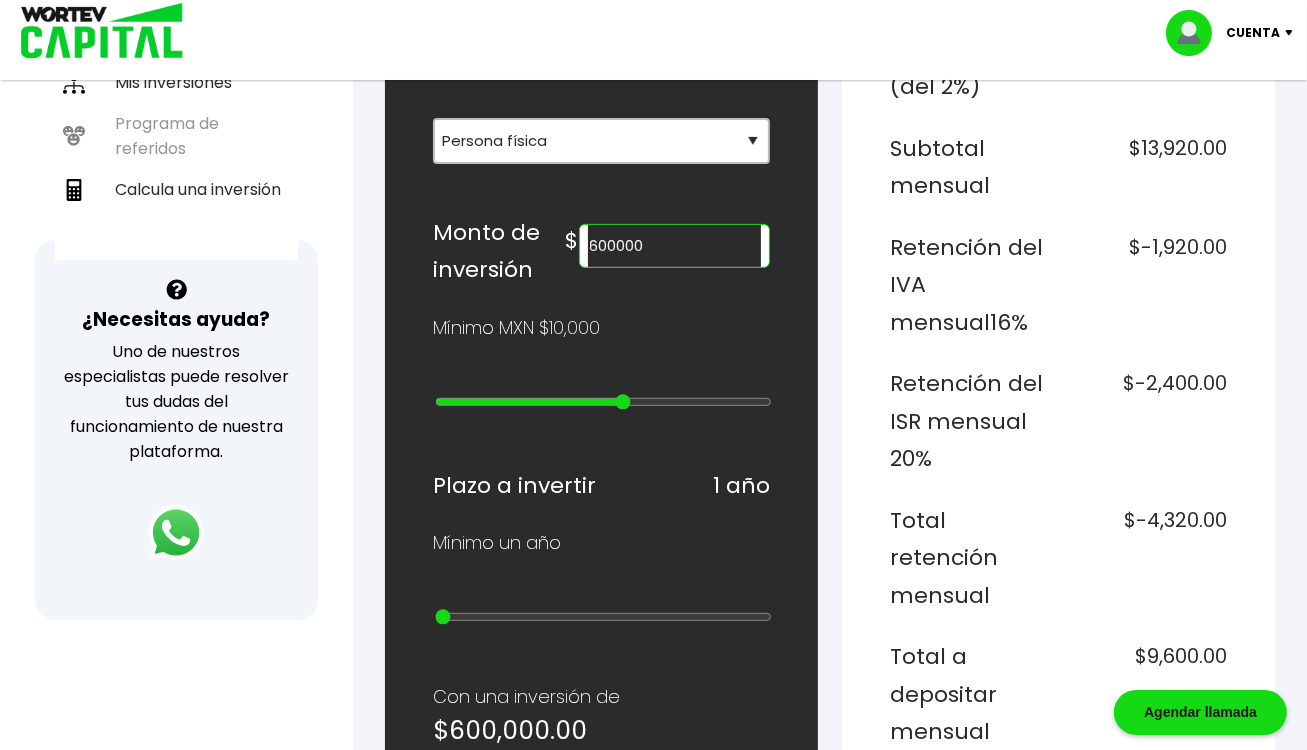 type on "500000" 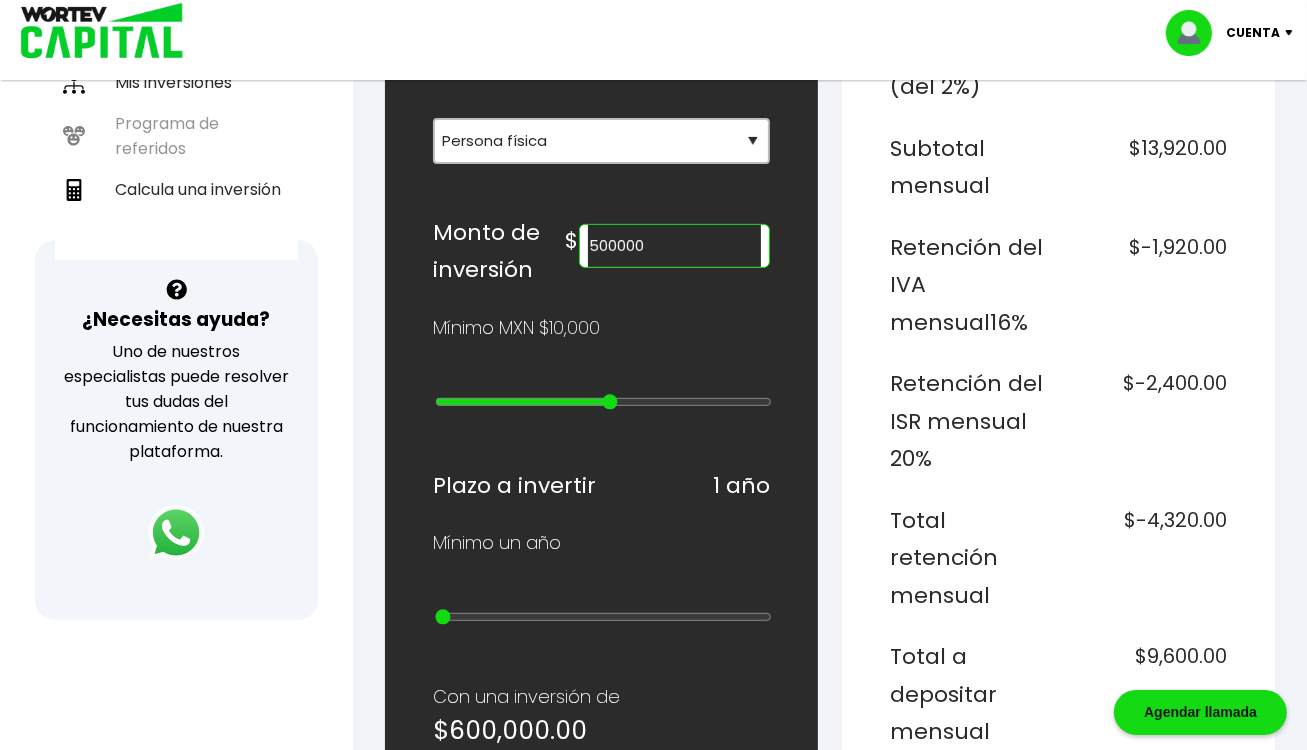 type on "400000" 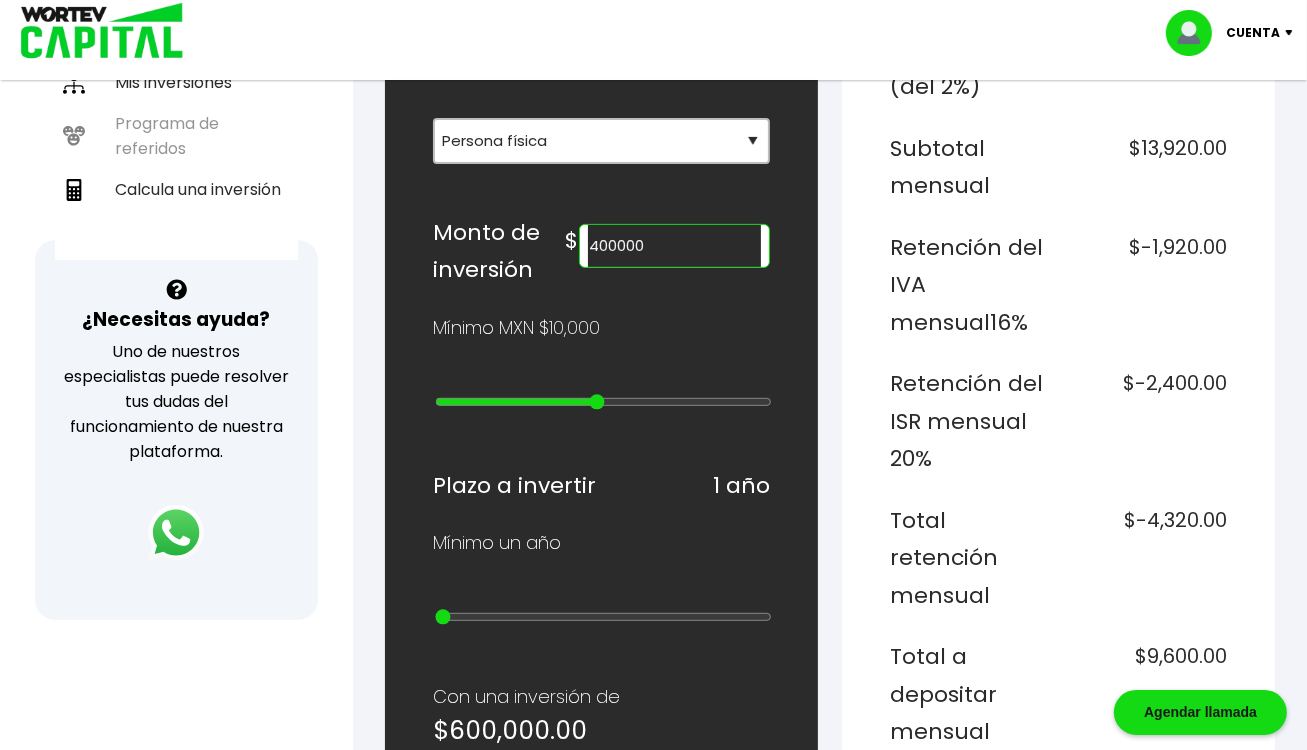 type on "200000" 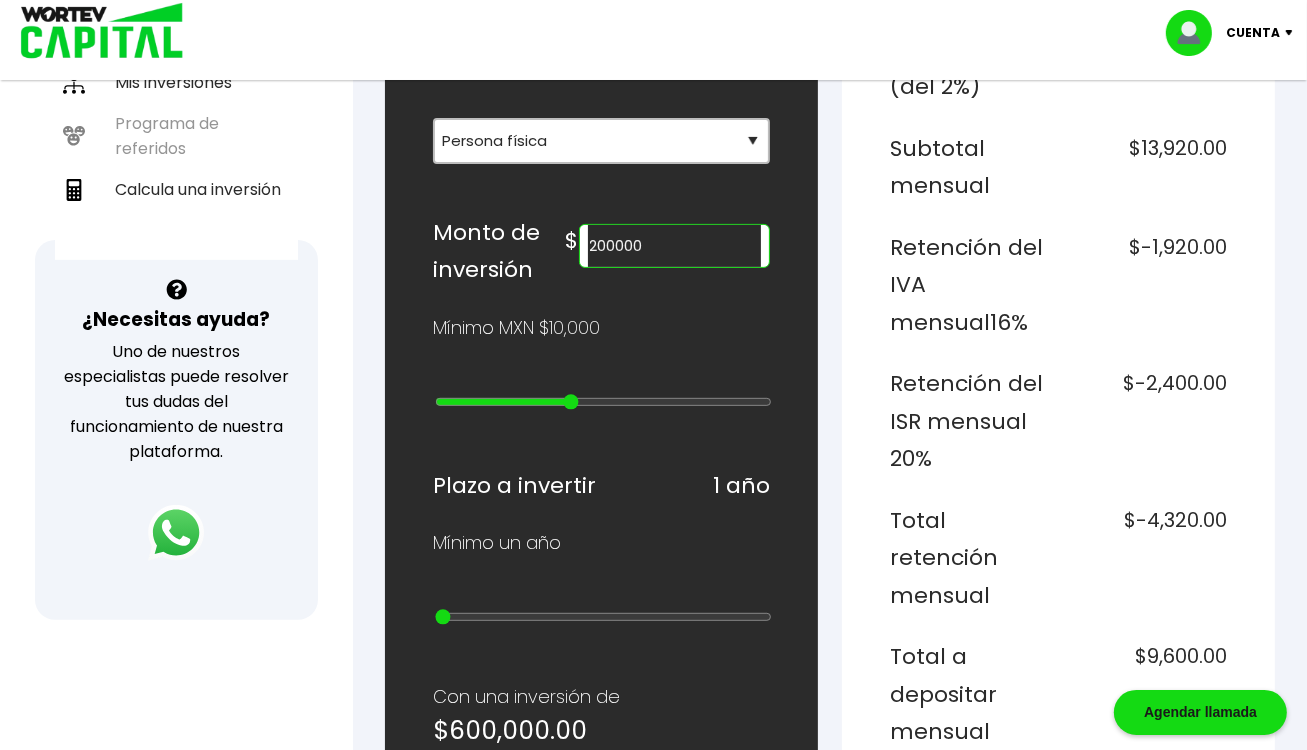 type on "100000" 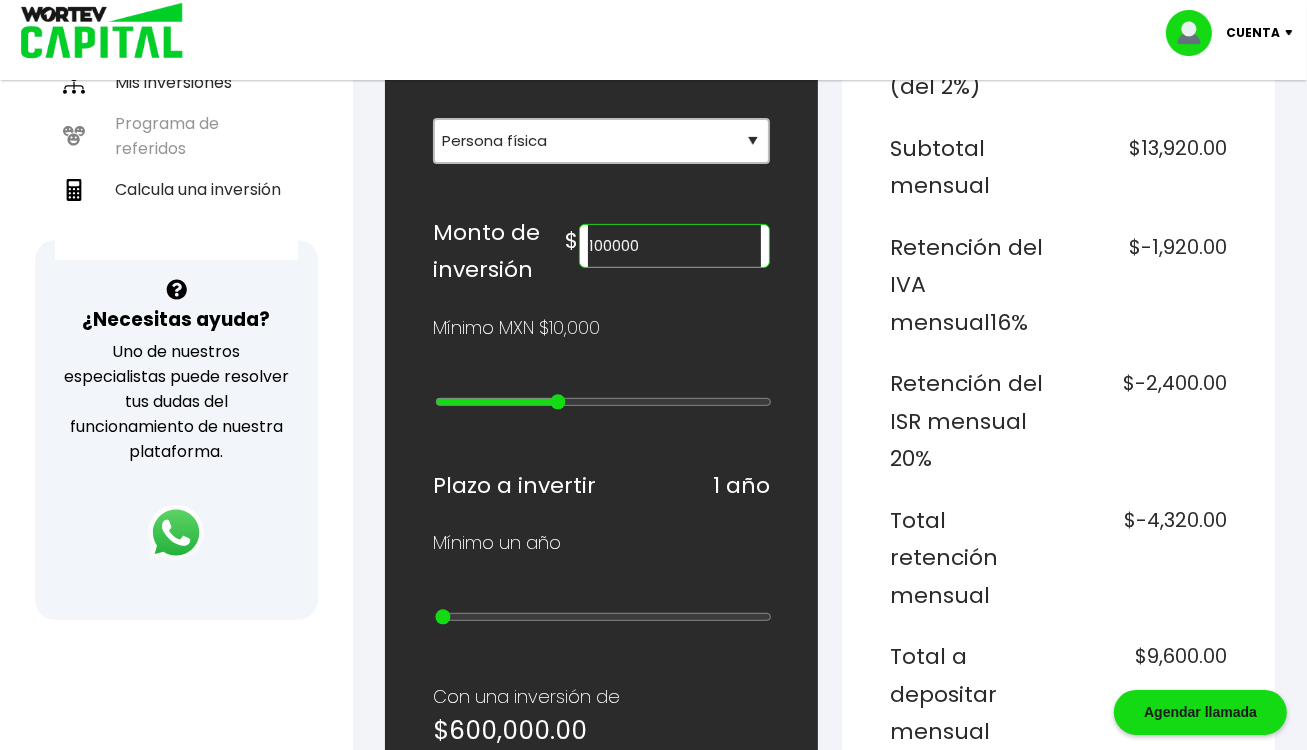 type on "90000" 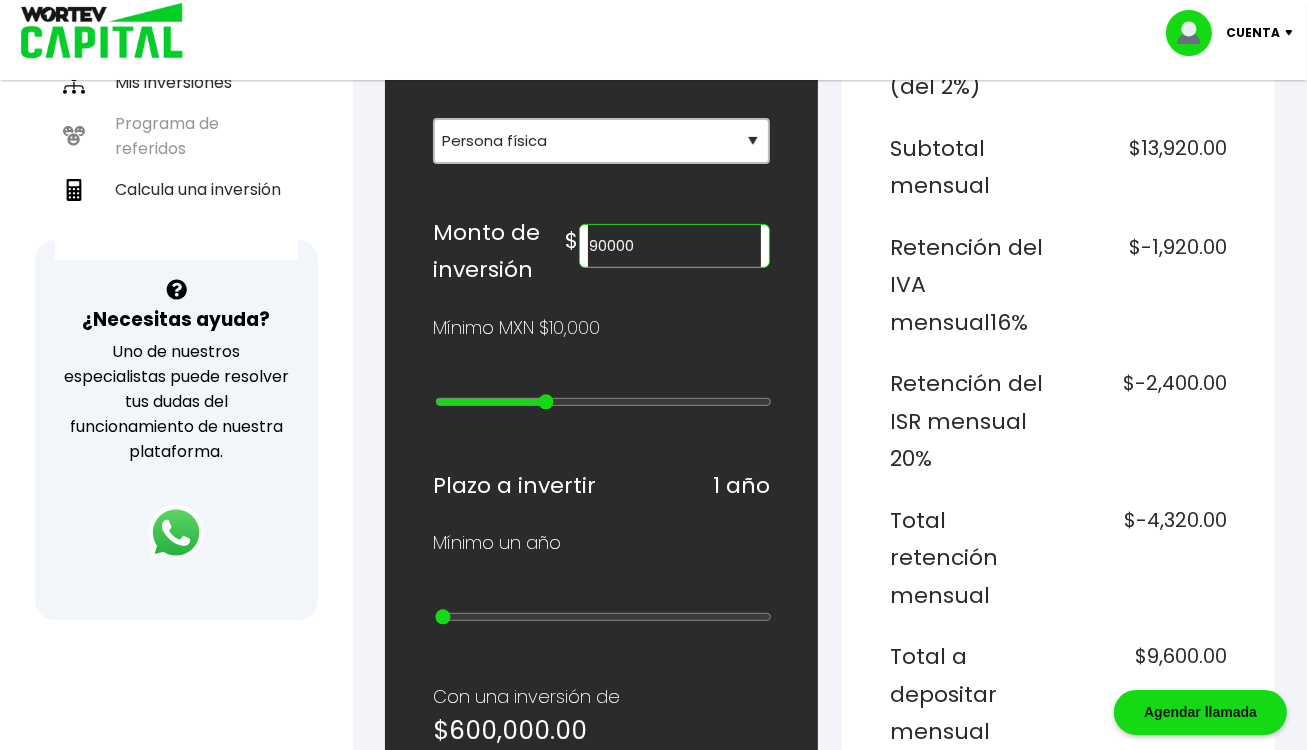 type on "80000" 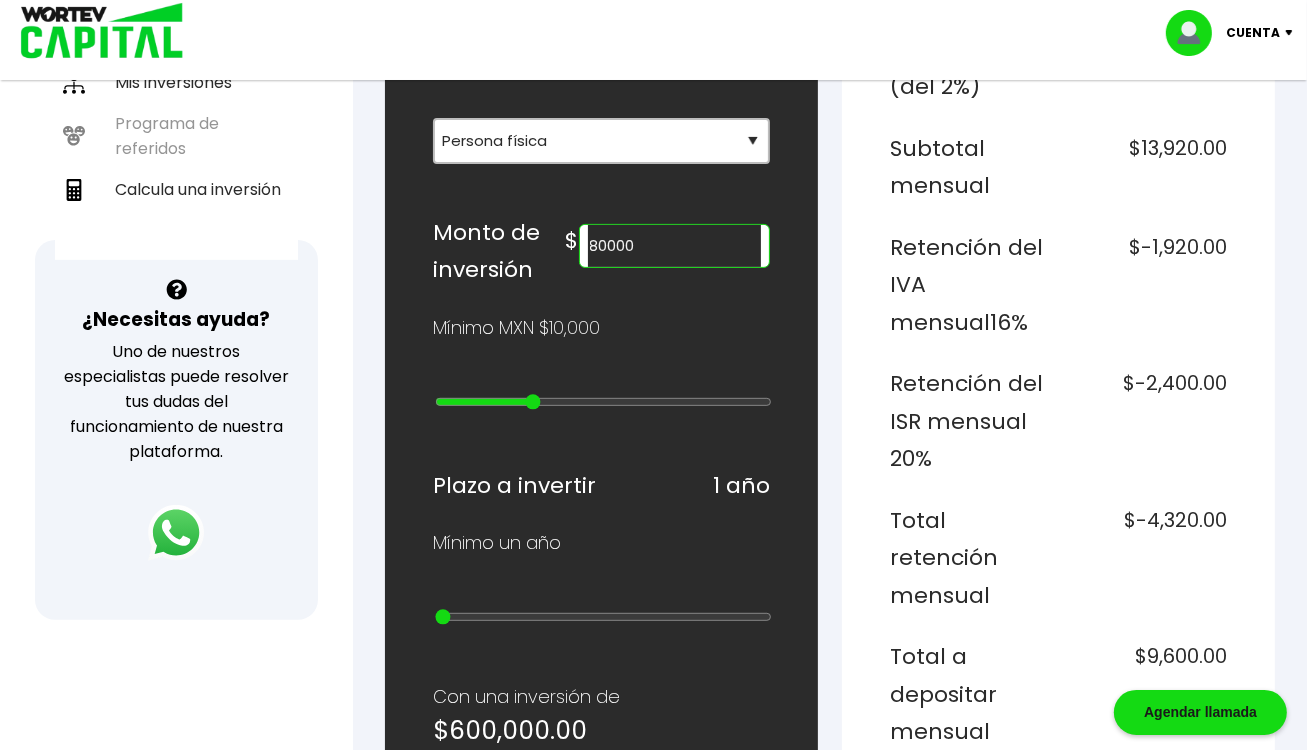 type on "70000" 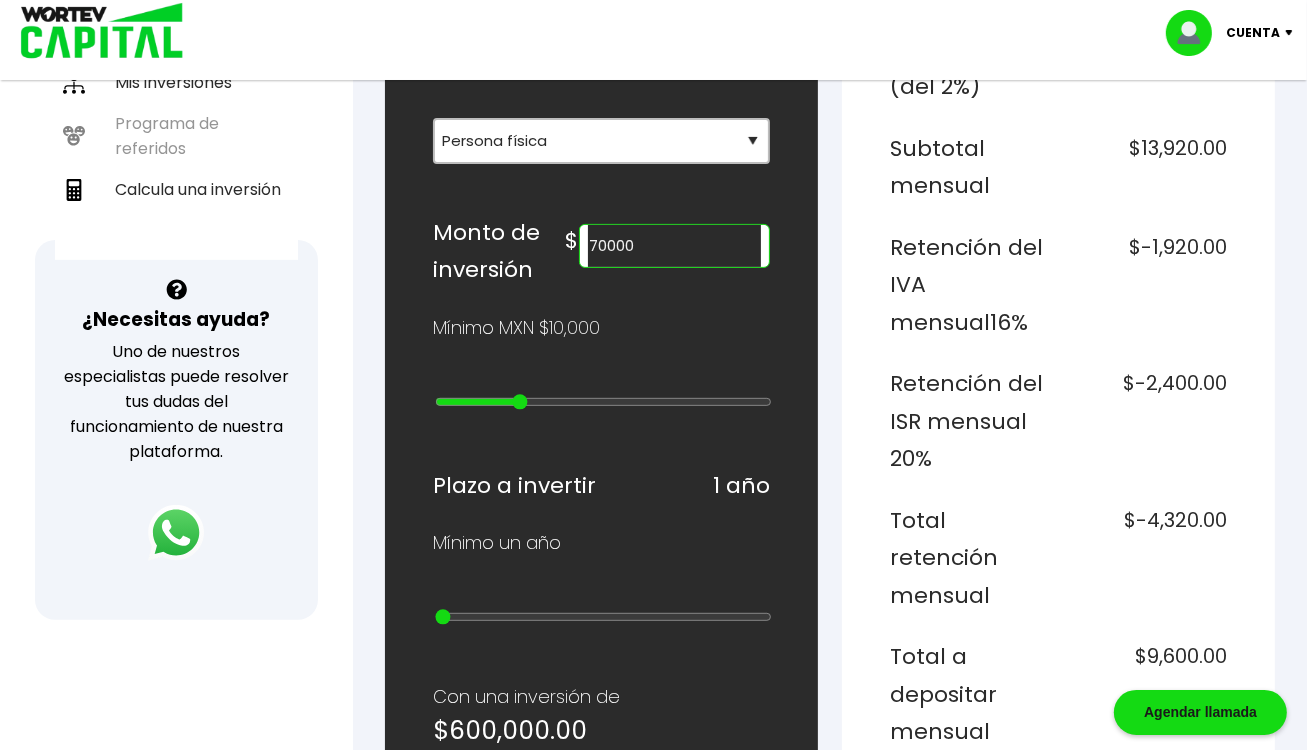 type on "60000" 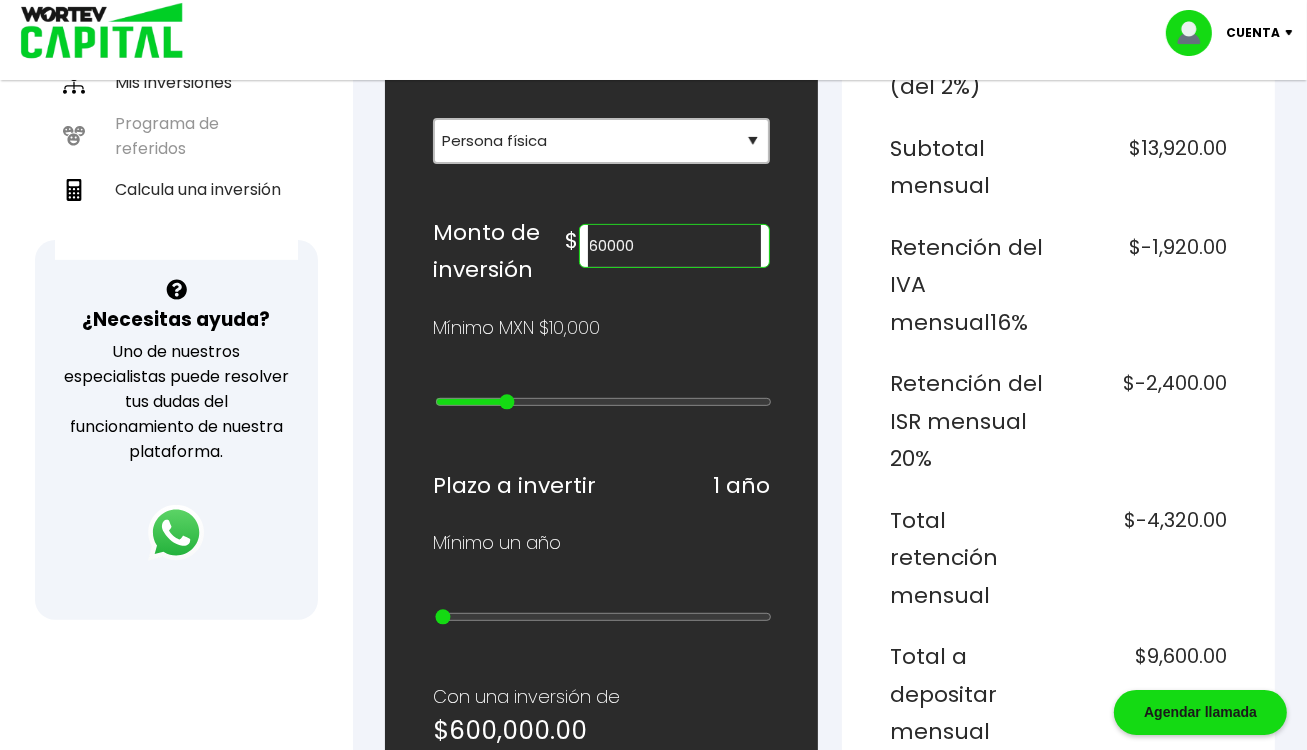 type on "50000" 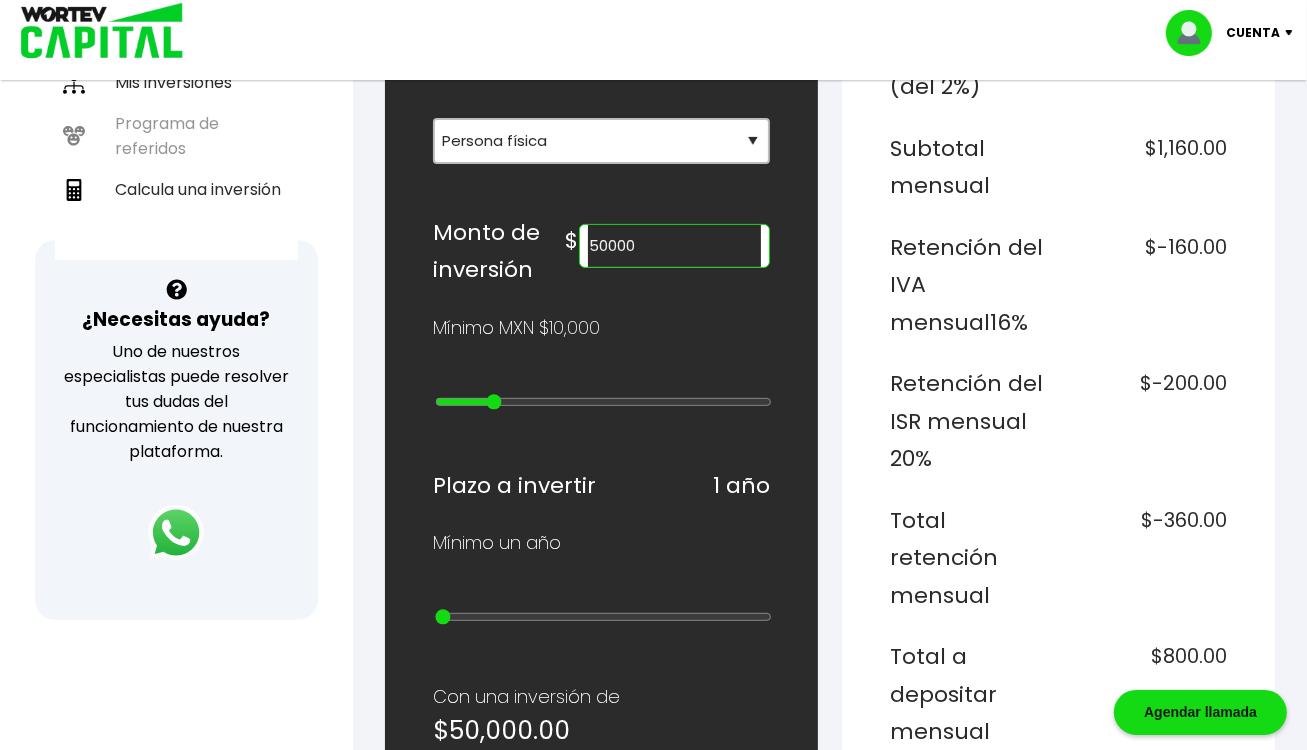 type on "40000" 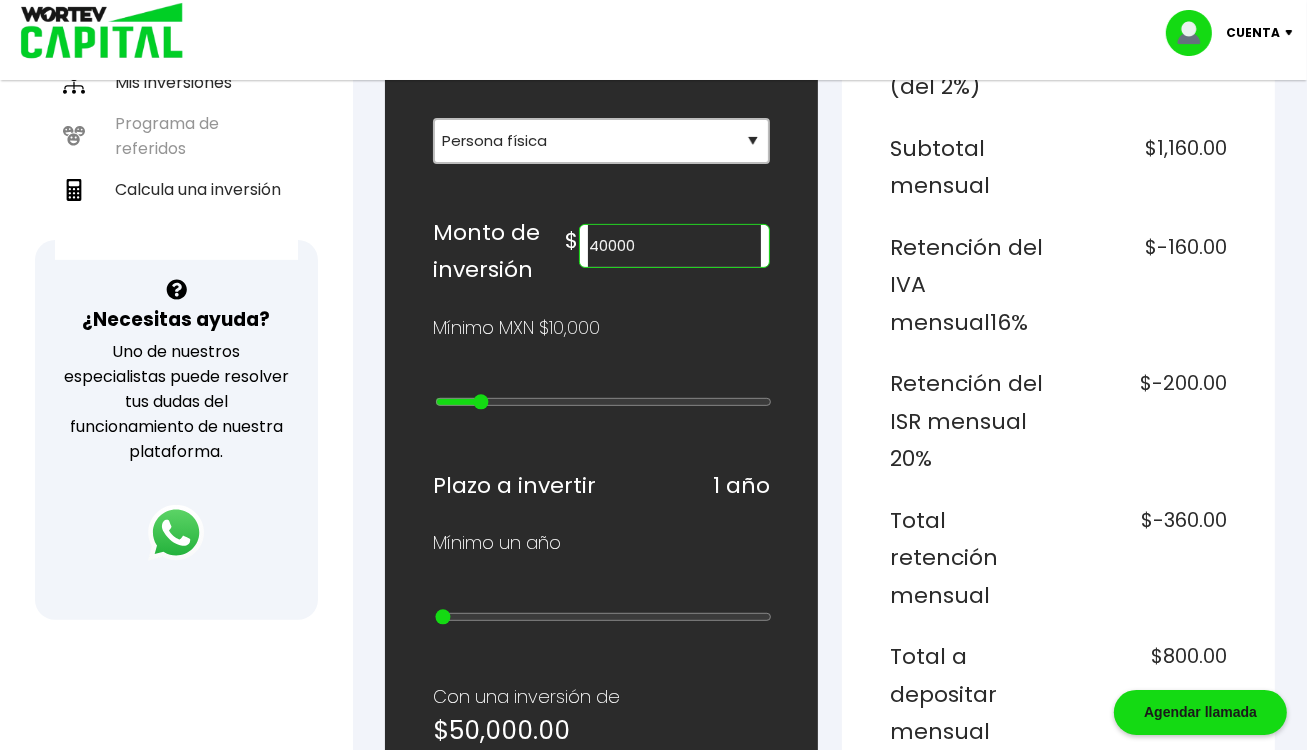 type on "30000" 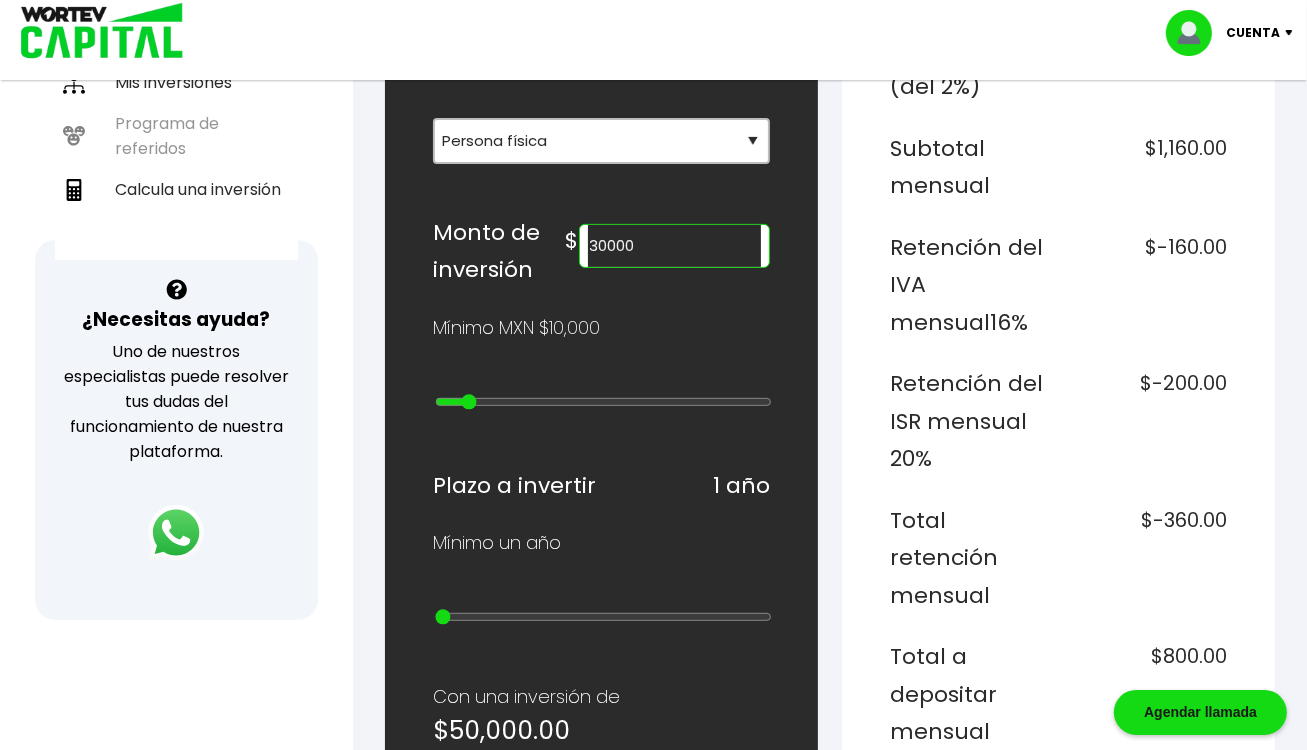 type on "20000" 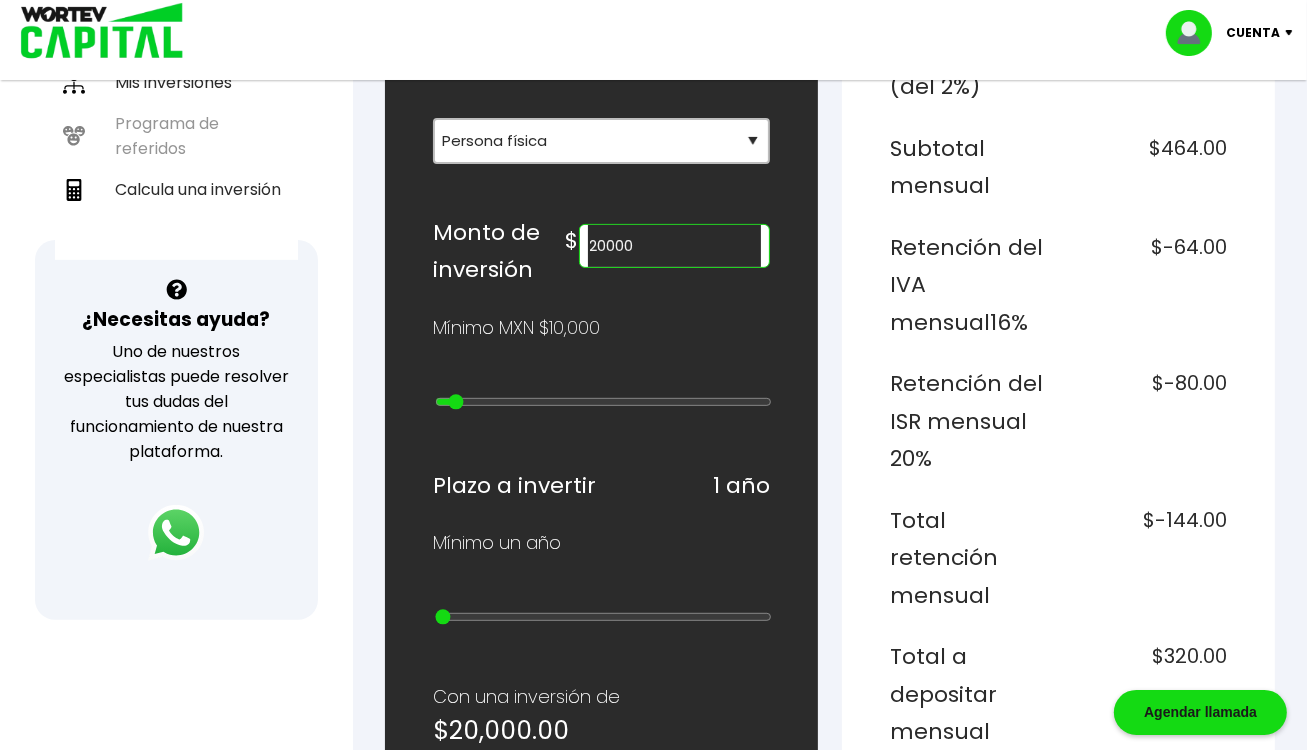 type on "10000" 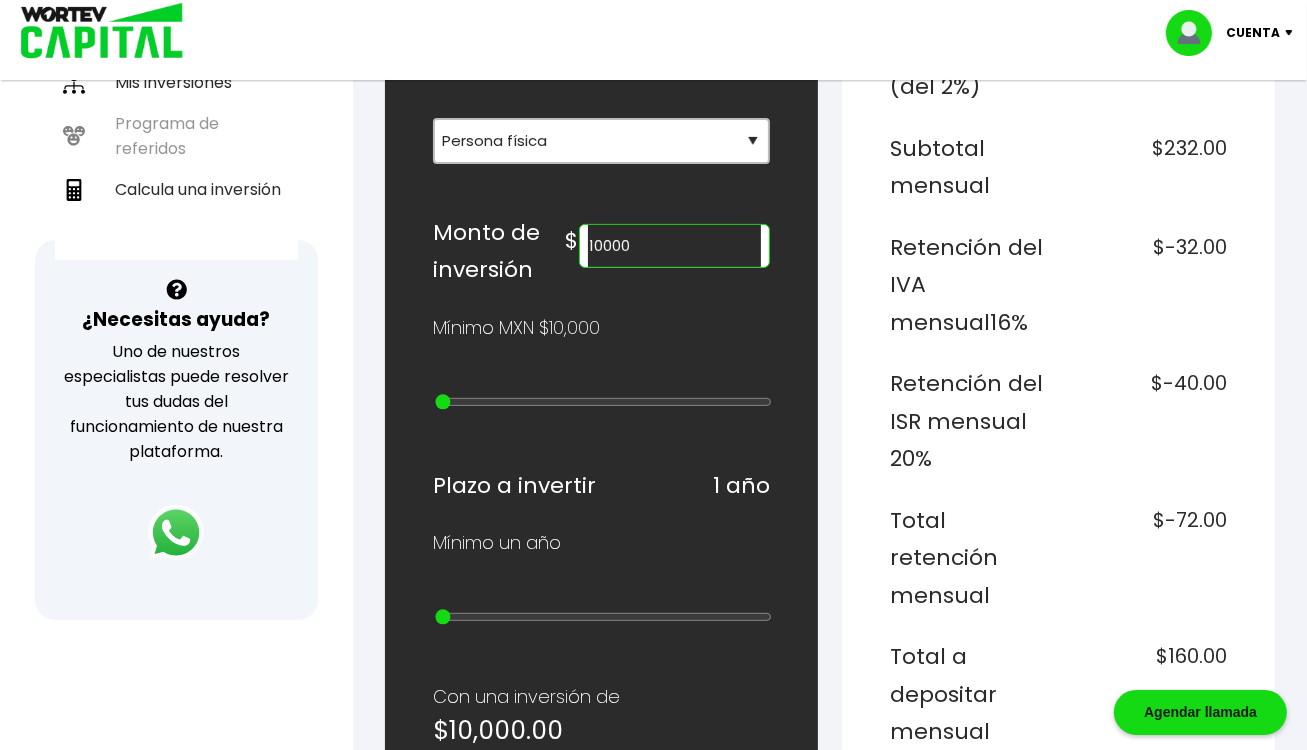 drag, startPoint x: 761, startPoint y: 389, endPoint x: 435, endPoint y: 389, distance: 326 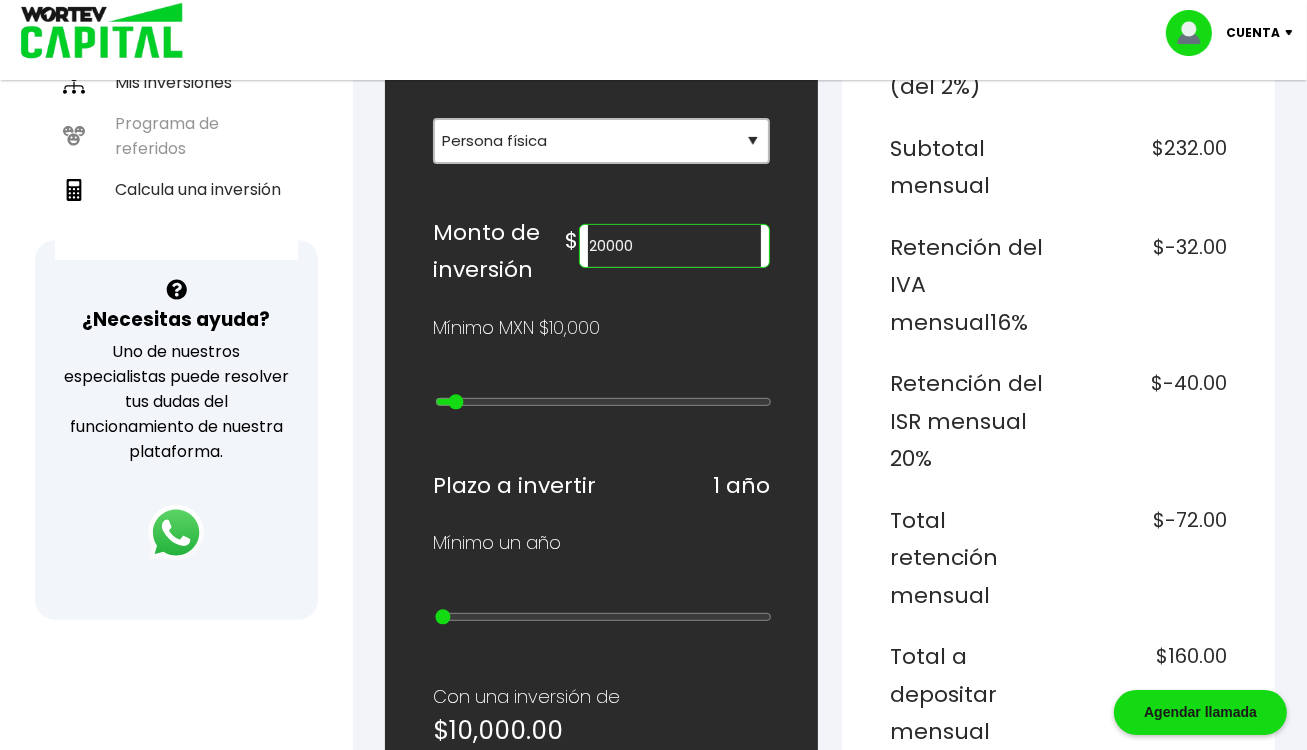 type on "40000" 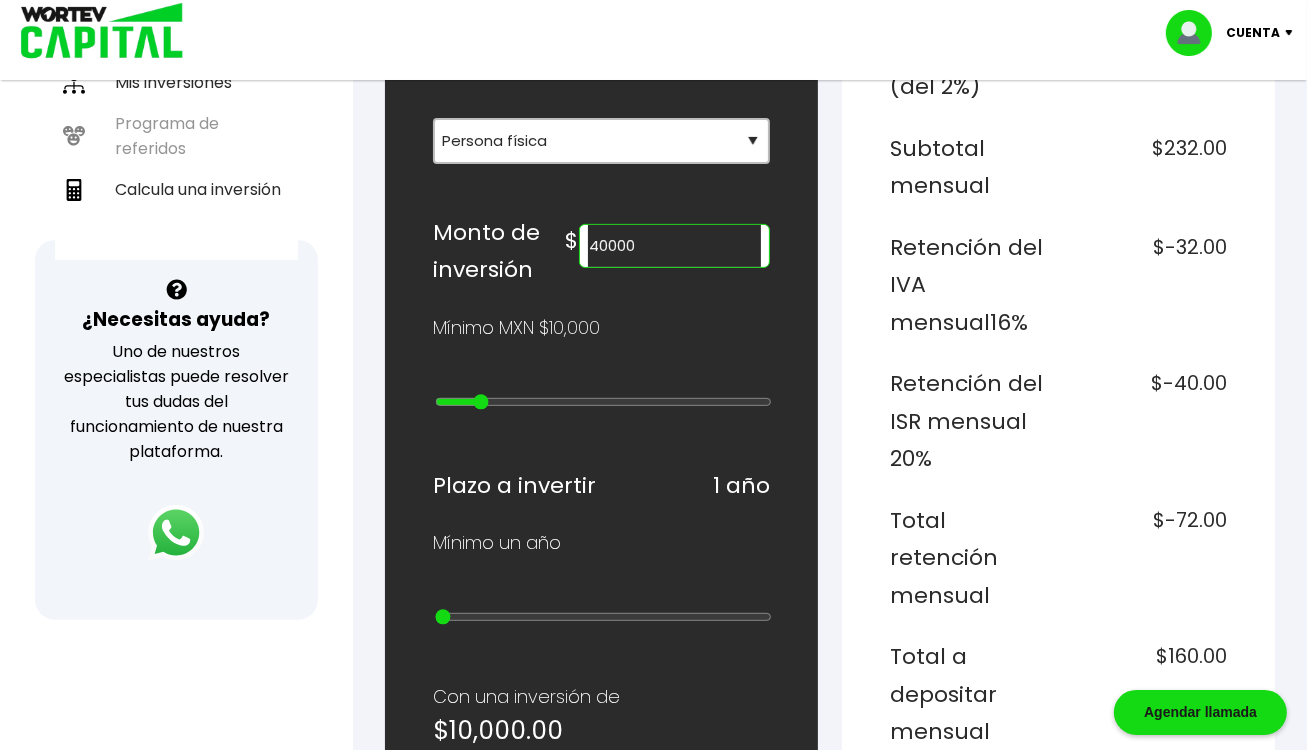 type on "60000" 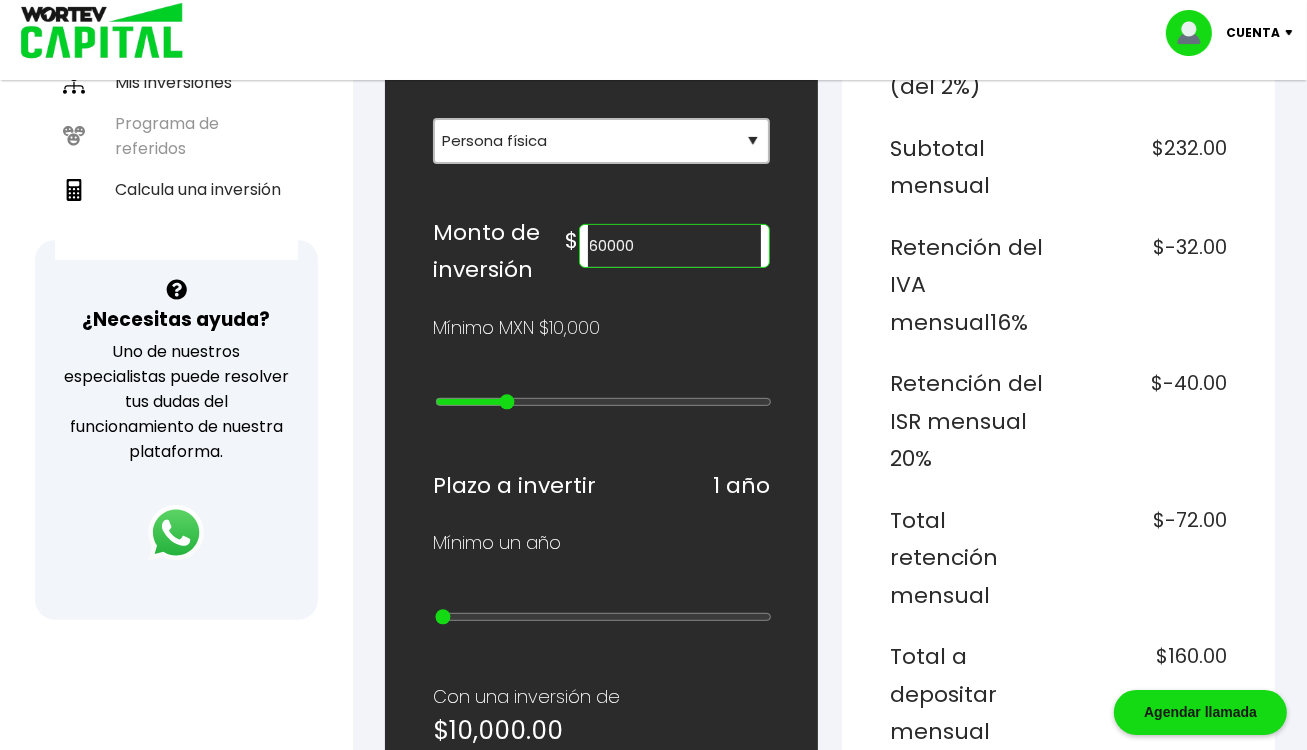 type on "70000" 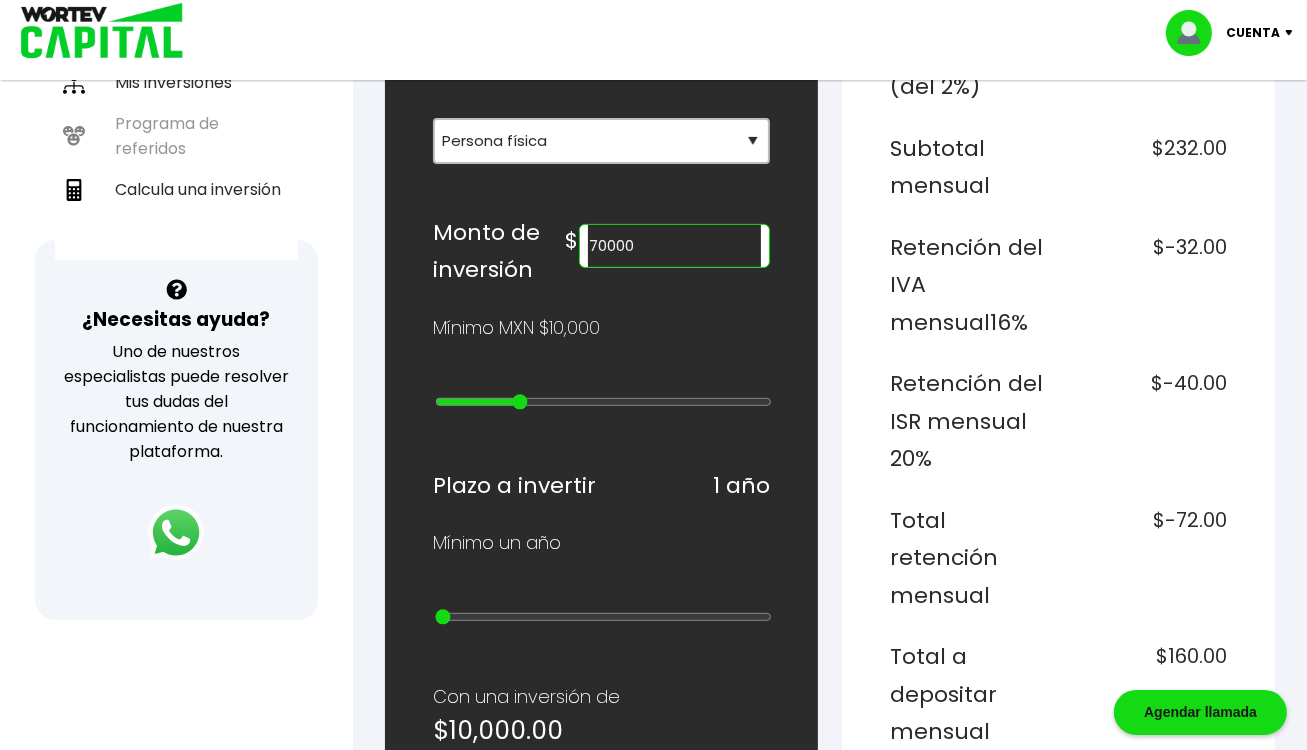 type on "90000" 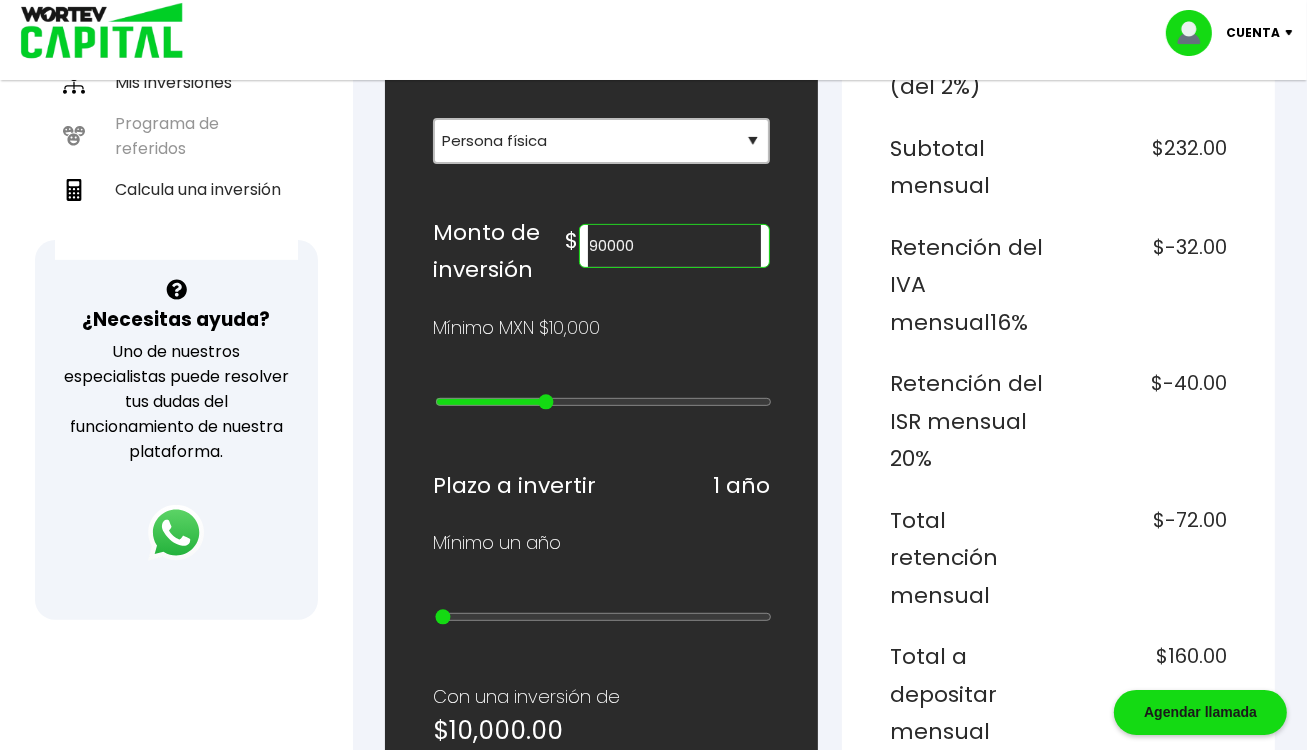 type on "200000" 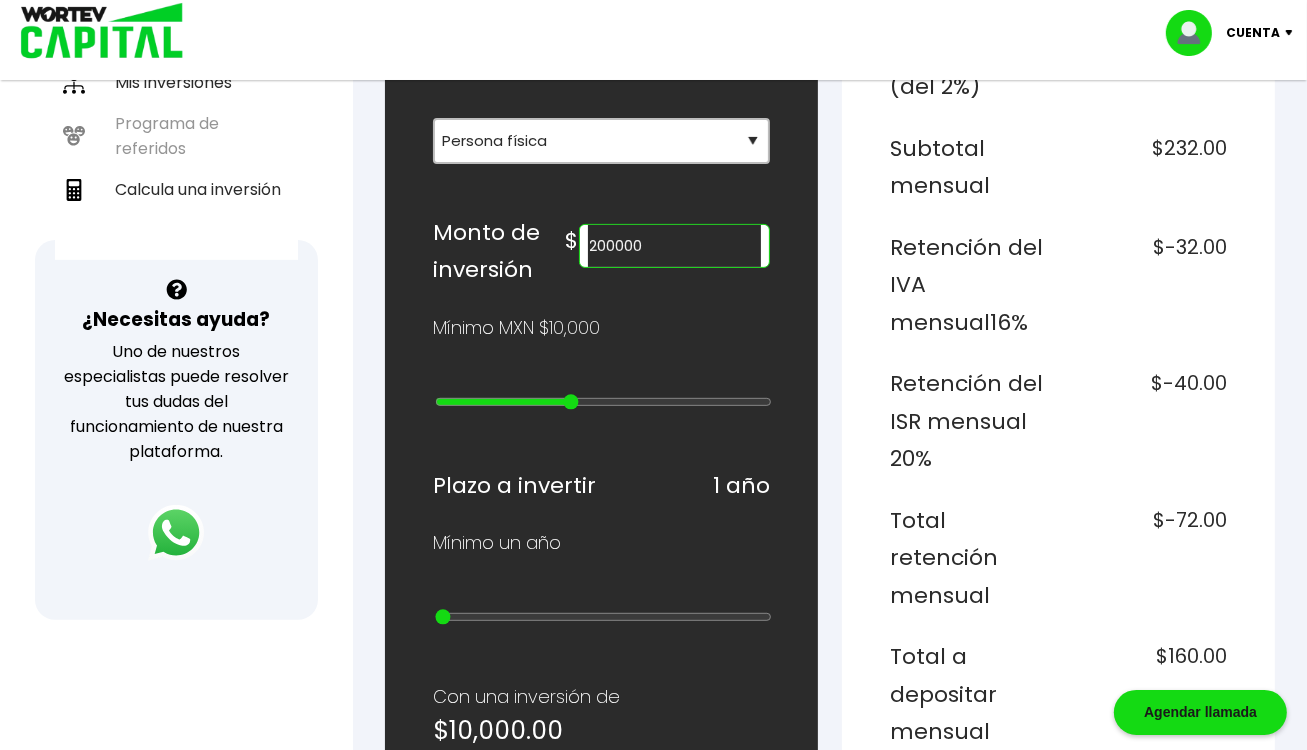 type on "300000" 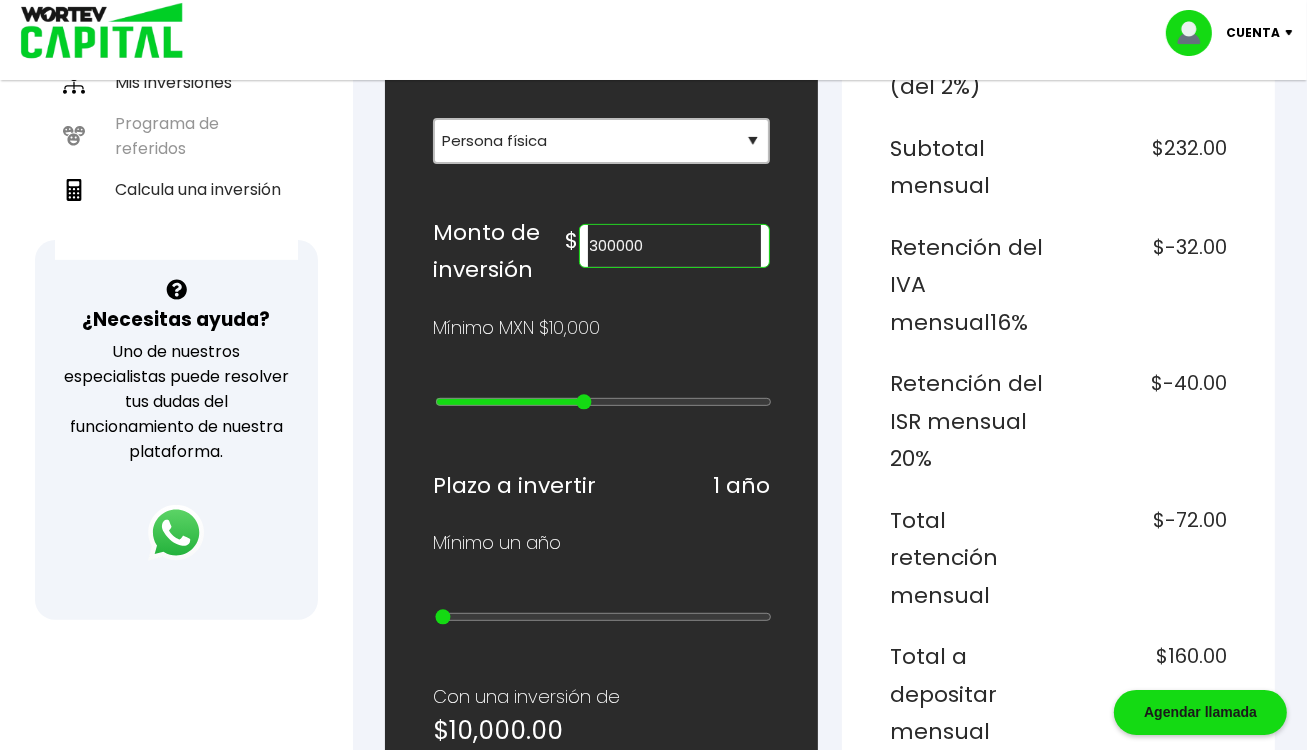type on "400000" 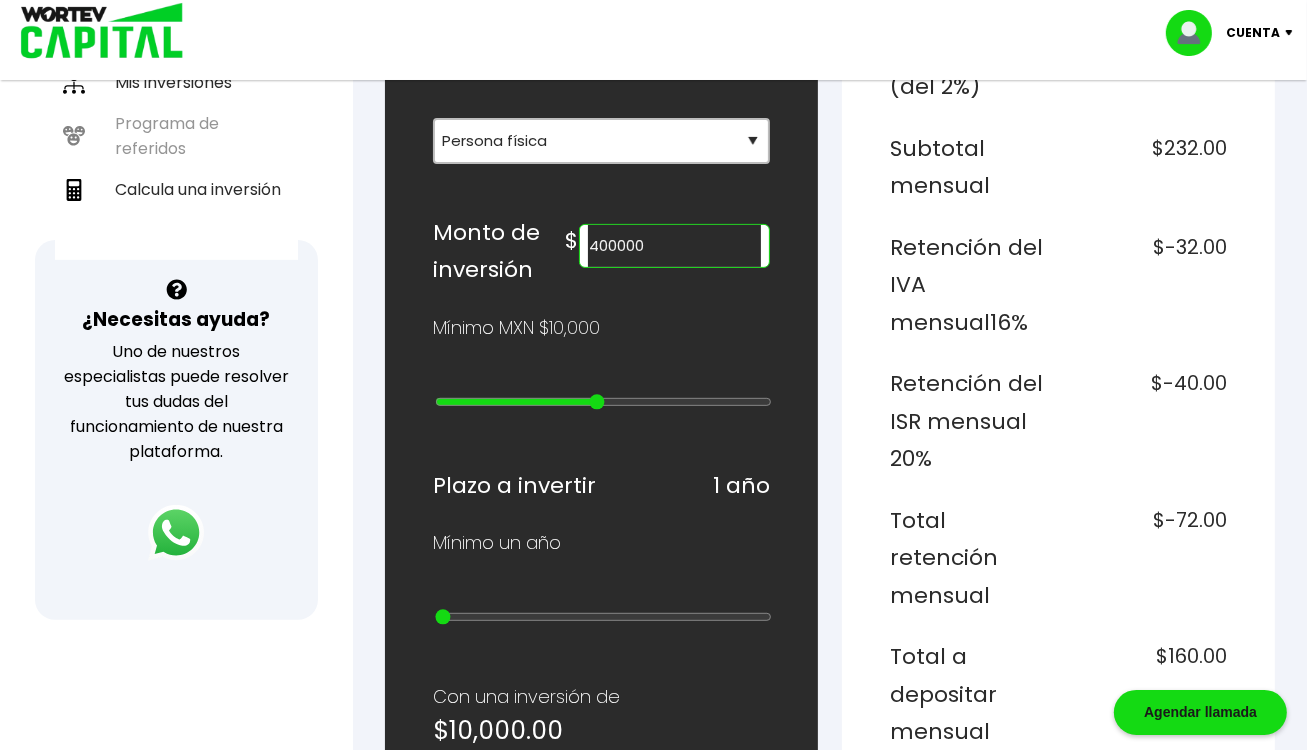 type on "500000" 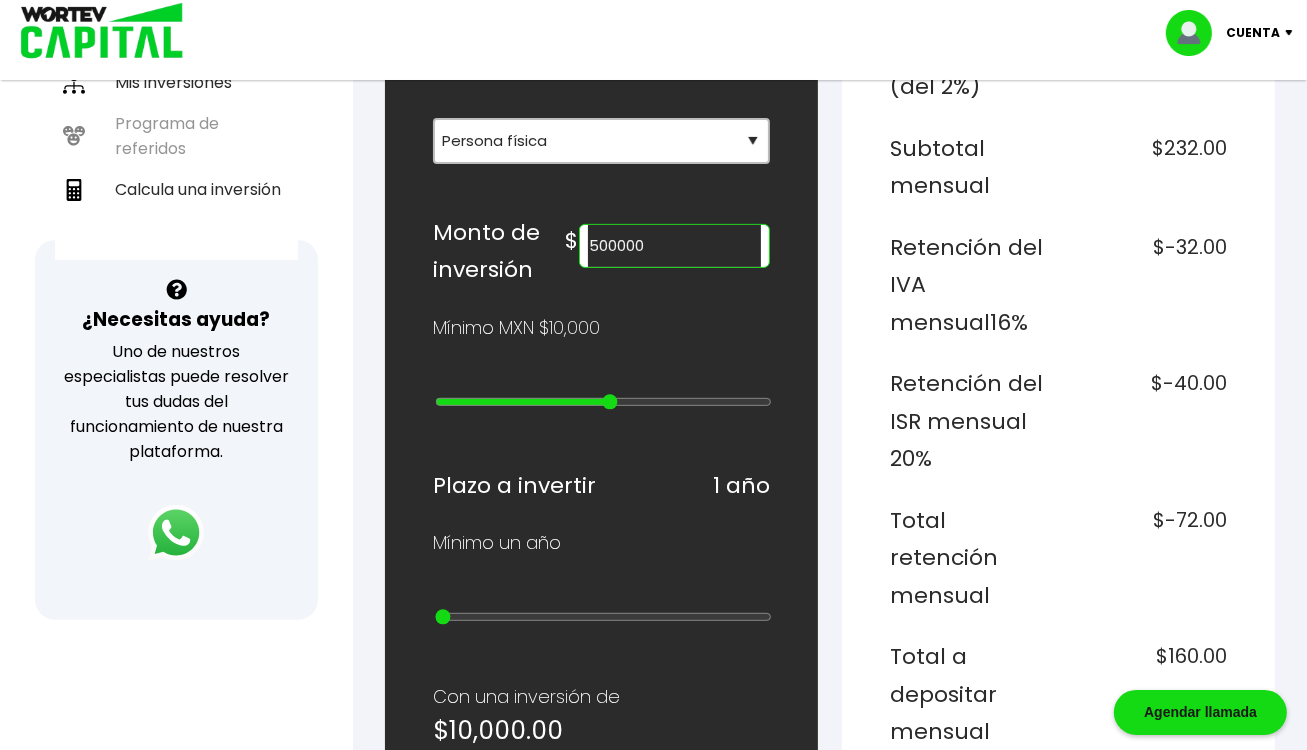 type on "600000" 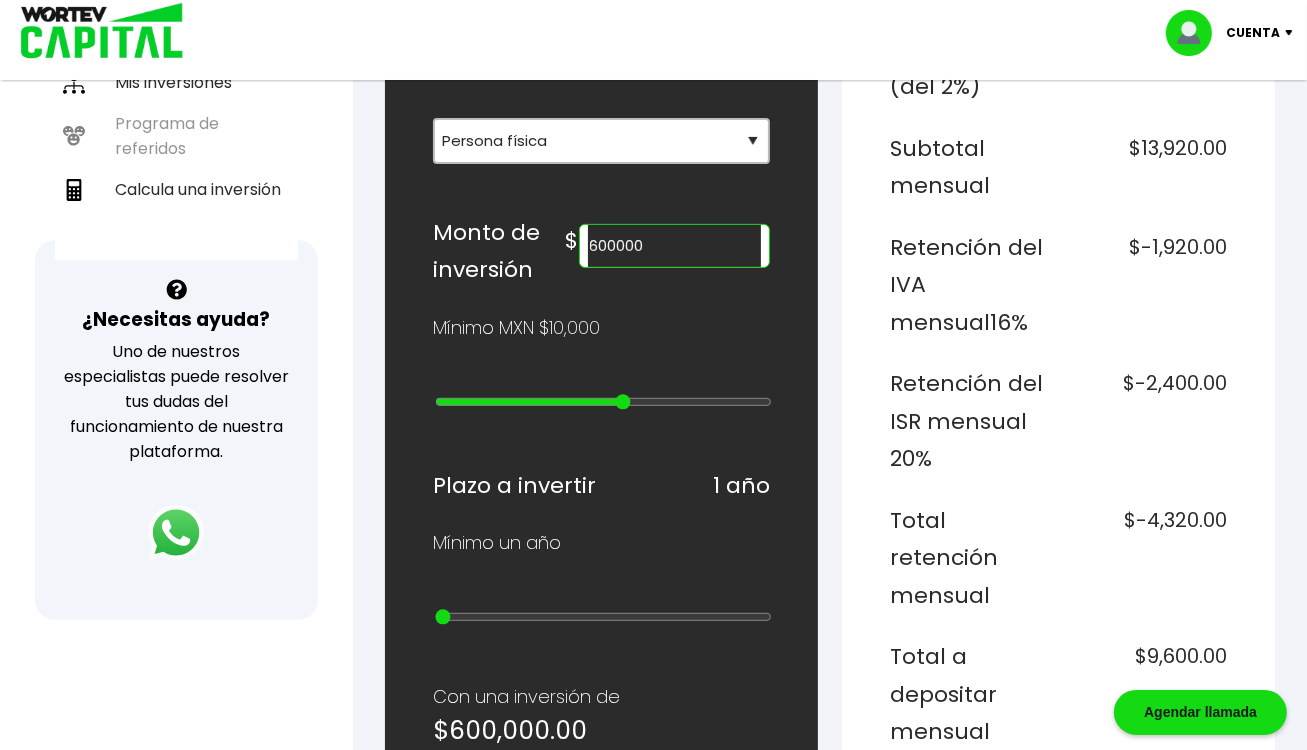 type on "700000" 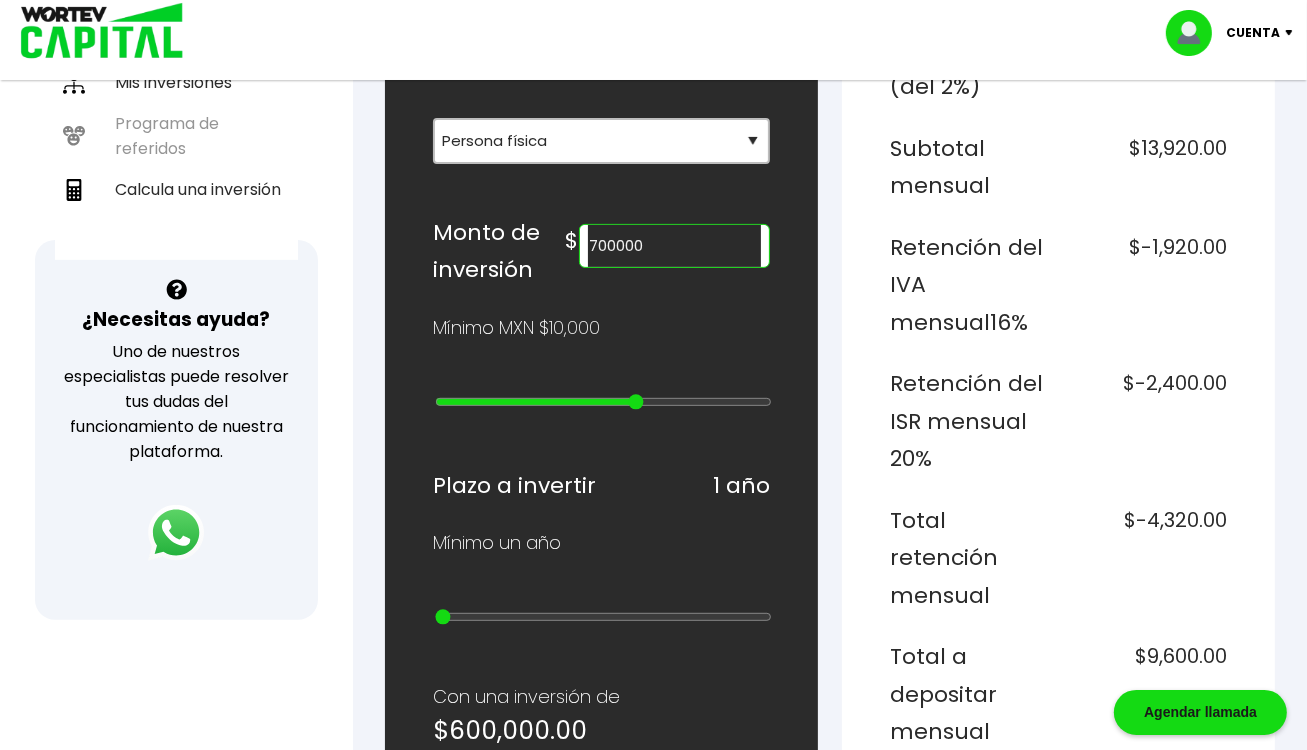 type on "800000" 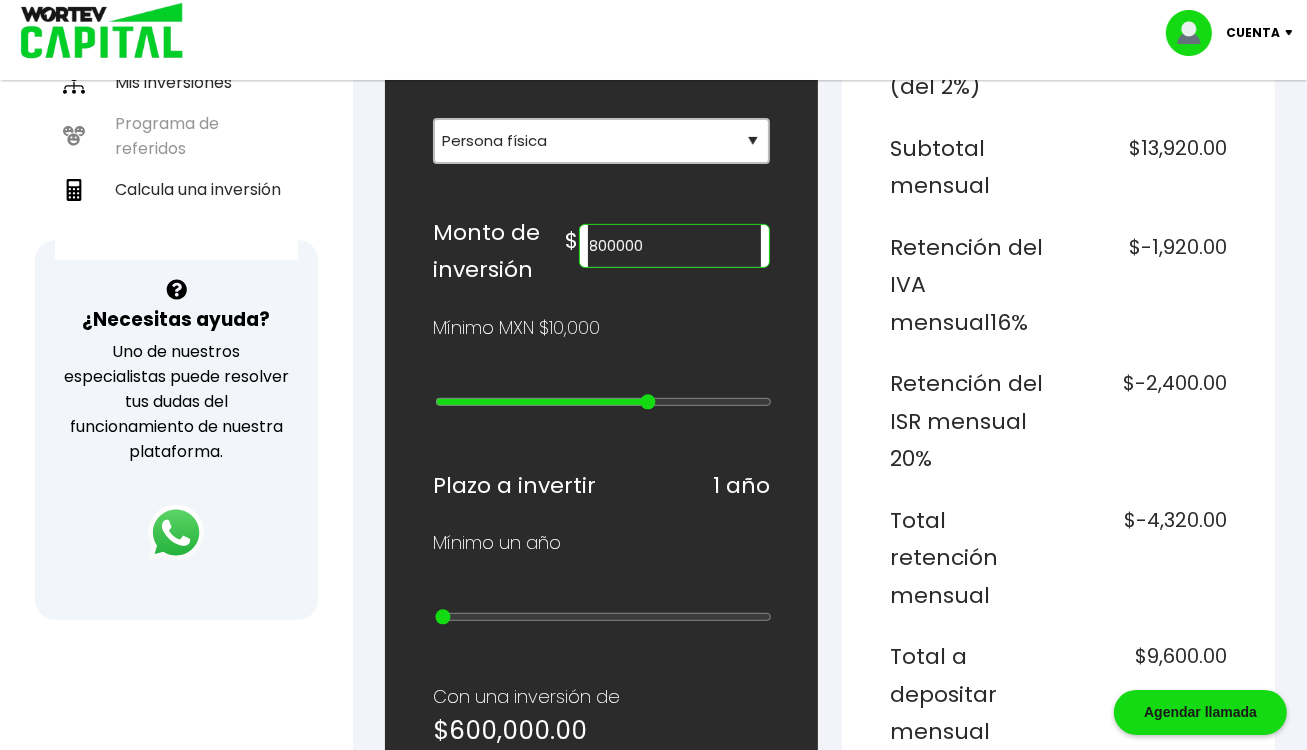 type on "900000" 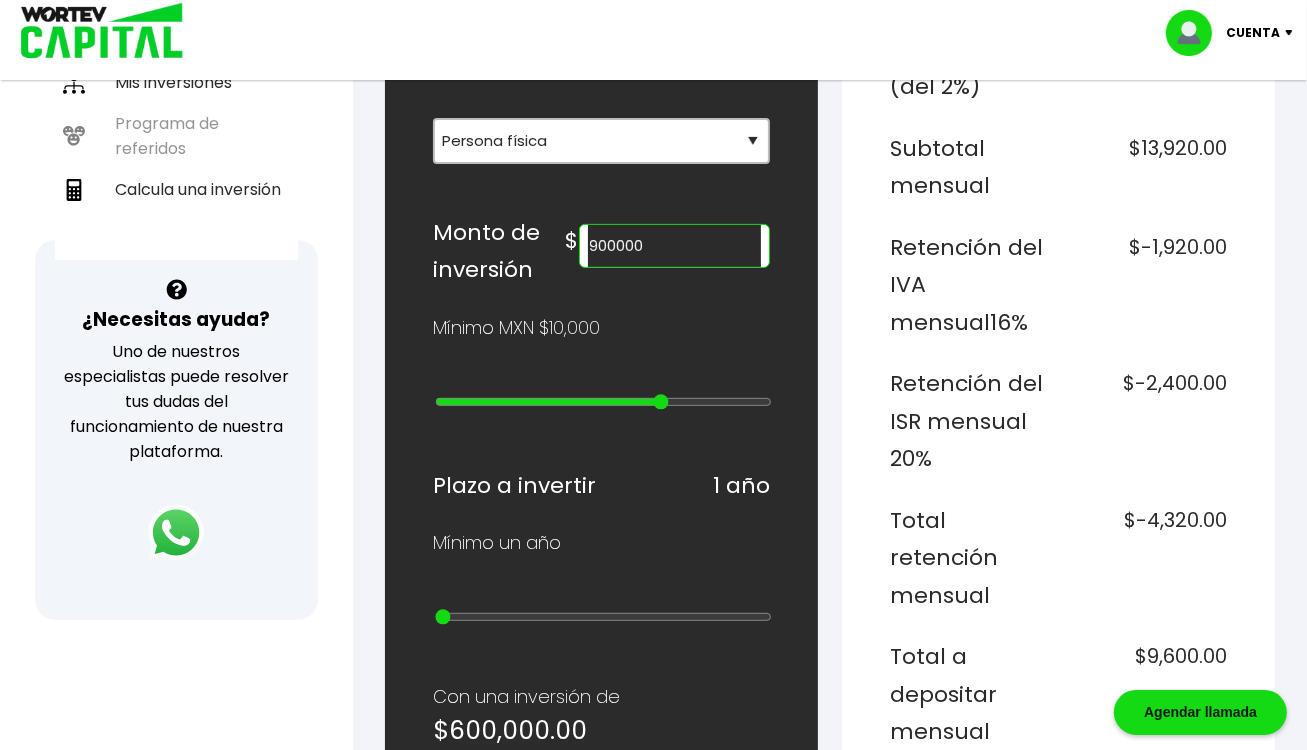type on "1000000" 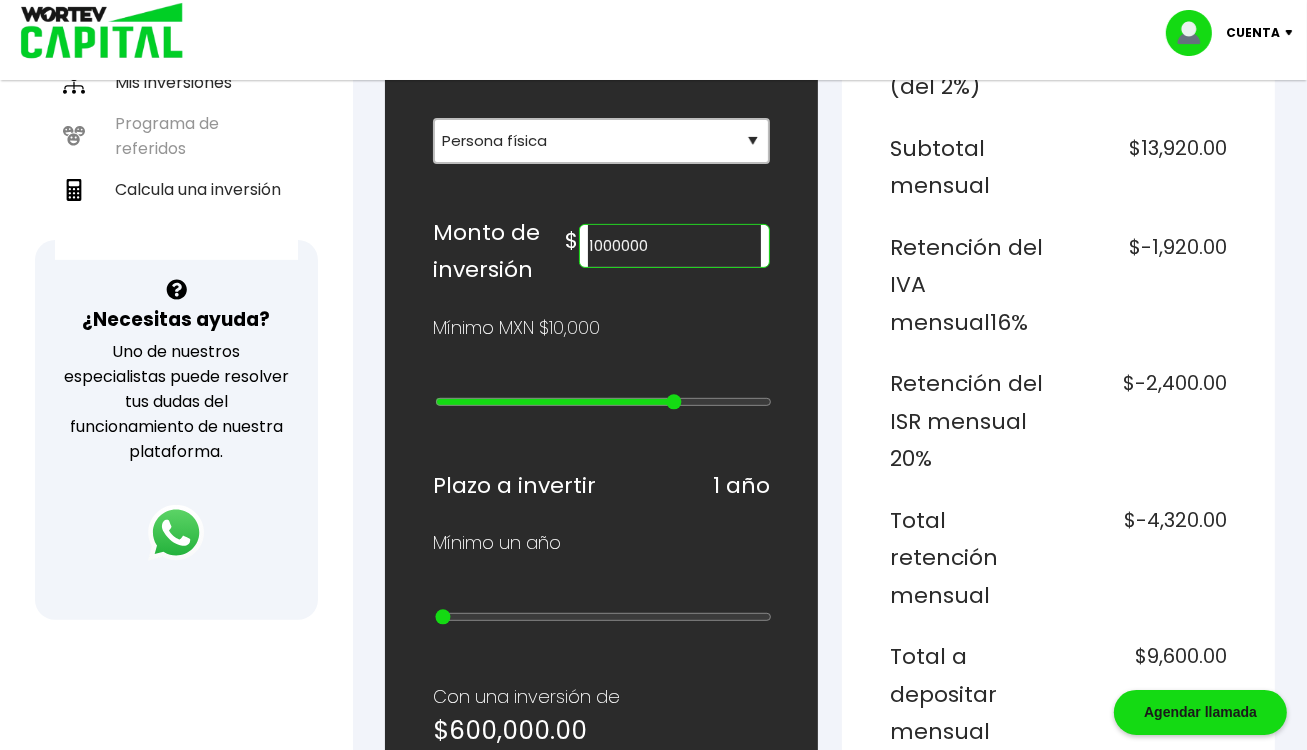 type on "2000000" 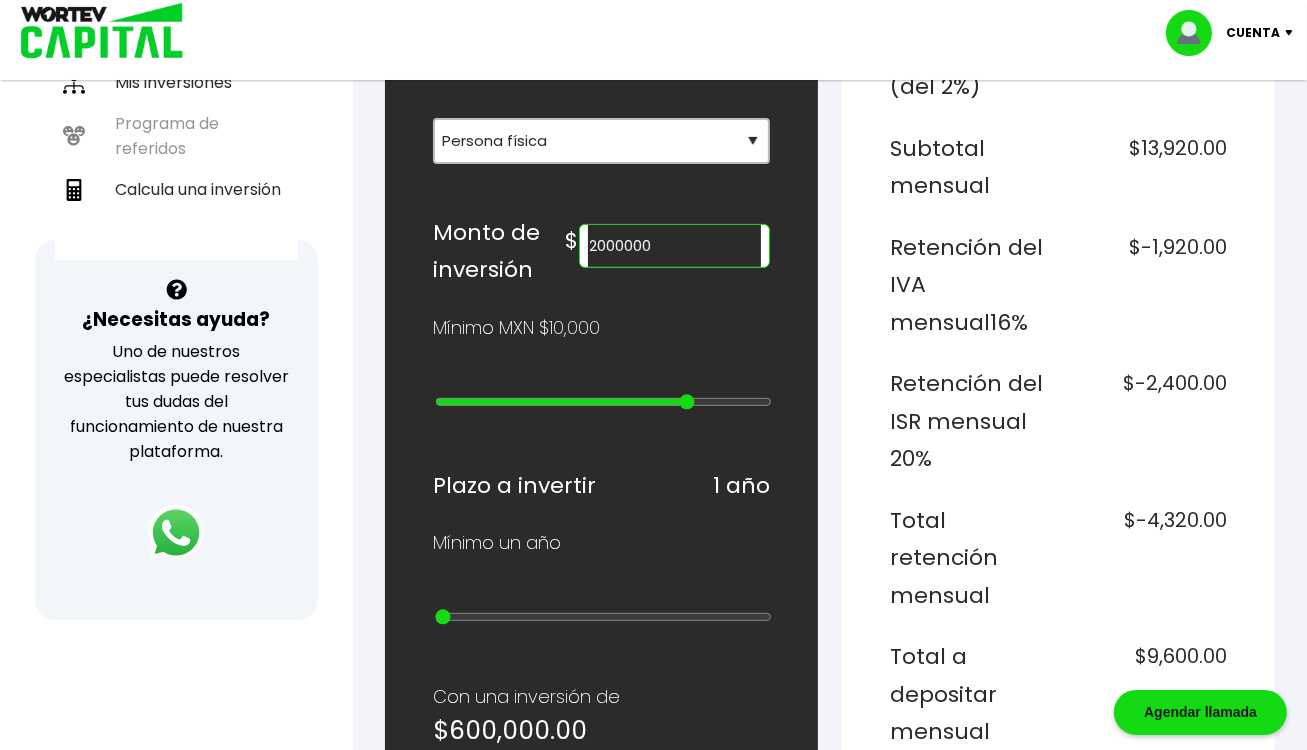 type on "3000000" 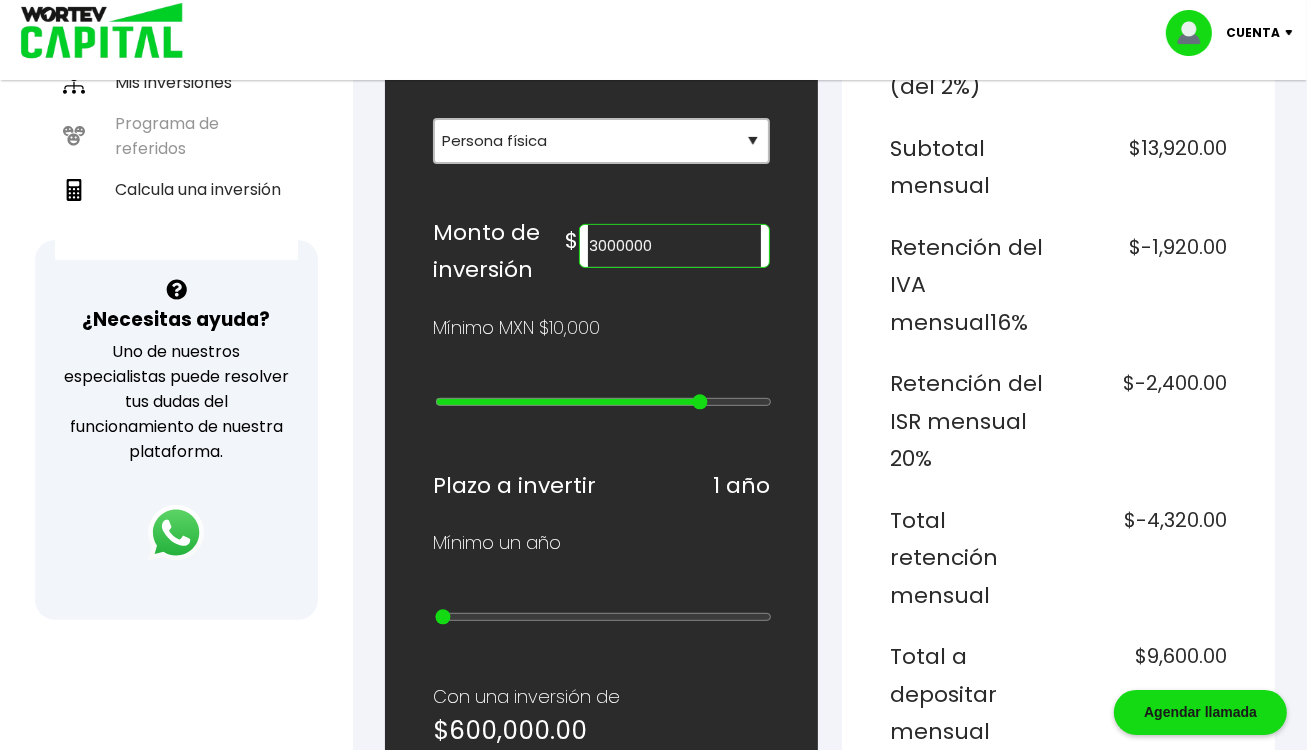 type on "4000000" 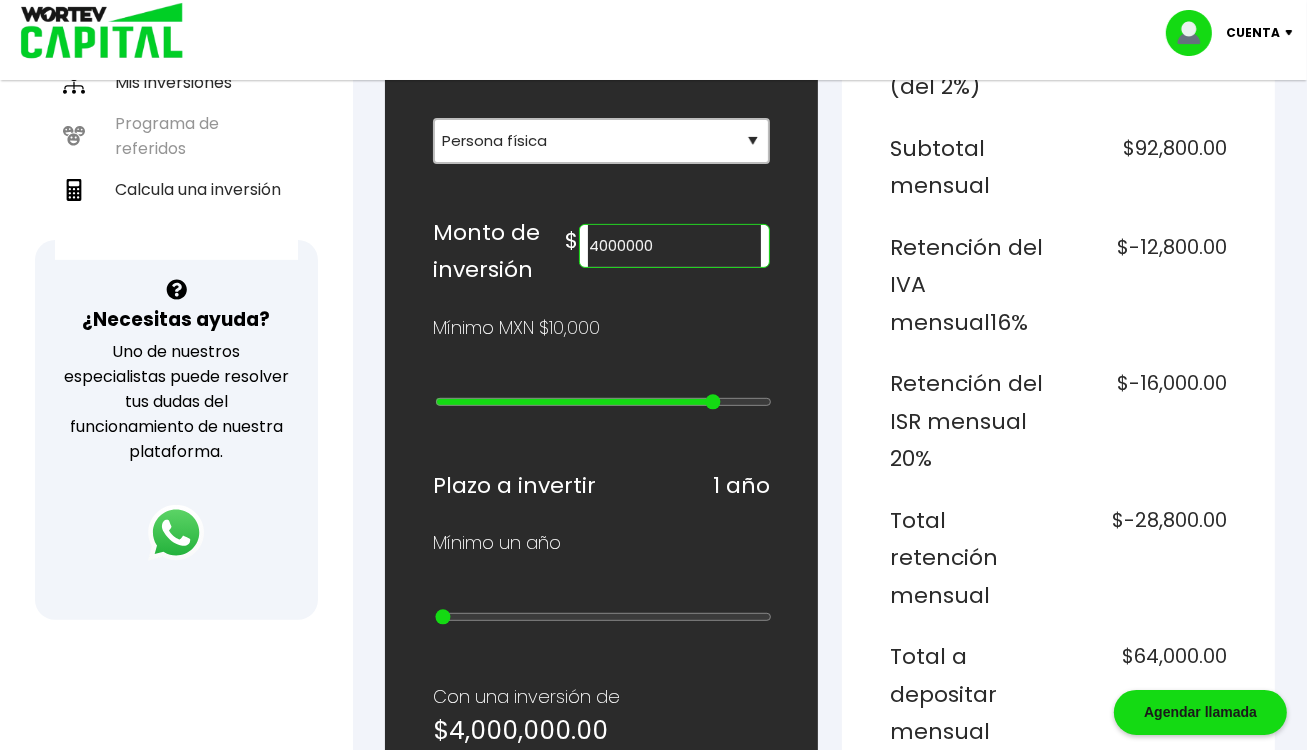 type on "5000000" 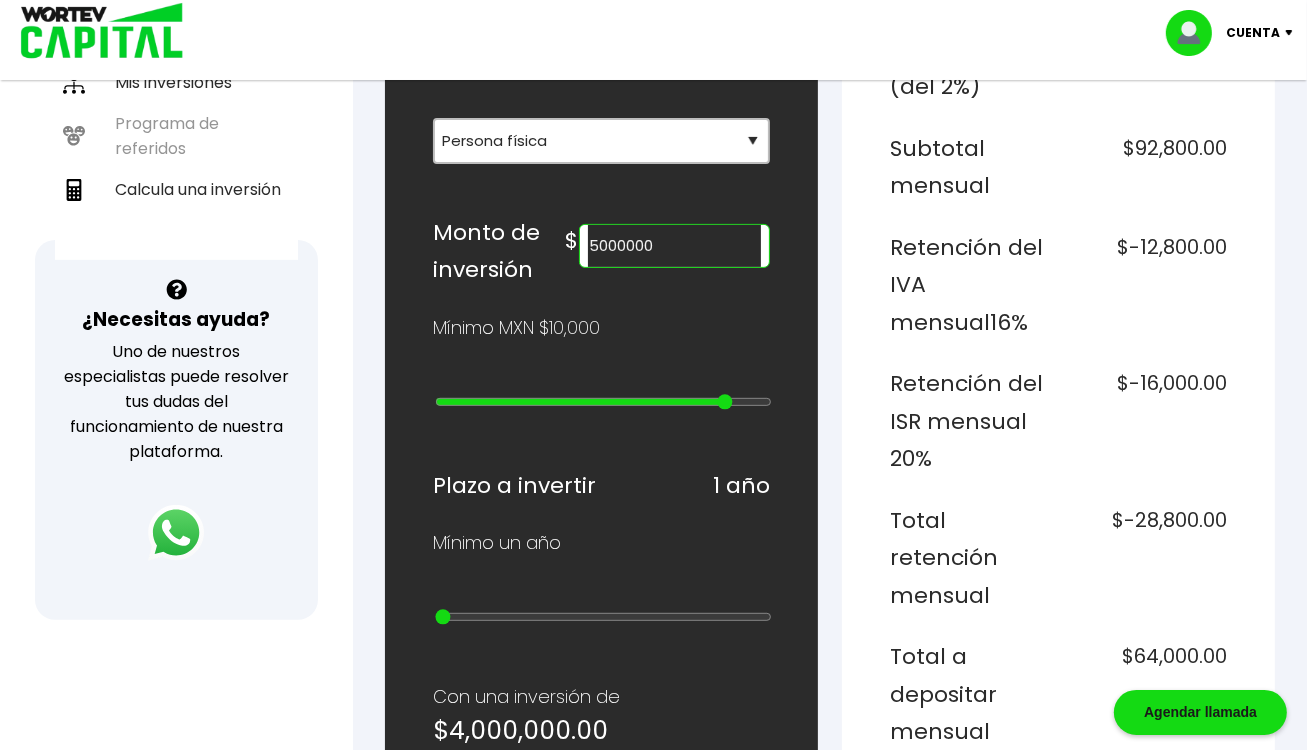 type on "10000000" 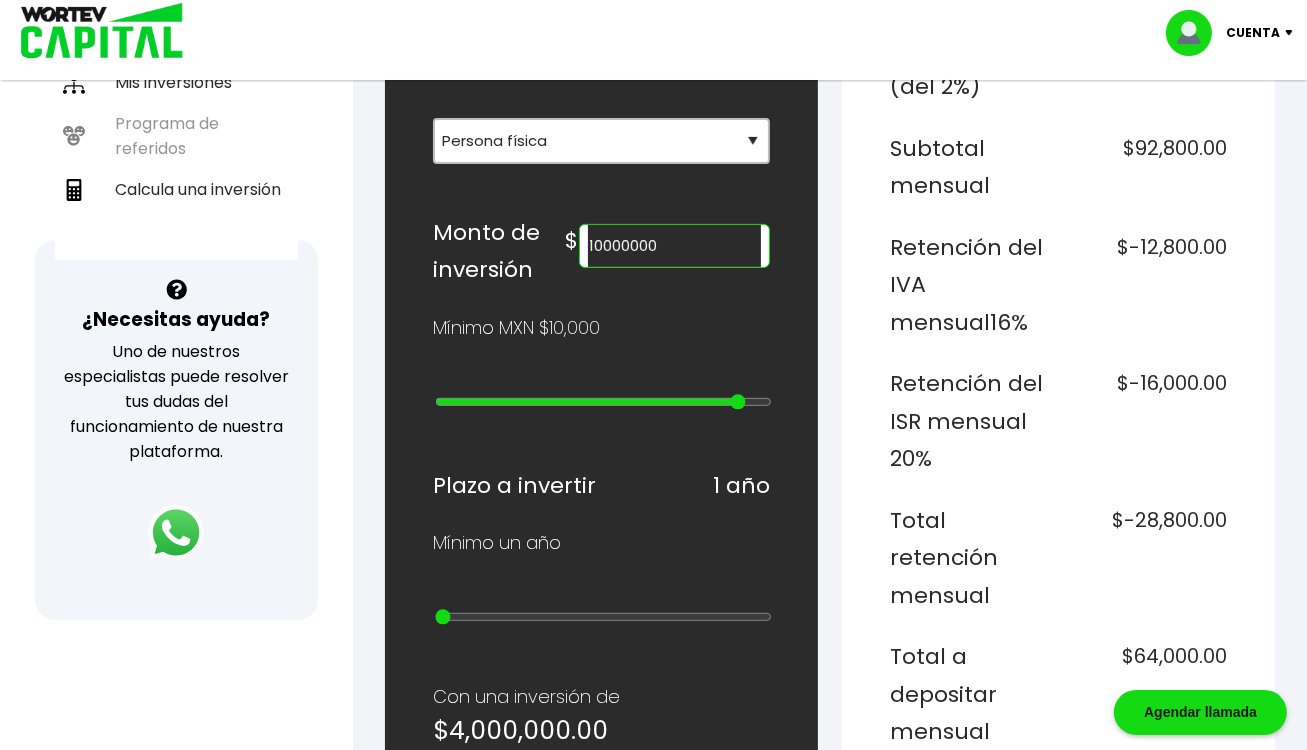 type on "15000000" 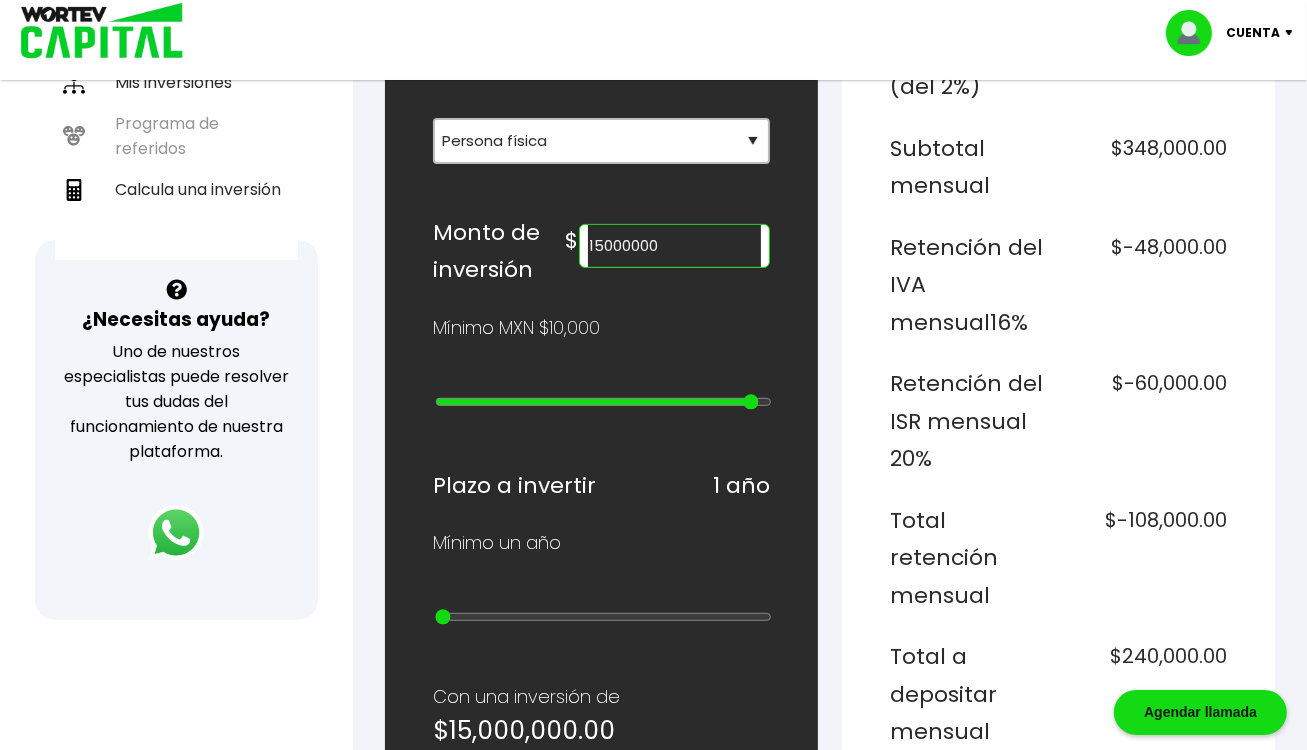 type on "20000000" 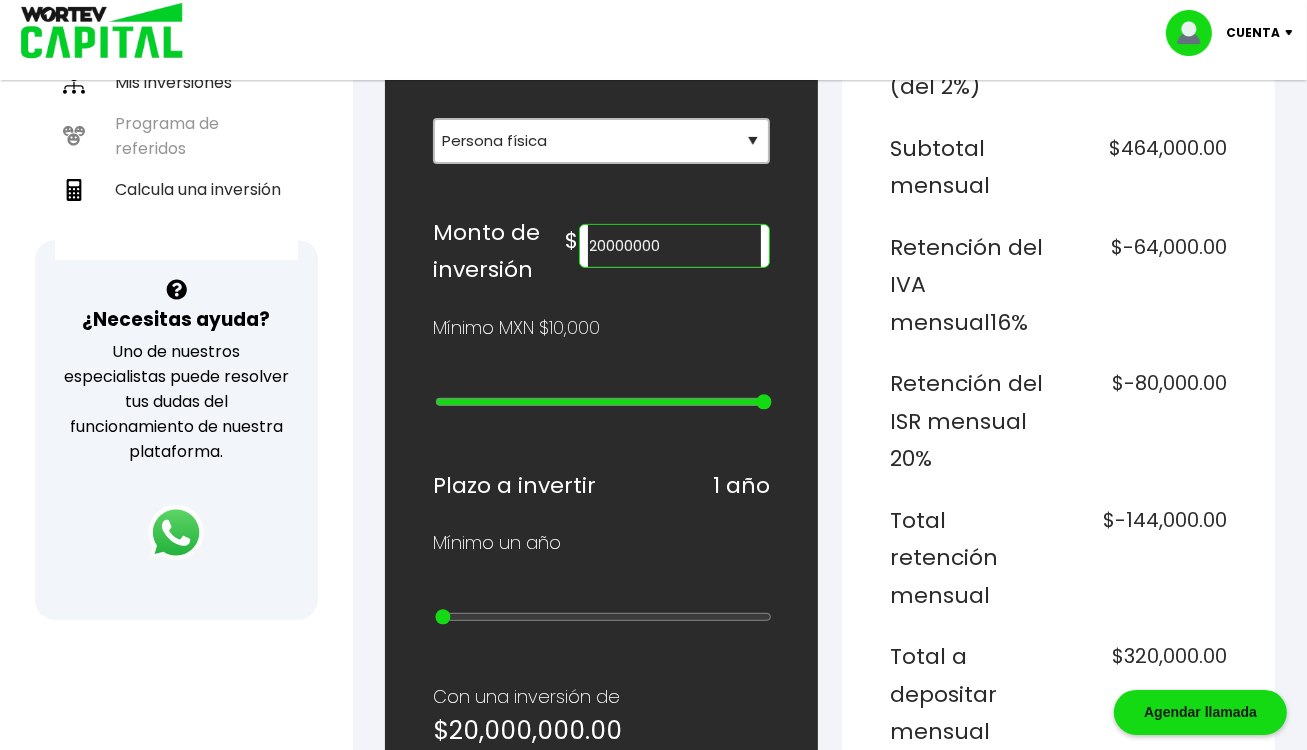 drag, startPoint x: 441, startPoint y: 392, endPoint x: 781, endPoint y: 396, distance: 340.02353 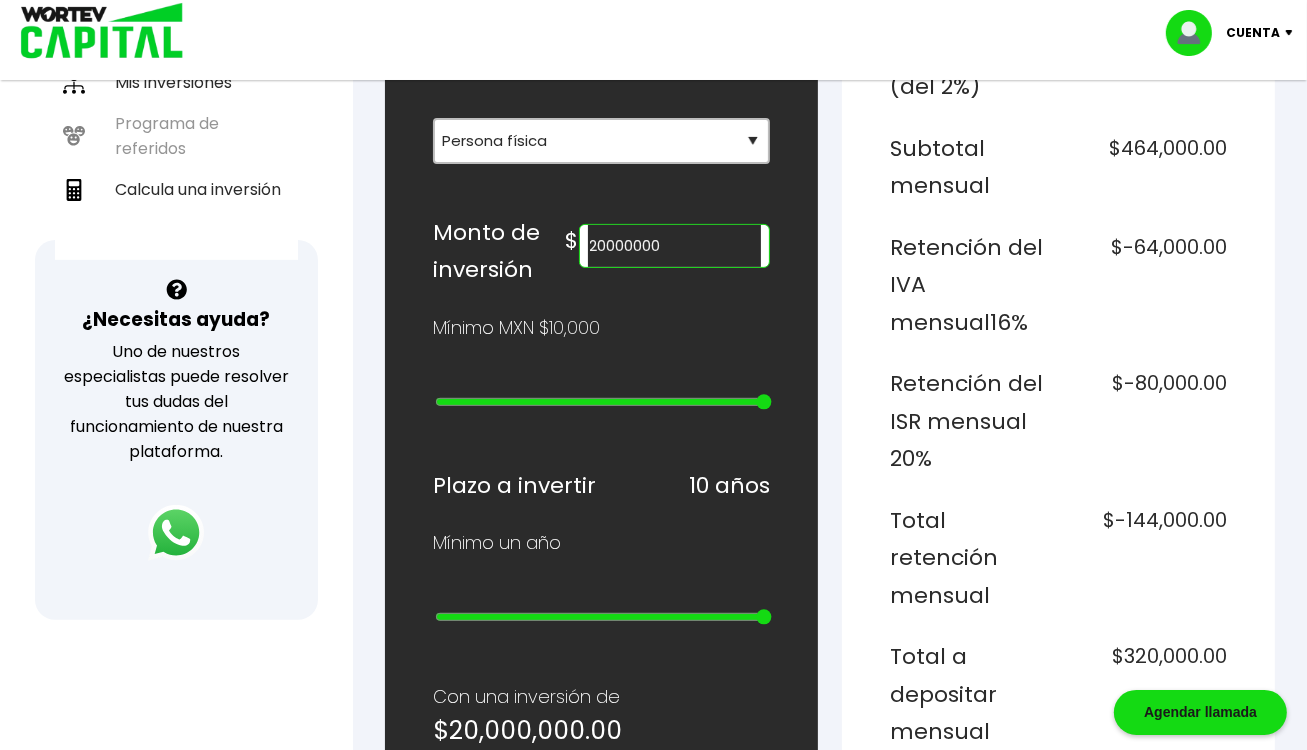 drag, startPoint x: 449, startPoint y: 610, endPoint x: 764, endPoint y: 614, distance: 315.0254 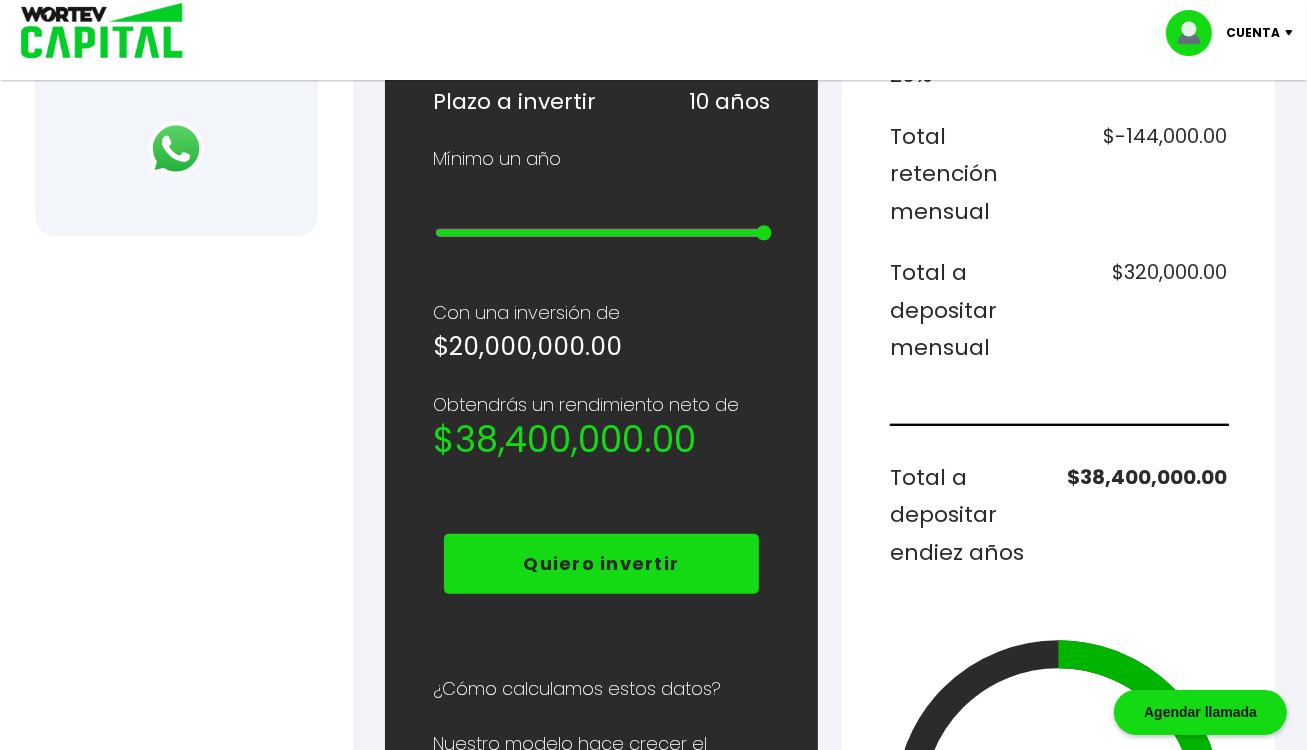 scroll, scrollTop: 704, scrollLeft: 0, axis: vertical 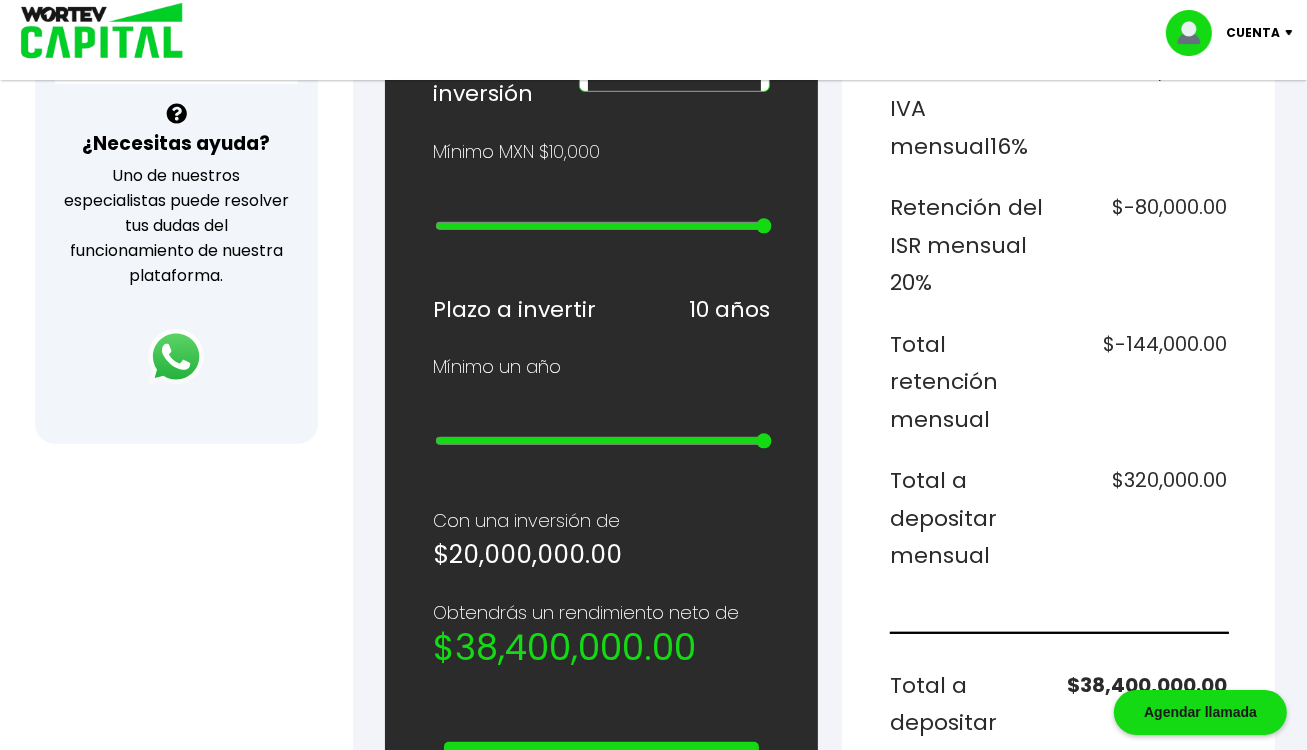 type on "15000000" 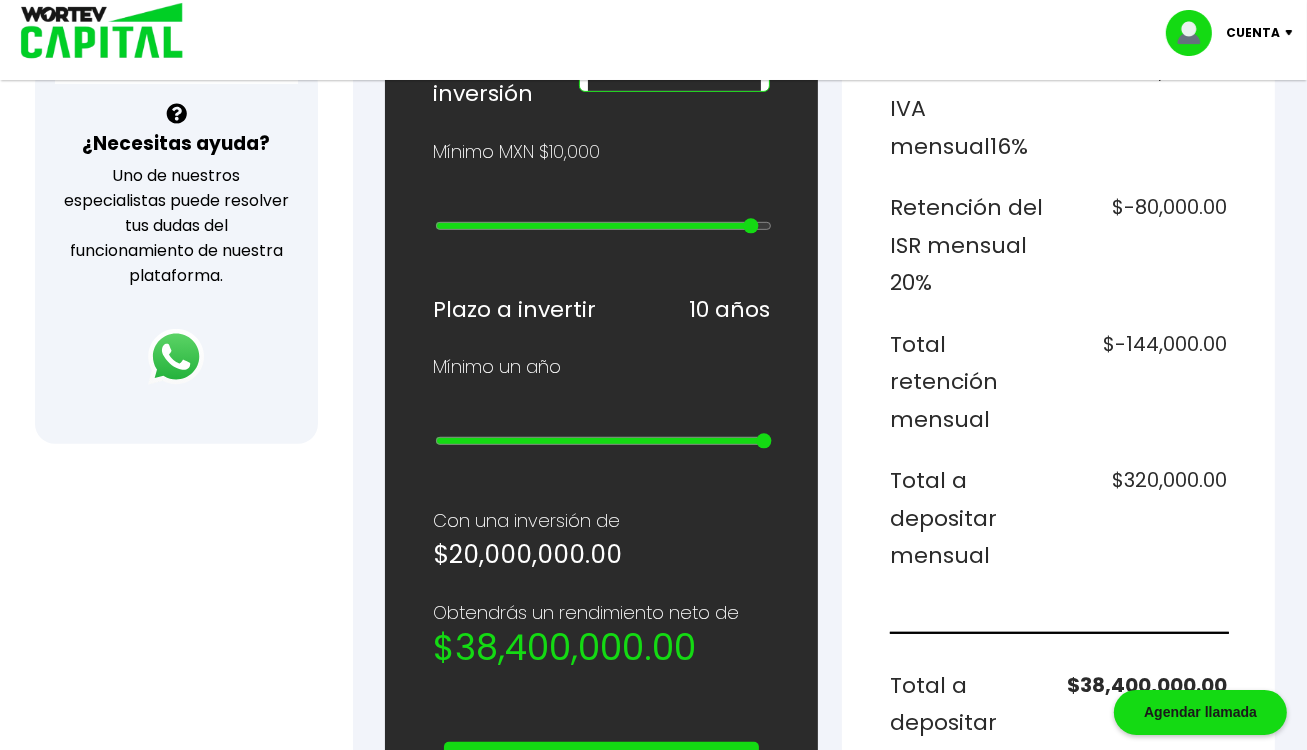 type on "10000000" 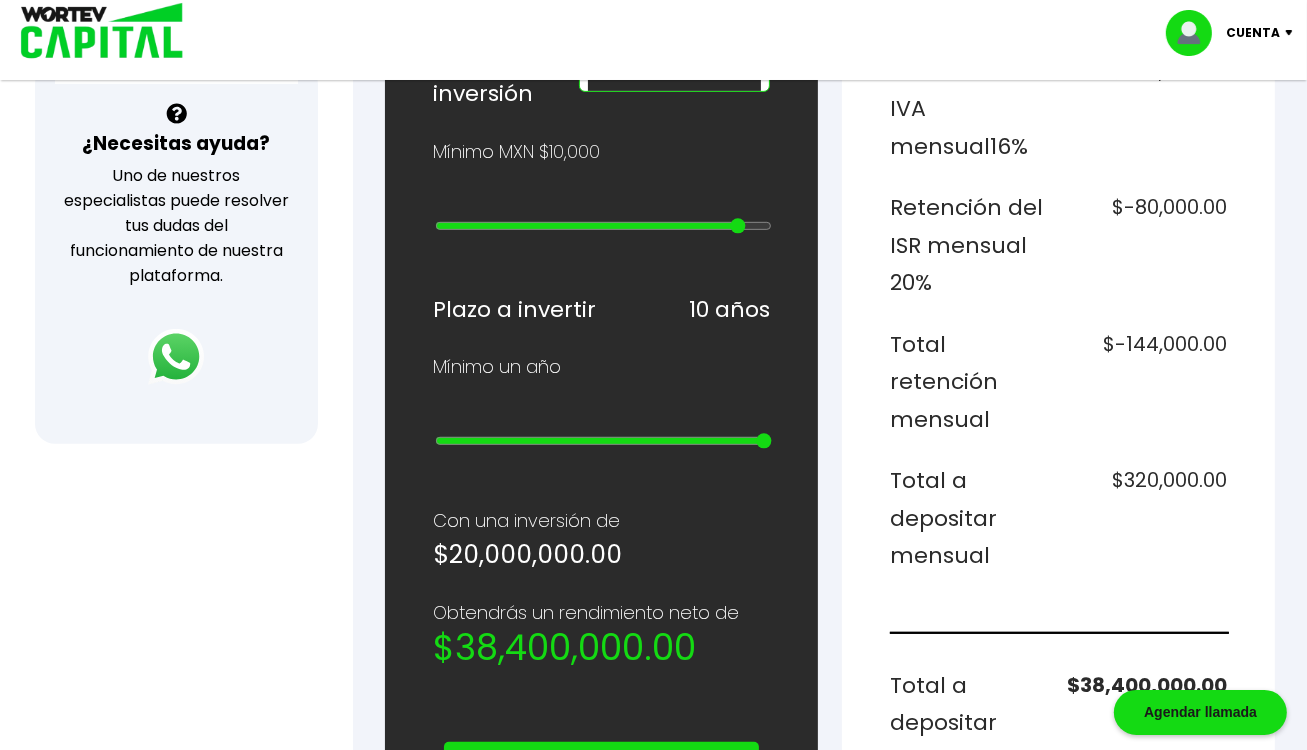 type on "3000000" 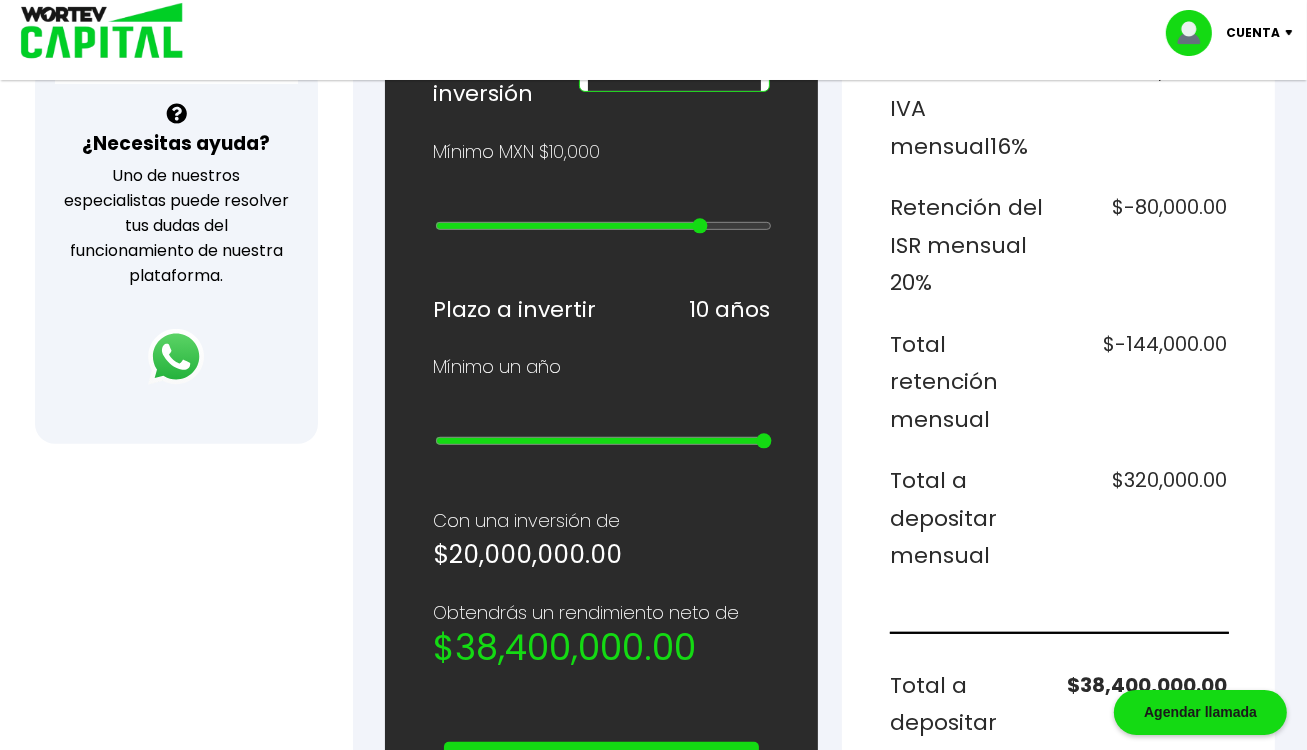 type on "1000000" 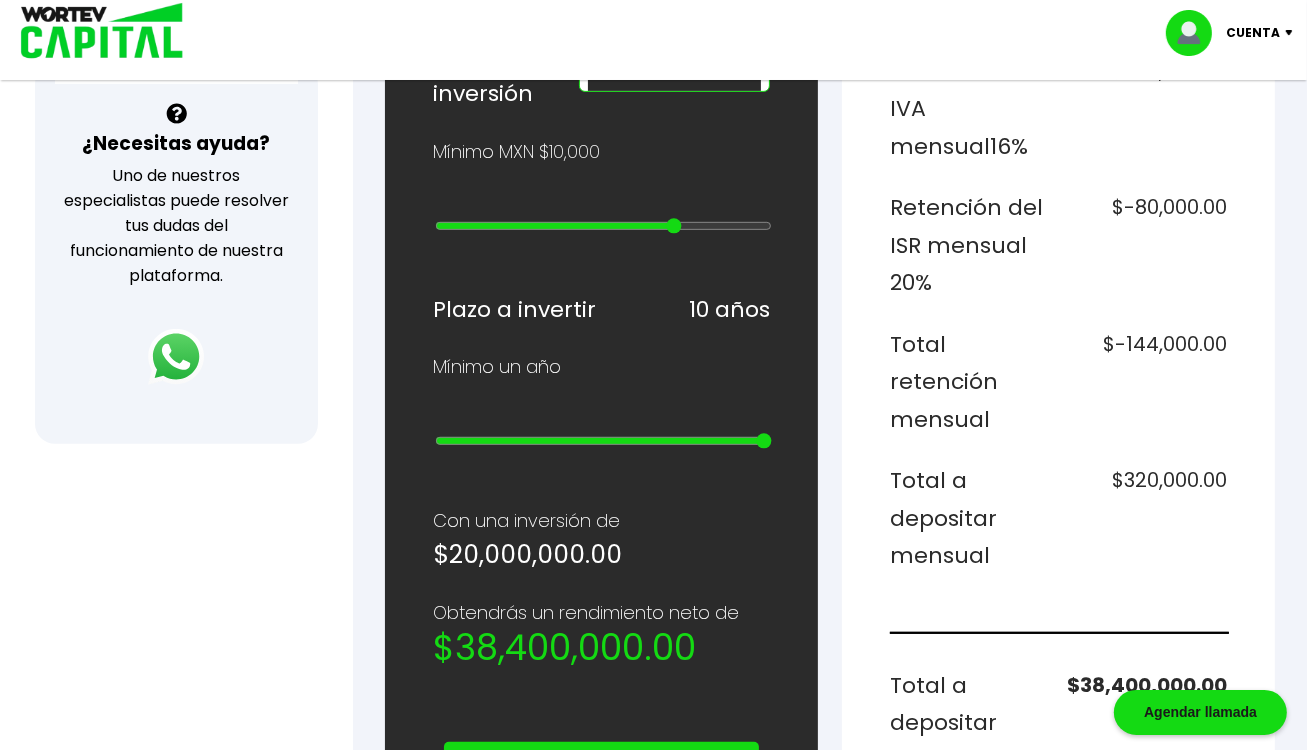type on "800000" 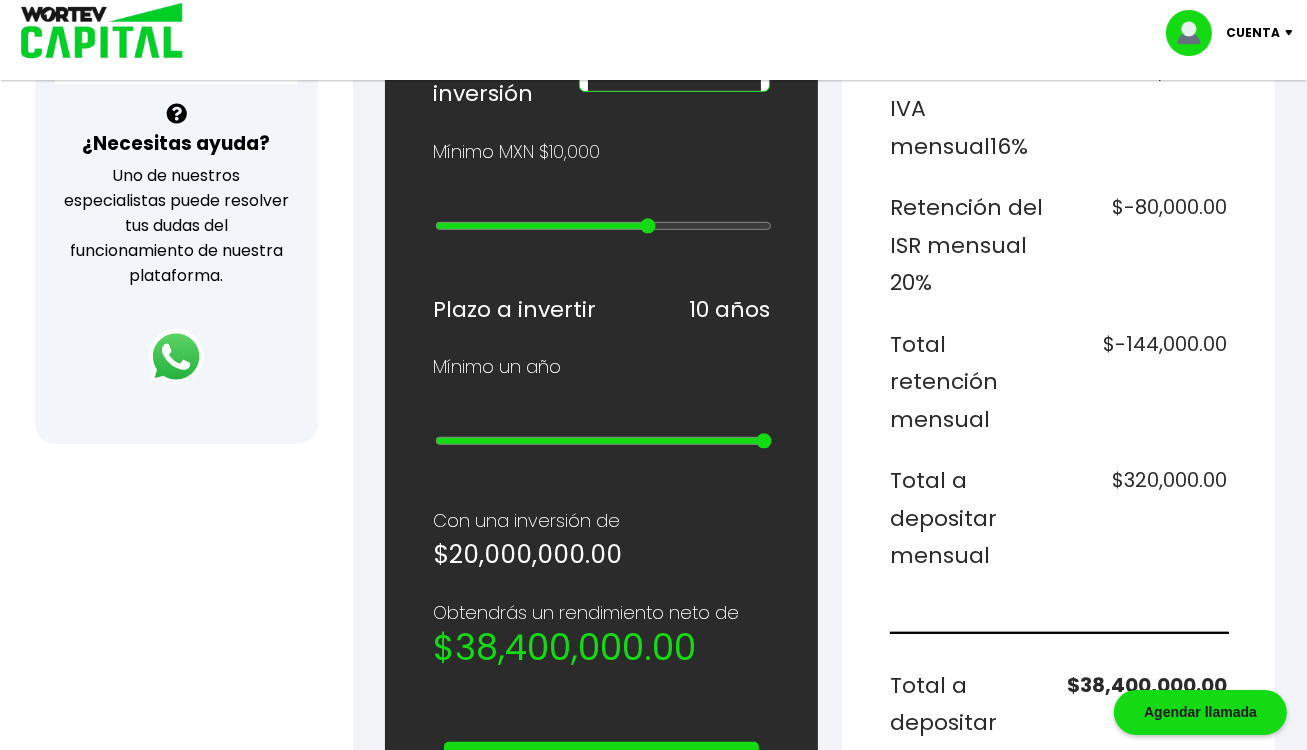 type on "600000" 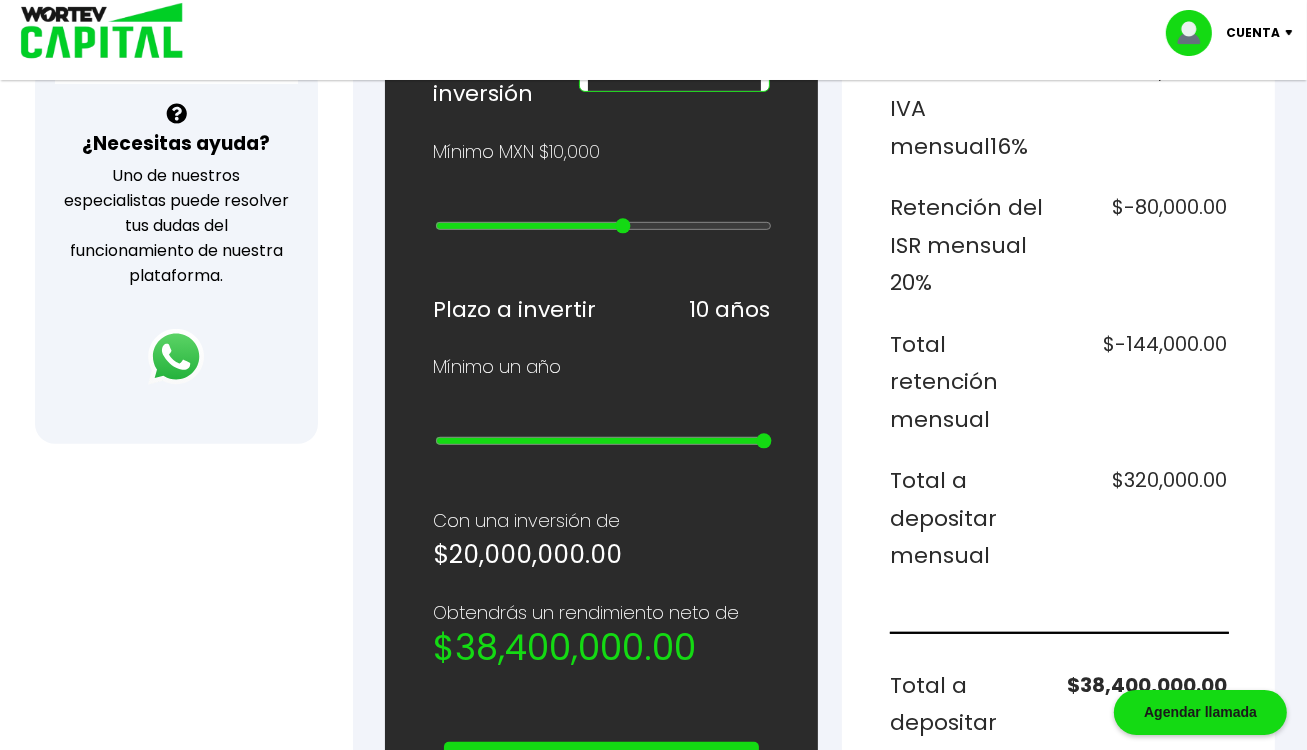 type on "300000" 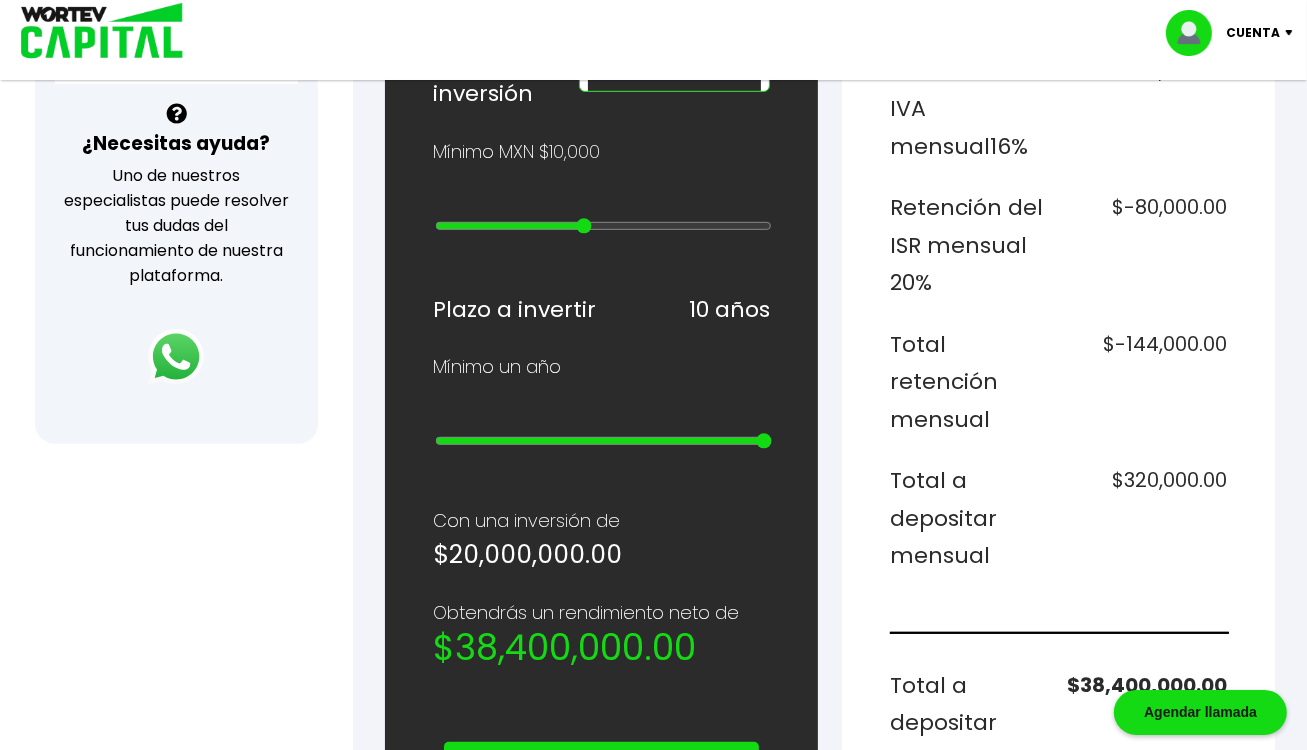 type on "100000" 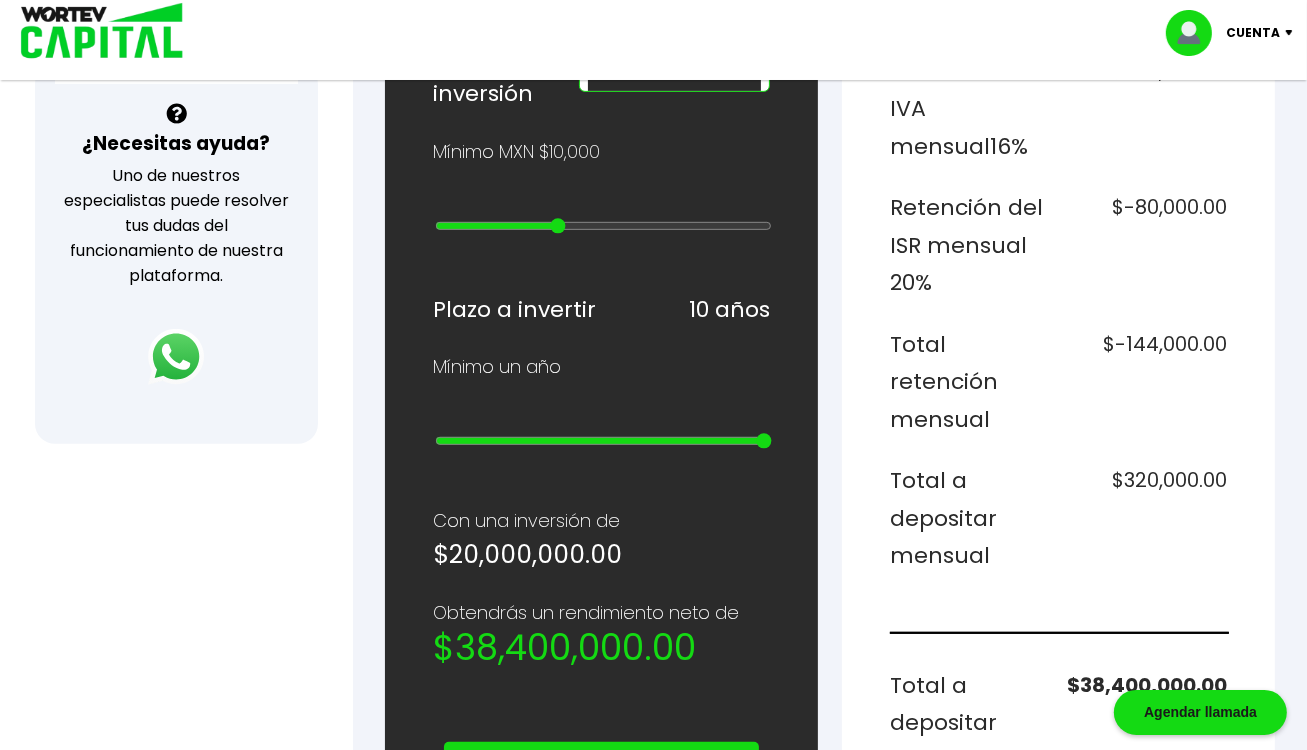 type on "80000" 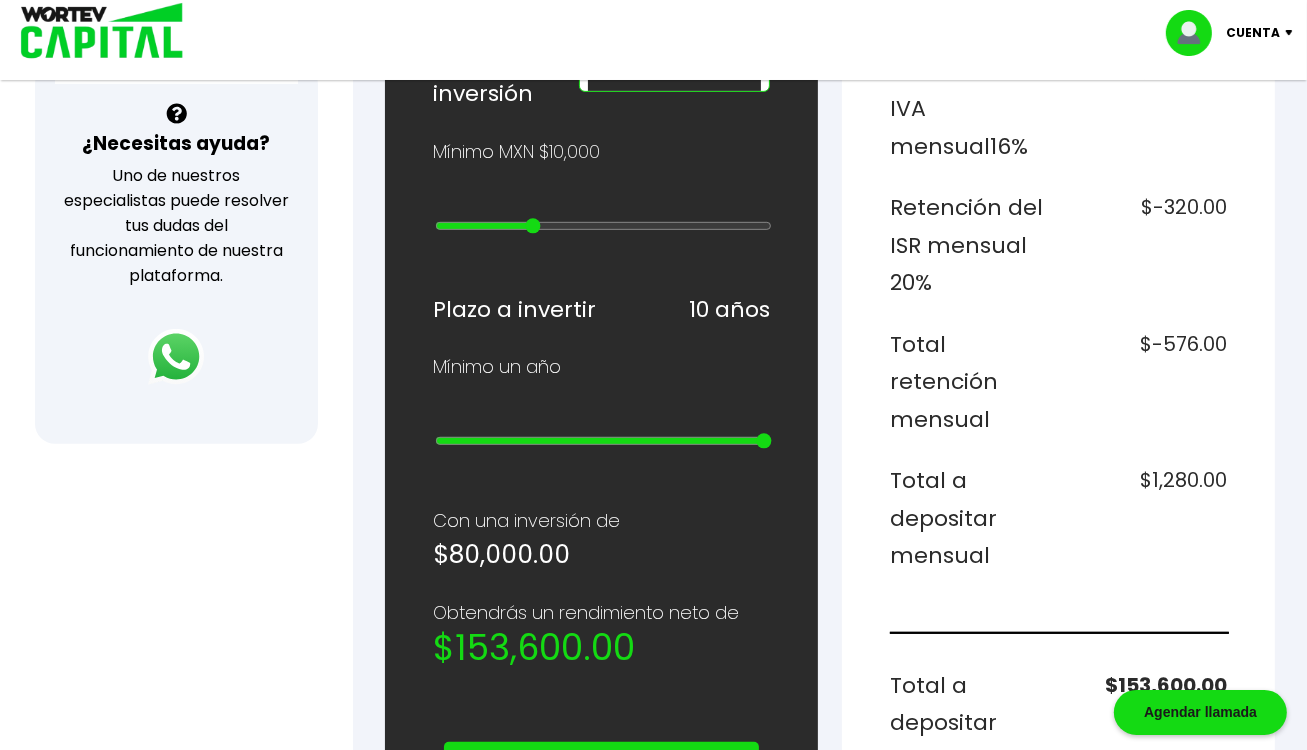 type on "70000" 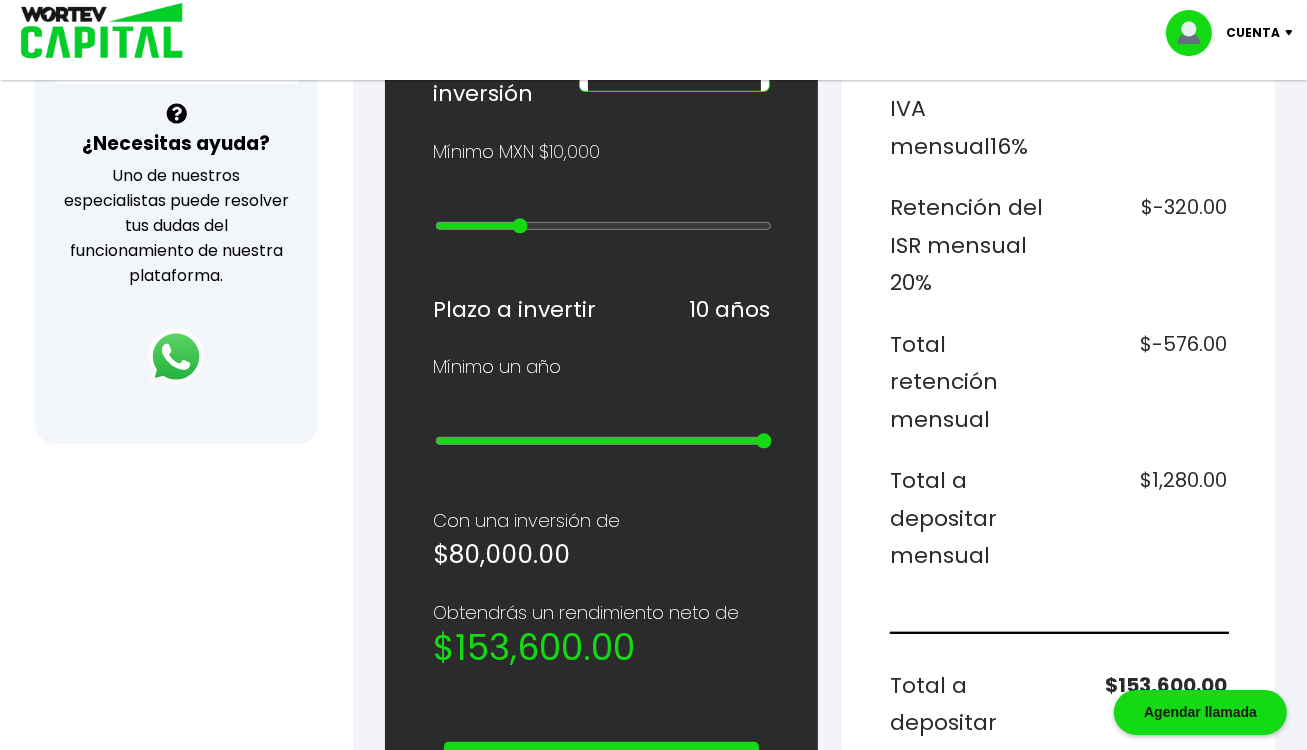 type on "60000" 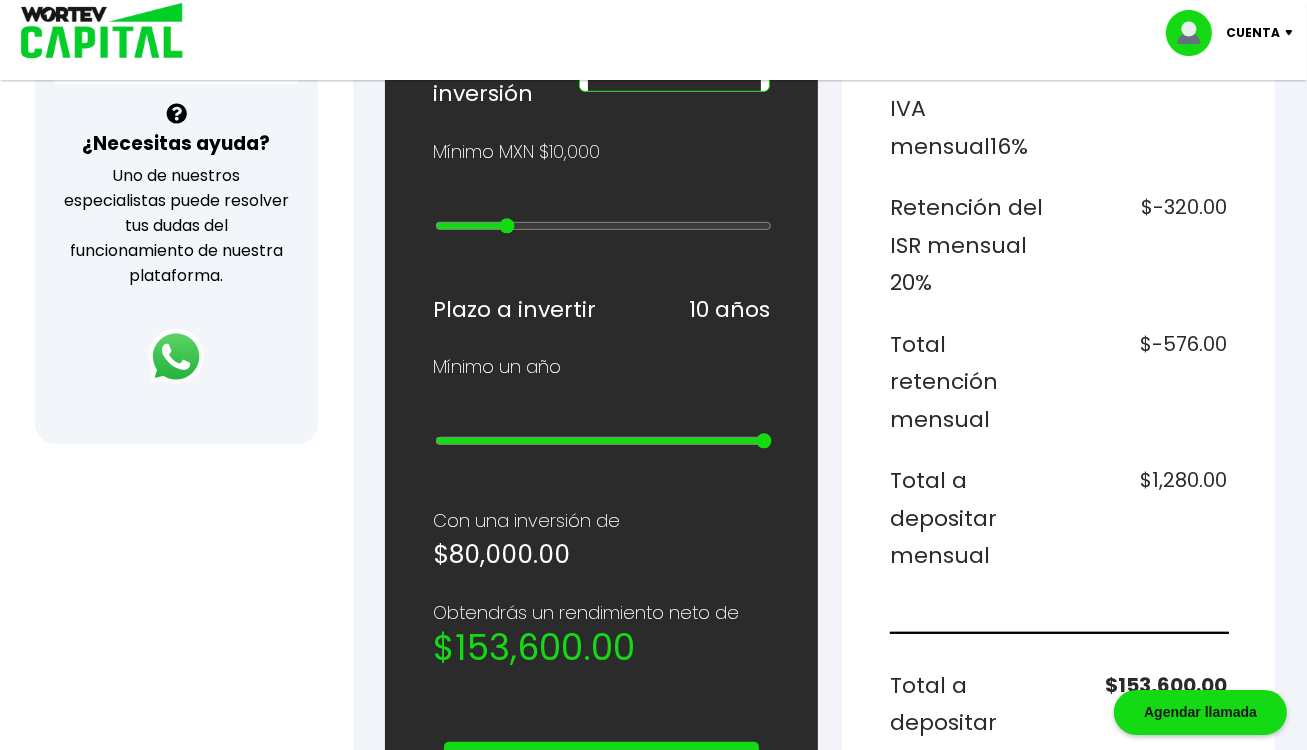 type on "50000" 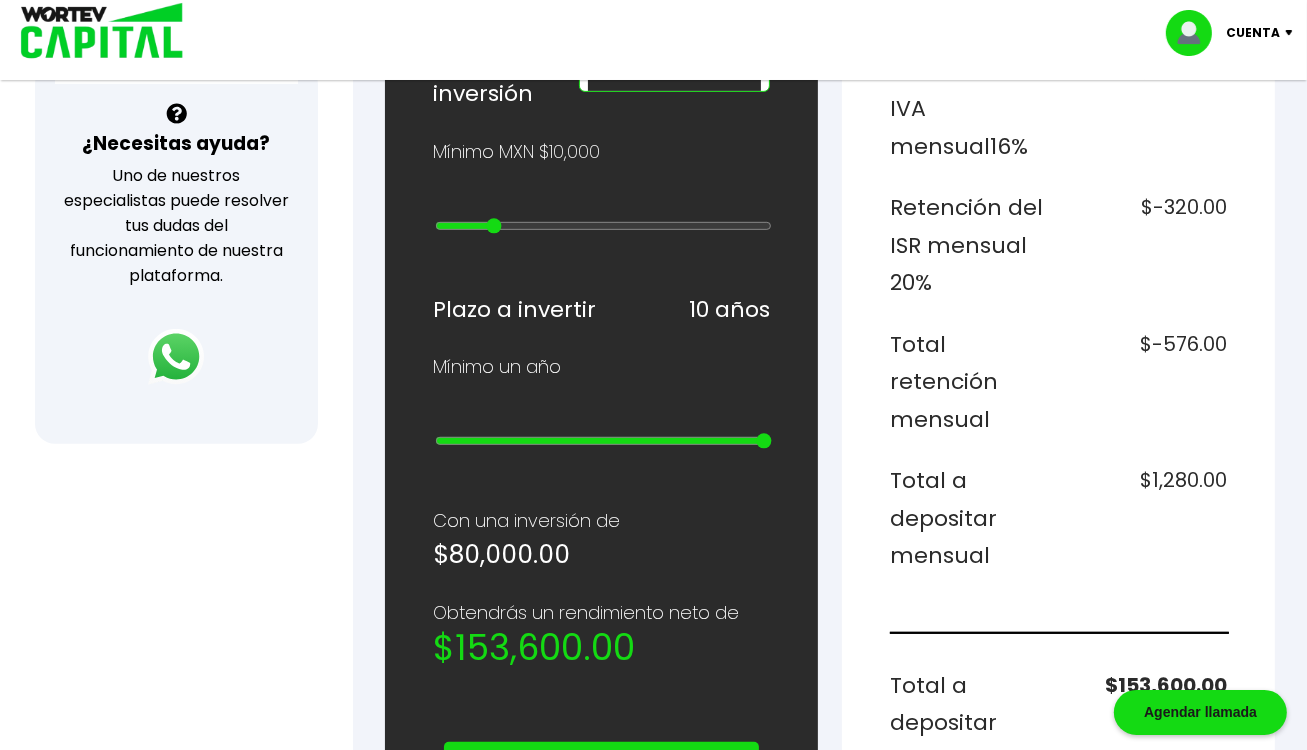 type on "40000" 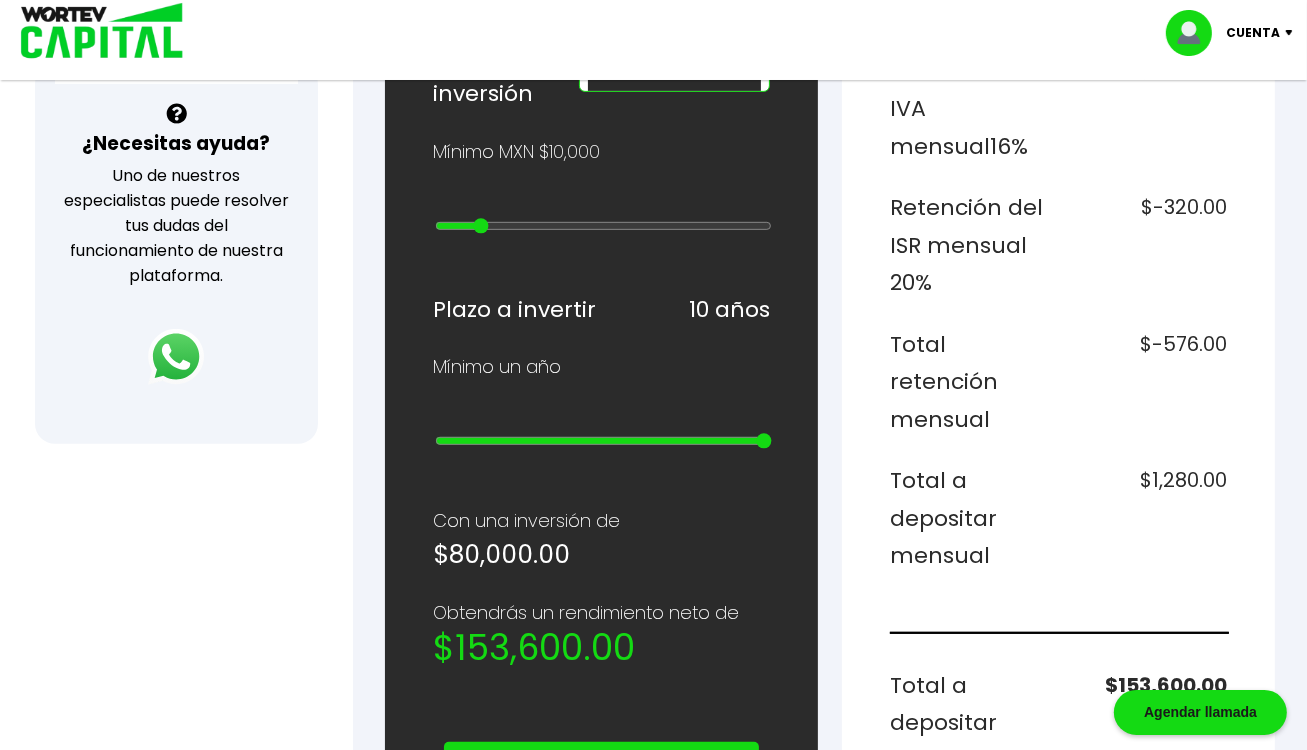 type on "30000" 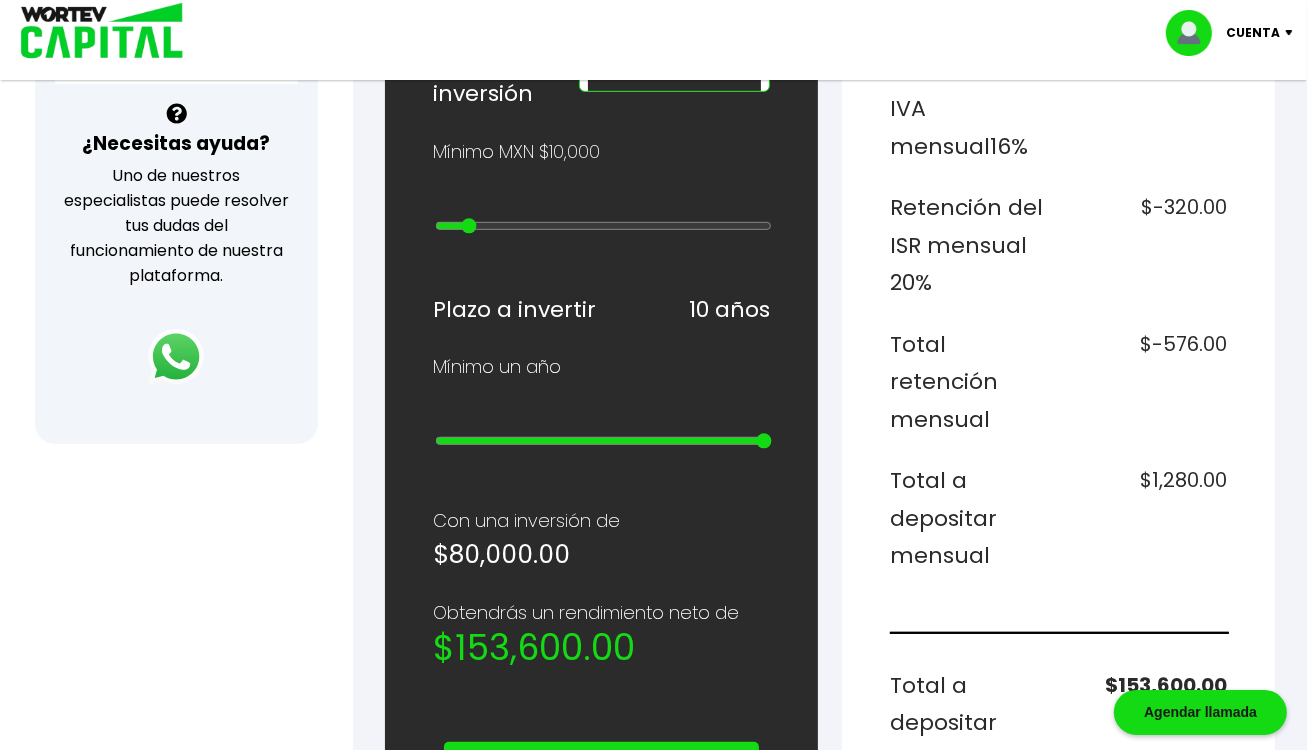 type on "20000" 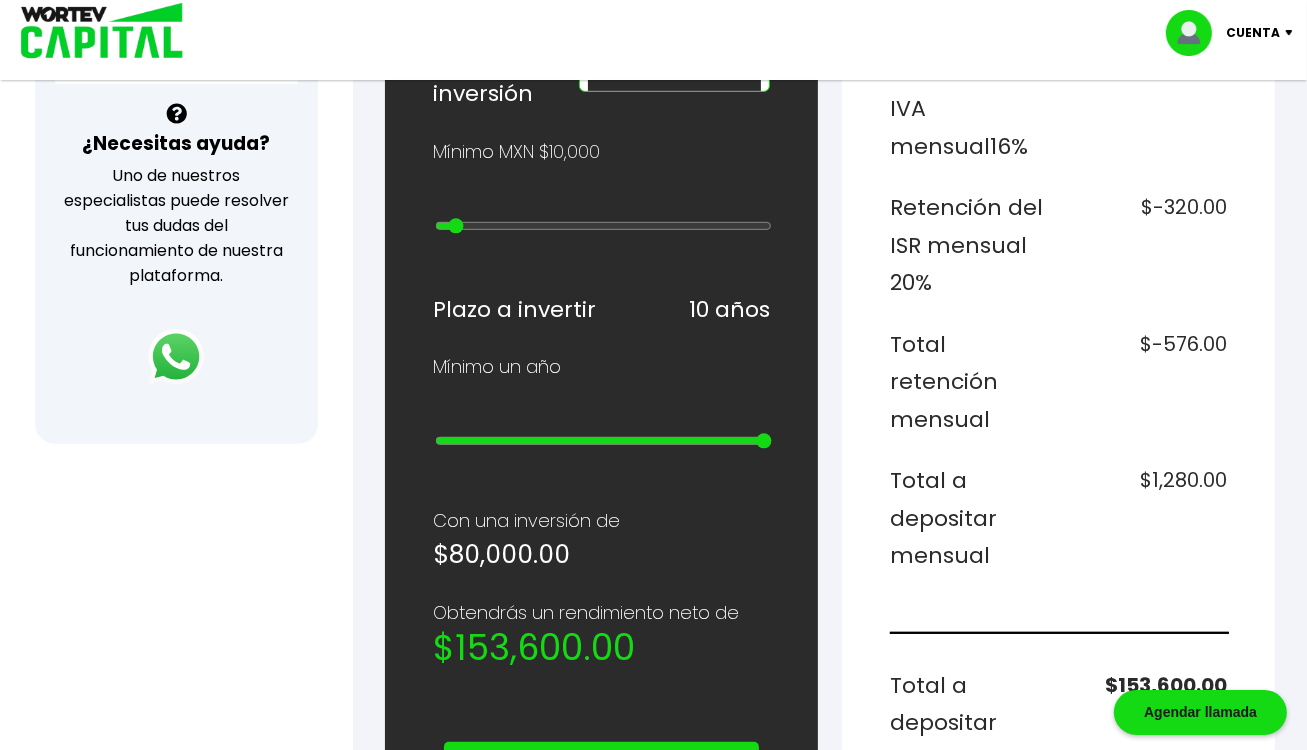 type on "10000" 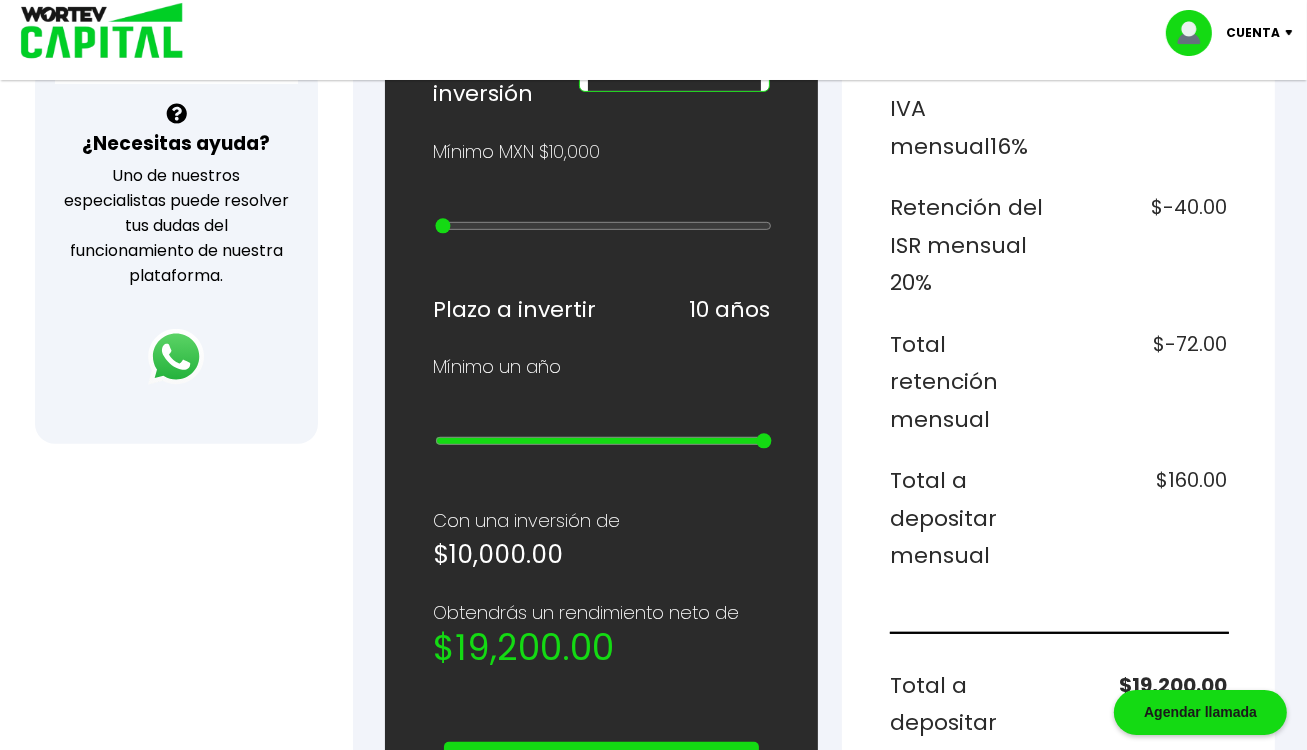 drag, startPoint x: 759, startPoint y: 221, endPoint x: 428, endPoint y: 210, distance: 331.18274 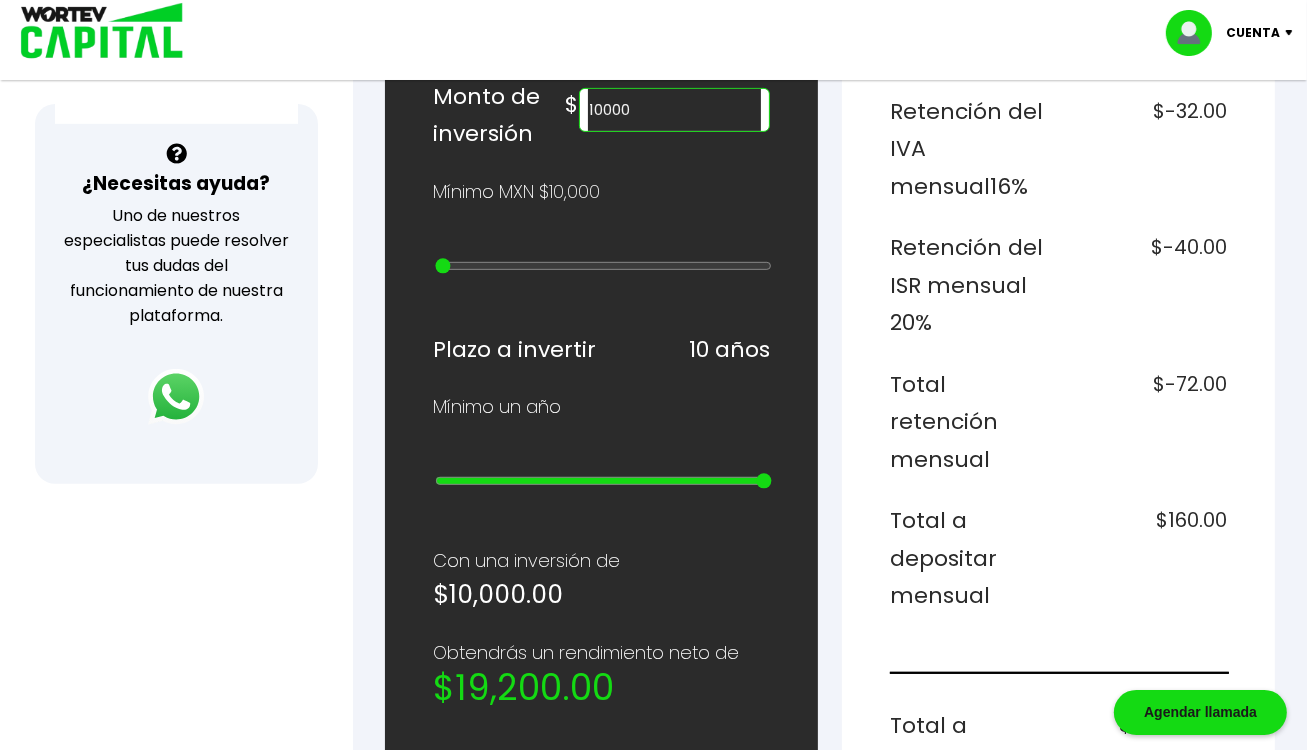 scroll, scrollTop: 664, scrollLeft: 0, axis: vertical 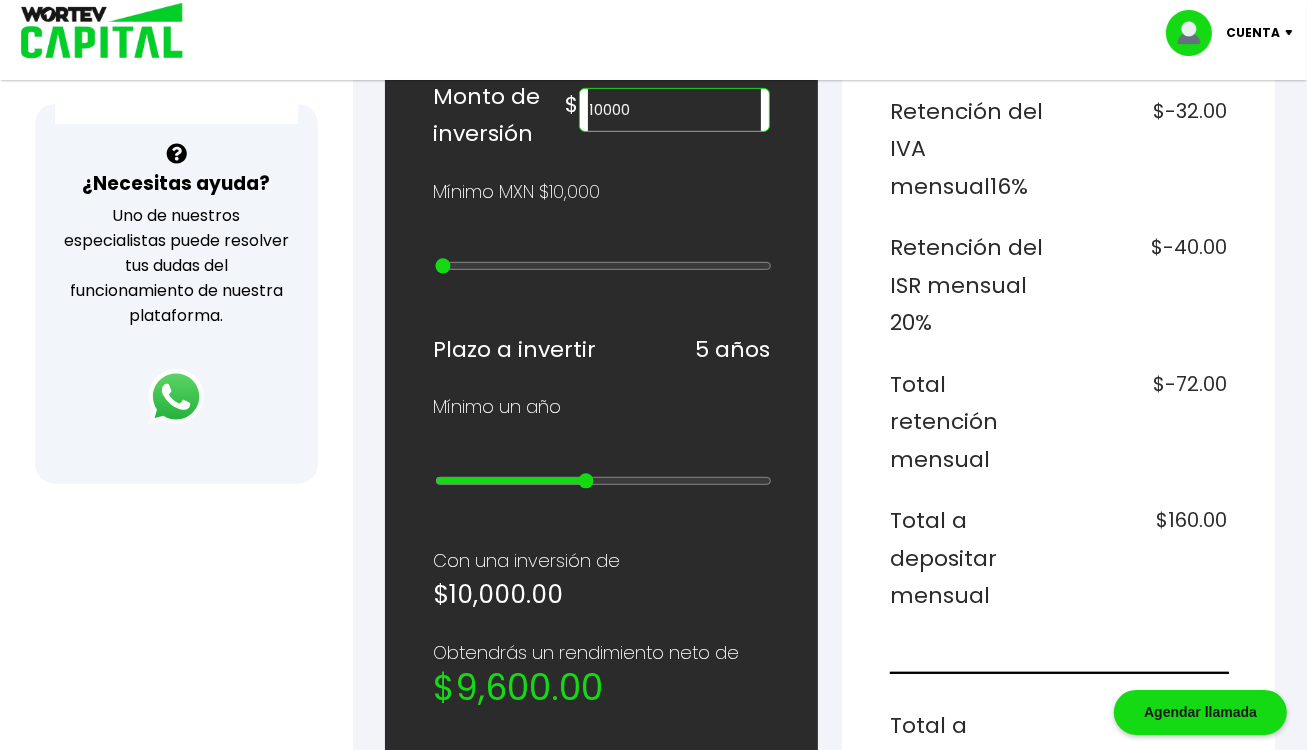 drag, startPoint x: 762, startPoint y: 473, endPoint x: 581, endPoint y: 470, distance: 181.02486 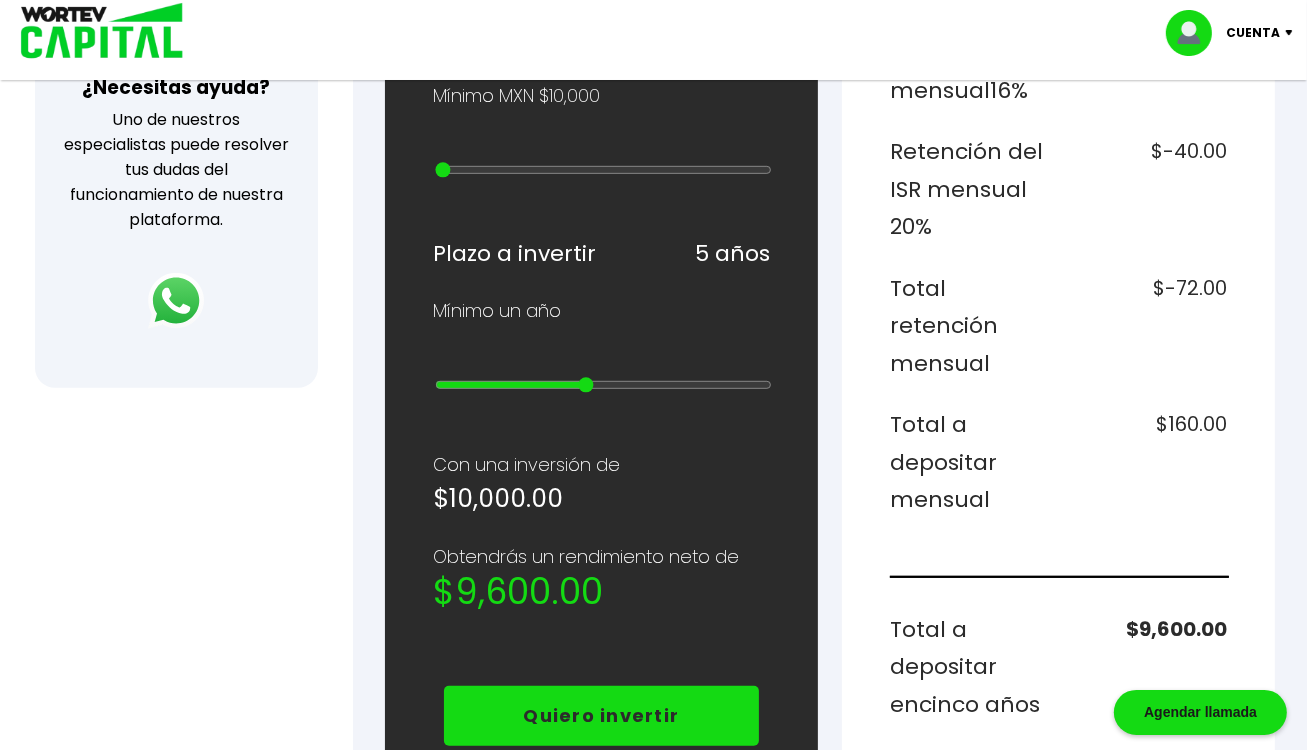 scroll, scrollTop: 704, scrollLeft: 0, axis: vertical 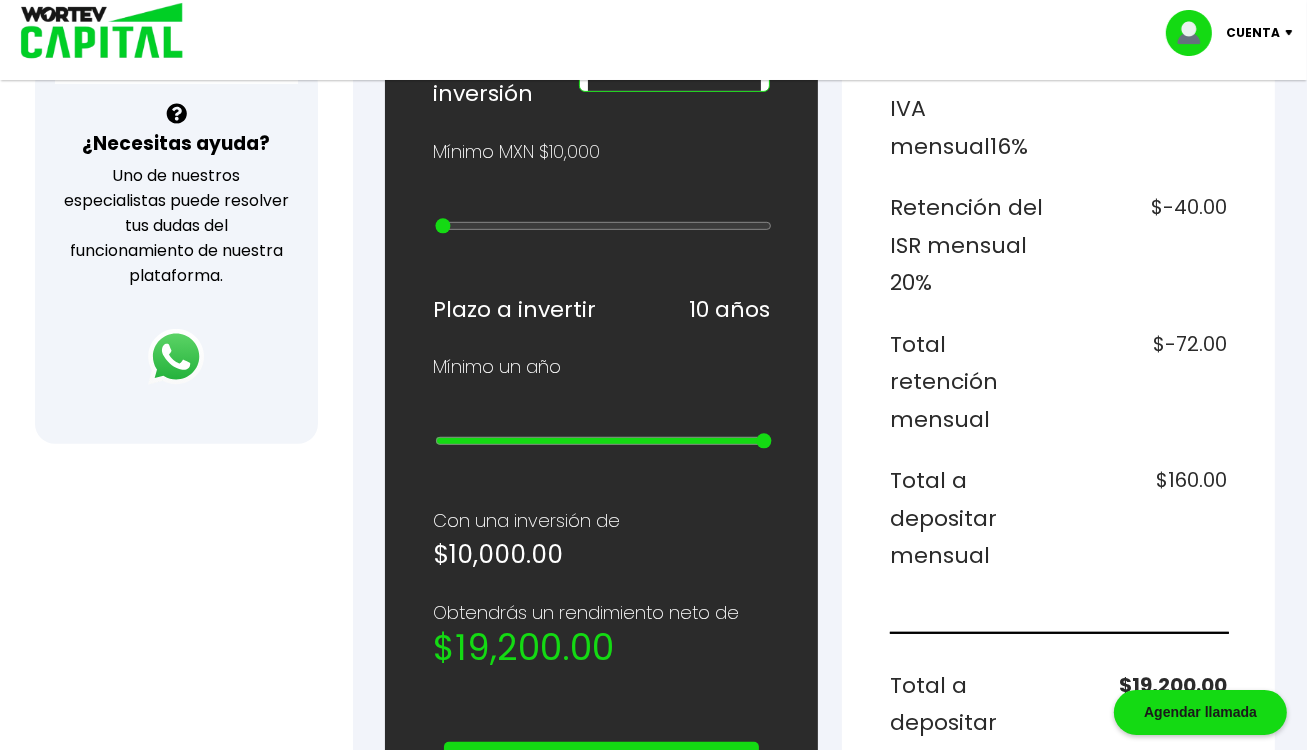 drag, startPoint x: 588, startPoint y: 430, endPoint x: 774, endPoint y: 447, distance: 186.77527 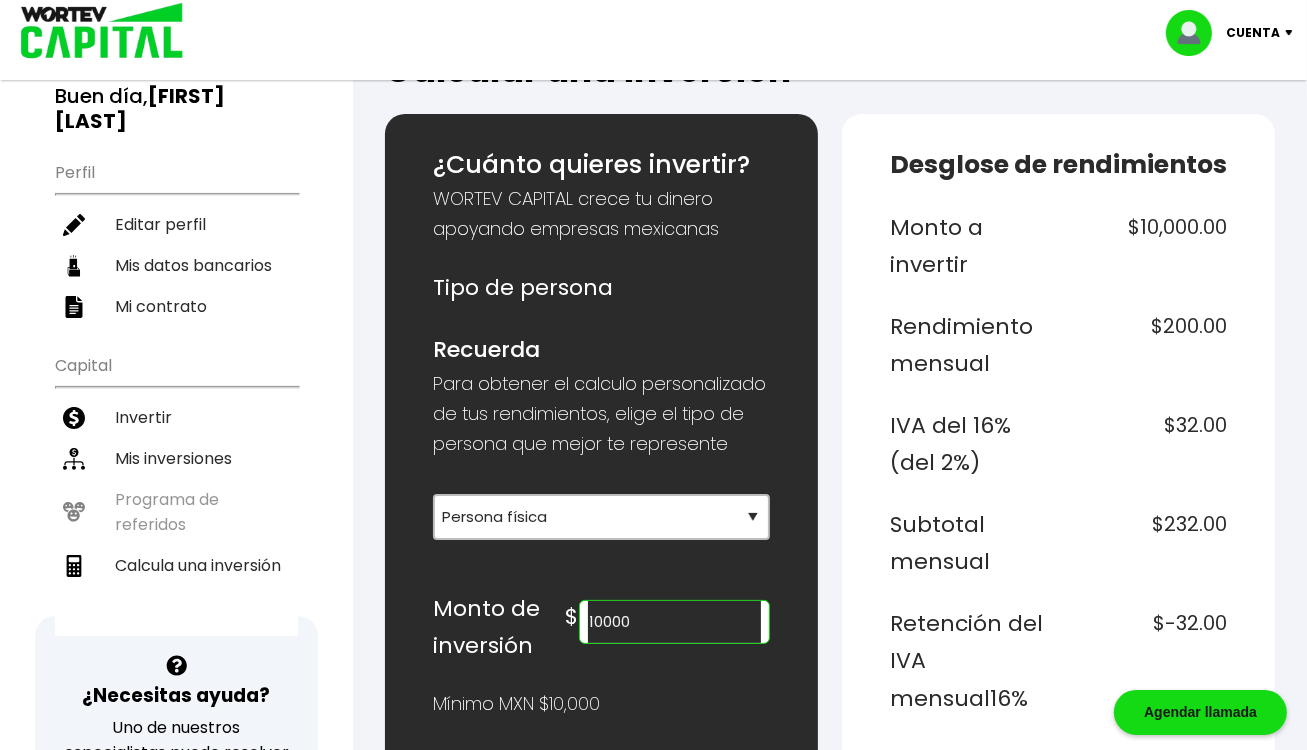 scroll, scrollTop: 808, scrollLeft: 0, axis: vertical 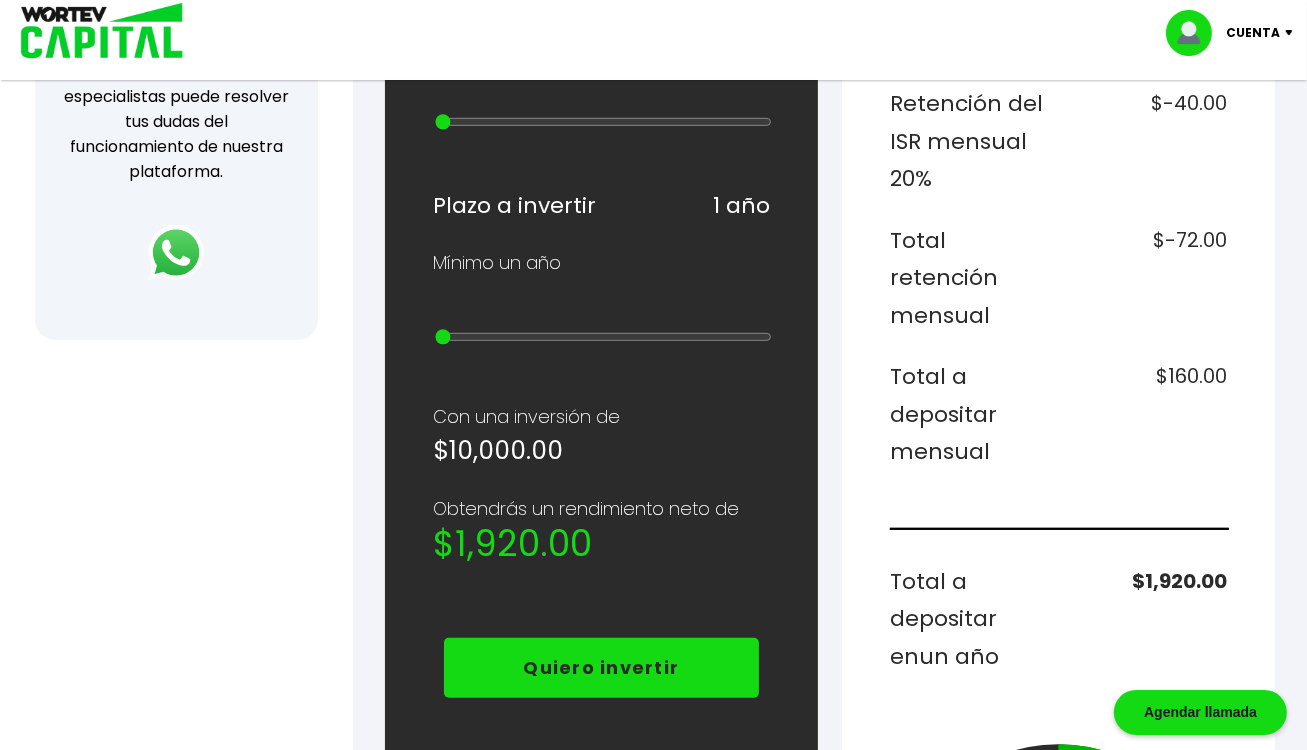 drag, startPoint x: 761, startPoint y: 333, endPoint x: 424, endPoint y: 320, distance: 337.25064 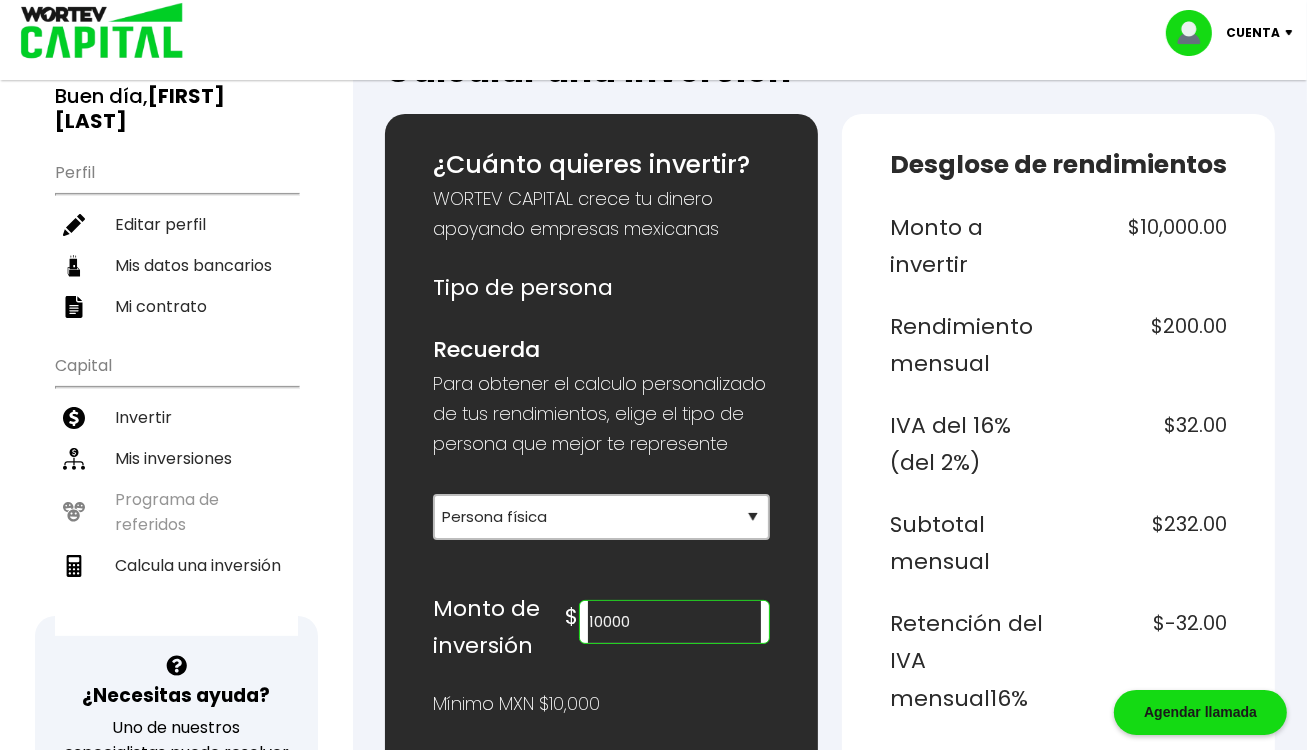 click on "¿Cuánto quieres invertir? WORTEV CAPITAL crece tu dinero apoyando empresas mexicanas Tipo de persona Recuerda Para obtener el calculo personalizado de tus rendimientos, elige el tipo de persona que mejor te represente Selecciona tu tipo de persona Persona Física que emite factura Persona física Persona moral  Monto de inversión $ 10000  Mínimo MXN $10,000  Plazo a invertir   1   año    Mínimo un año  Con una inversión de   $10,000.00  Obtendrás un rendimiento neto de   $1,920.00   Quiero invertir  ¿Cómo calculamos estos datos?  Nuestro modelo hace crecer el capital de nuestros inversionistas a través de un ecosistema especializado en emprendimiento, integrado por un fondo de capital emprendedor, una aceleradora inteligente de negocios y una plataforma educativa, que impulsa el nacimiento, desarrollo y expansión de empresas de alto impacto. WORTEV CAPITAL es simple, accesible y rentable. Si estás decidido a empezar, esta es una de las mejores opciones para invertir." at bounding box center [601, 1042] 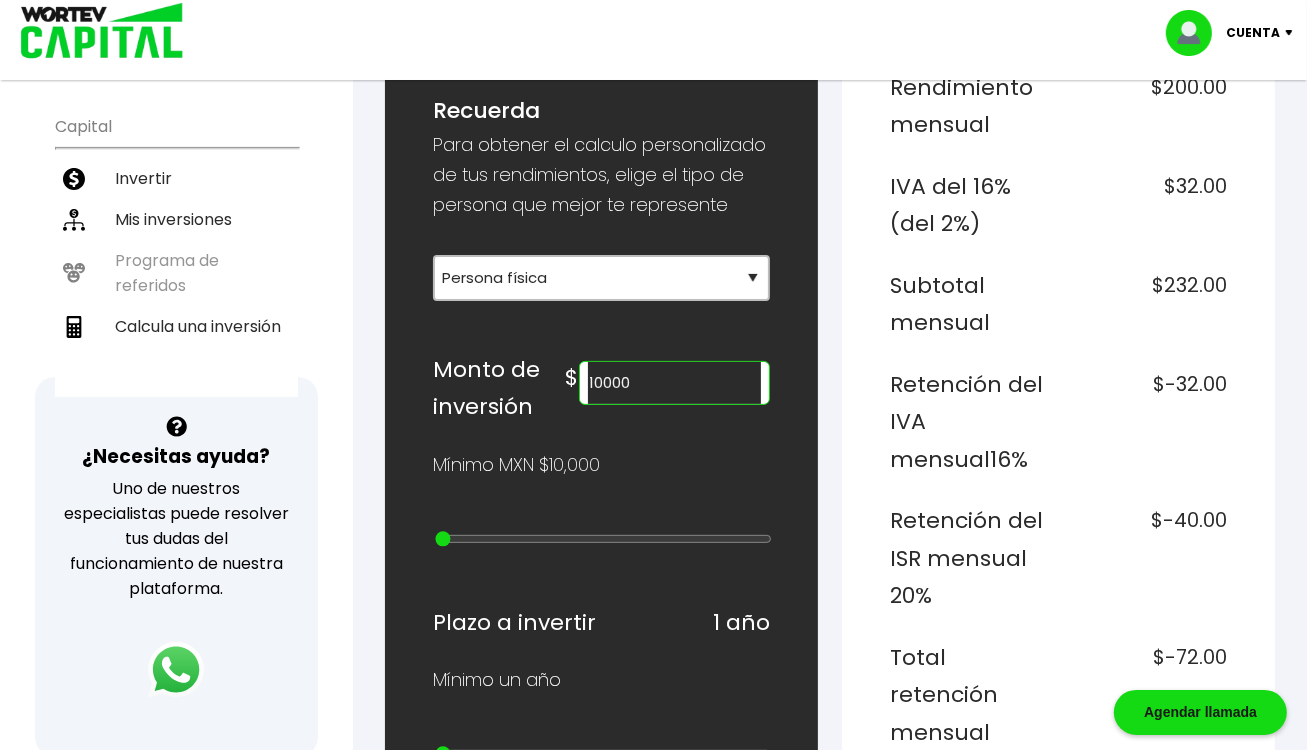 scroll, scrollTop: 472, scrollLeft: 0, axis: vertical 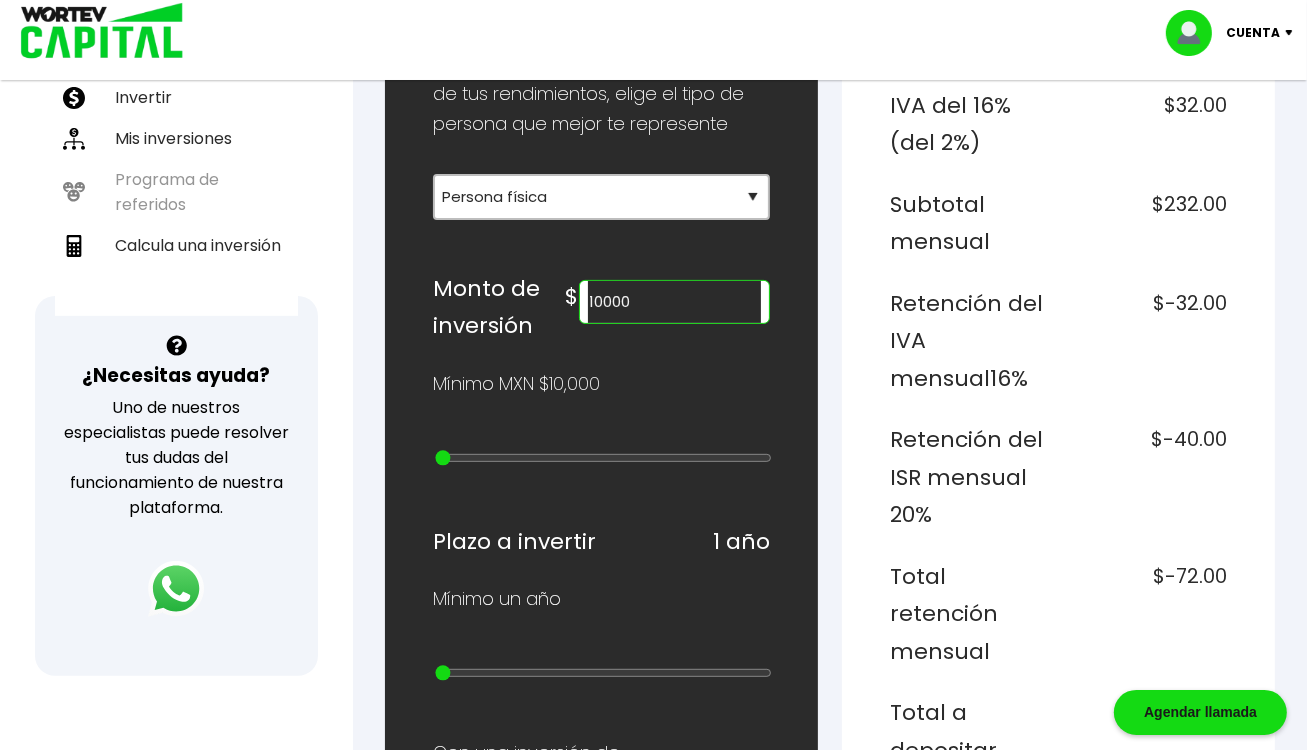 click on "¡Ya disponible! DESCARGA LA APP Invierte desde tu celular Buen día,  ADAN ARMANDO  Perfil  Editar perfil Mis datos bancarios Mi contrato  Capital  Invertir Mis inversiones Programa de referidos   Calcula una inversión     ¿Necesitas ayuda? Uno de nuestros especialistas puede resolver tus dudas del funcionamiento de nuestra plataforma.   Soporte Sulem López Soporte Brenda Vargas  Horario de atención Lunes a jueves 9am -6pm Viernes 9am - 2pm Cerrar sesión" at bounding box center (176, 173) 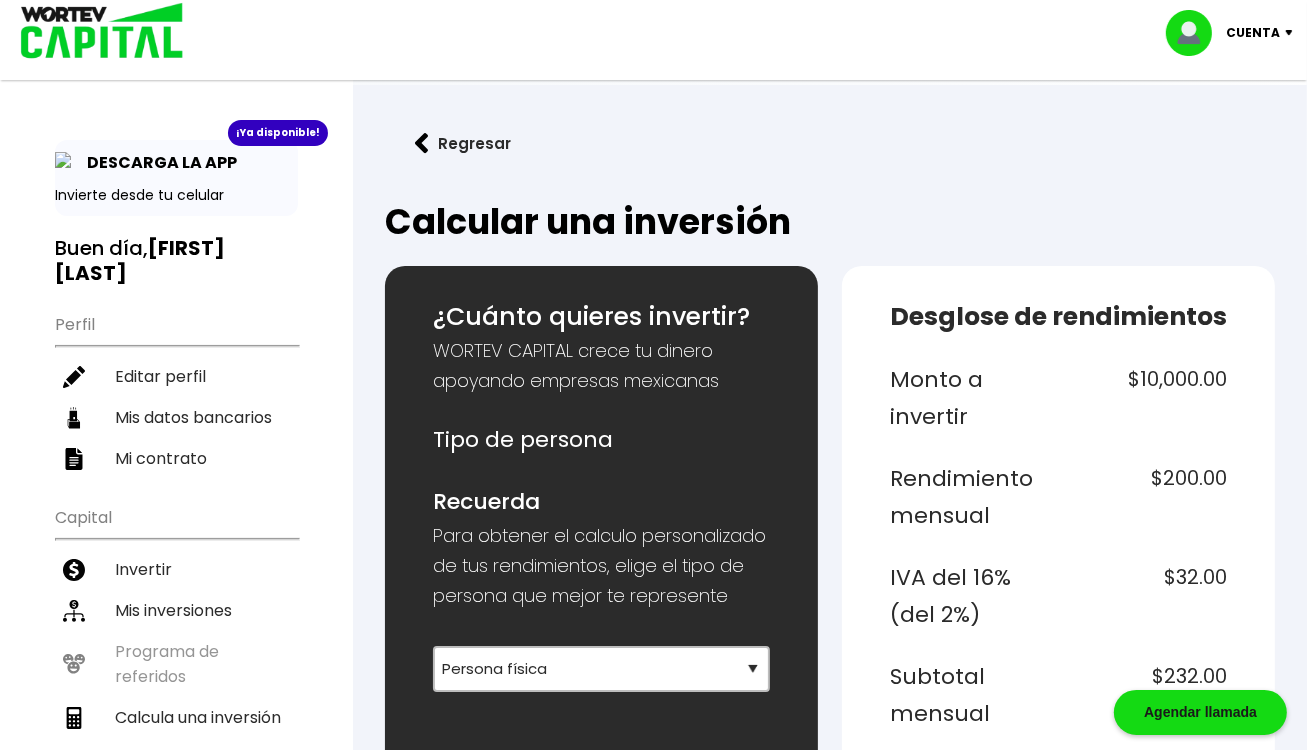 click on "Cuenta" at bounding box center [1253, 33] 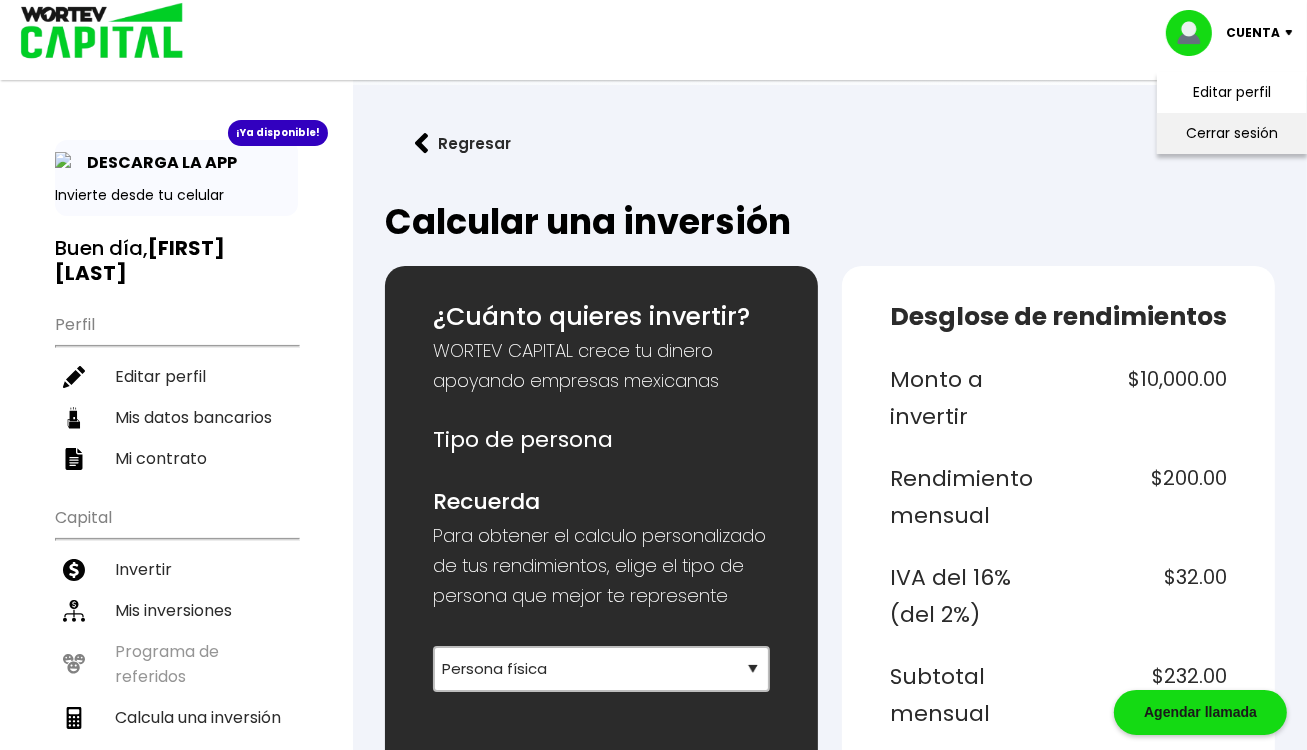 click on "Cerrar sesión" at bounding box center [1232, 133] 